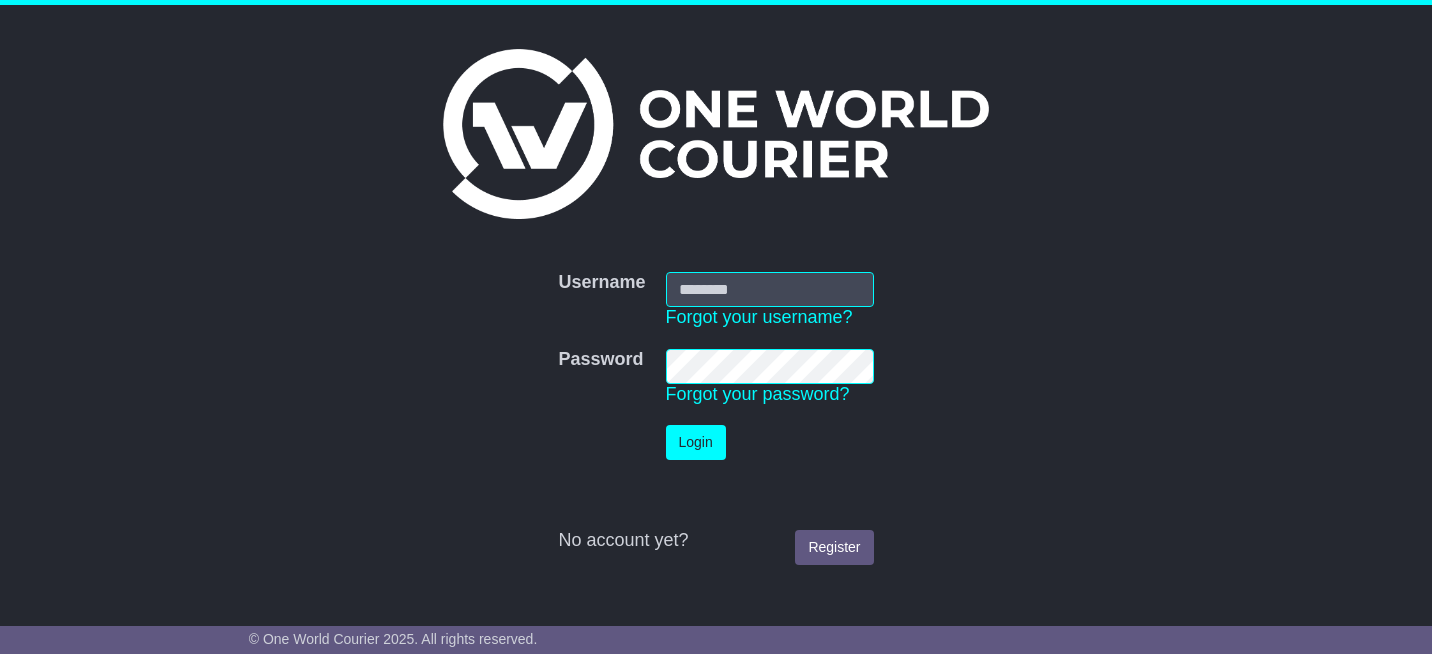 scroll, scrollTop: 0, scrollLeft: 0, axis: both 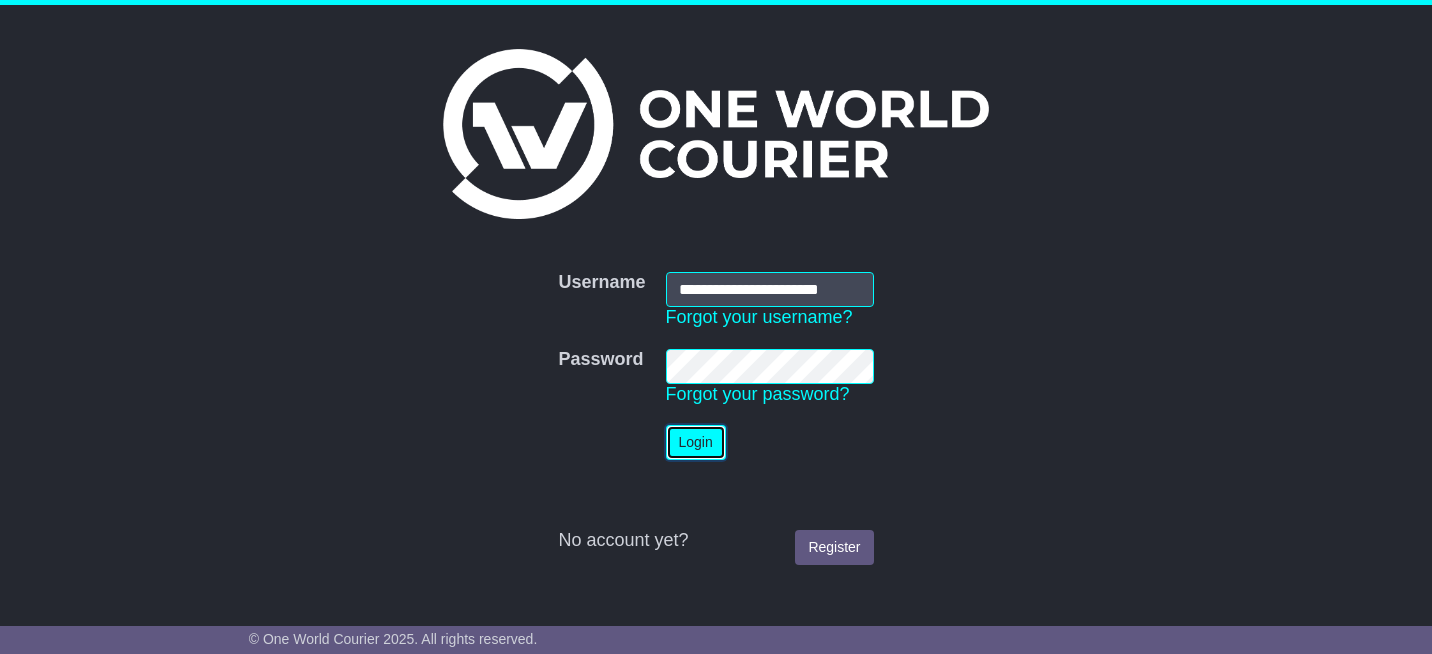 click on "Login" at bounding box center [696, 442] 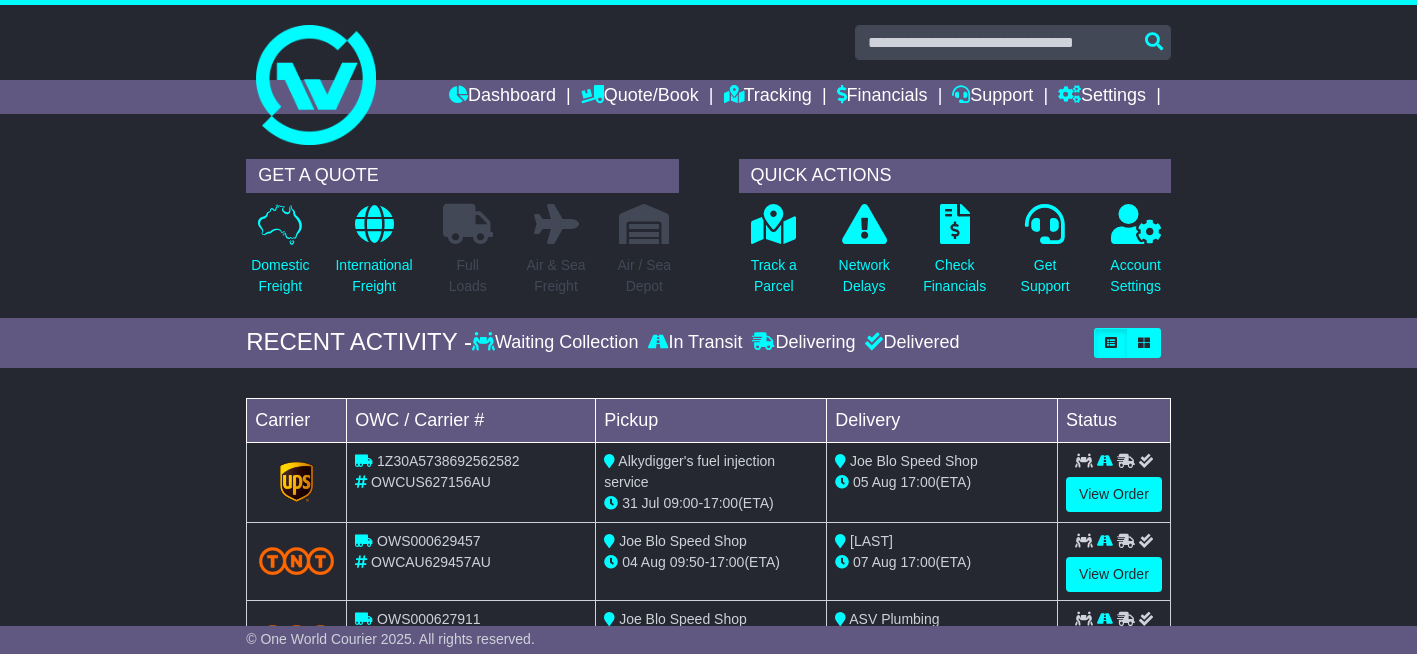 scroll, scrollTop: 0, scrollLeft: 0, axis: both 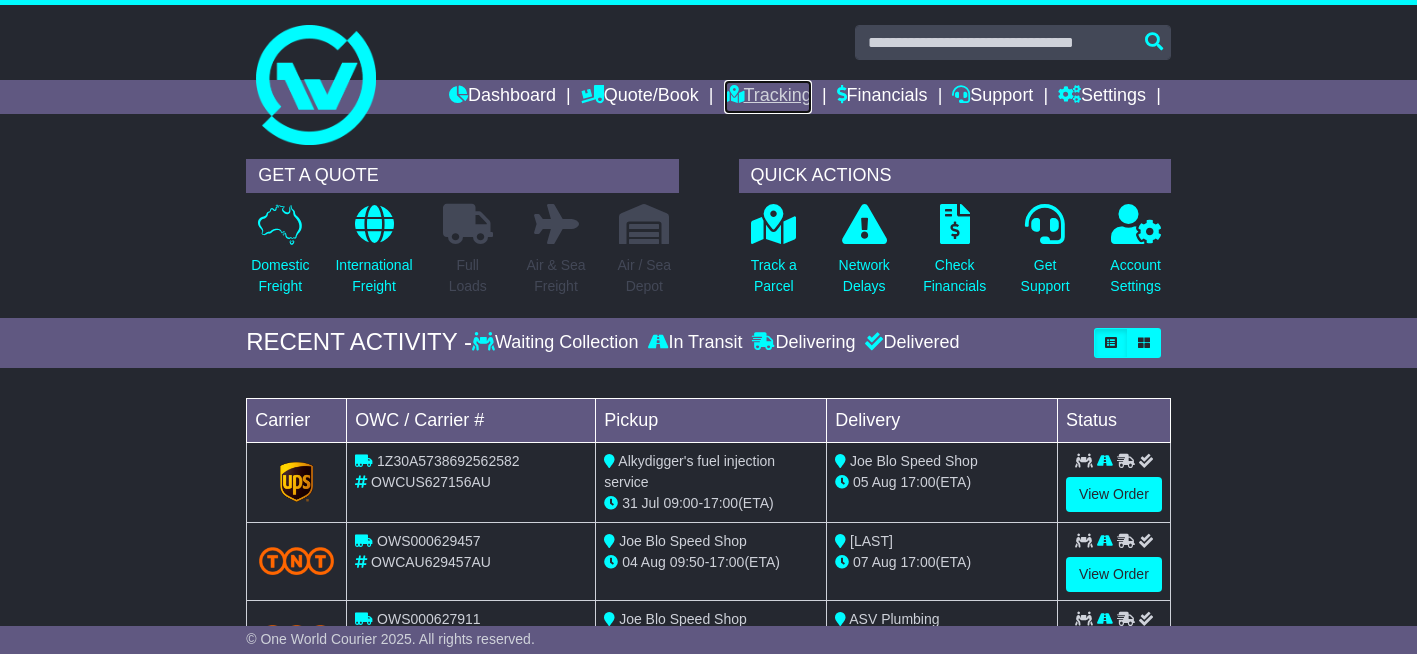 click on "Tracking" at bounding box center [768, 97] 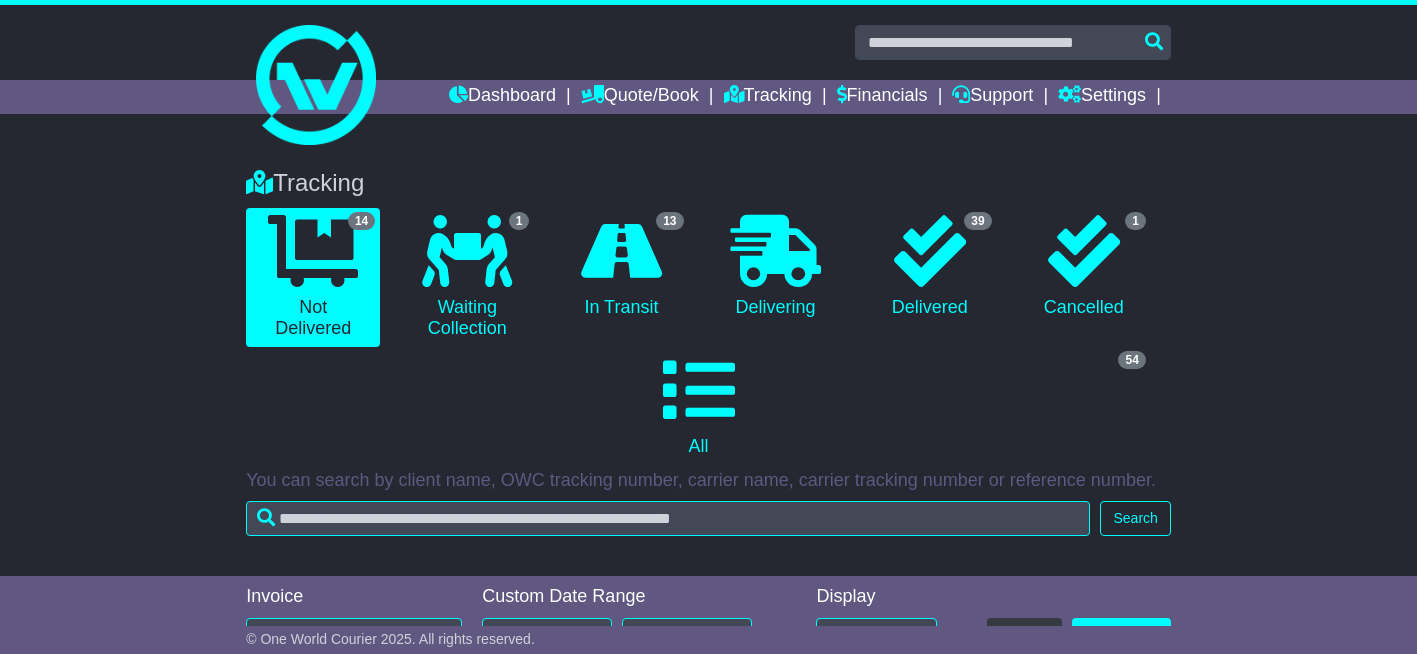 scroll, scrollTop: 0, scrollLeft: 0, axis: both 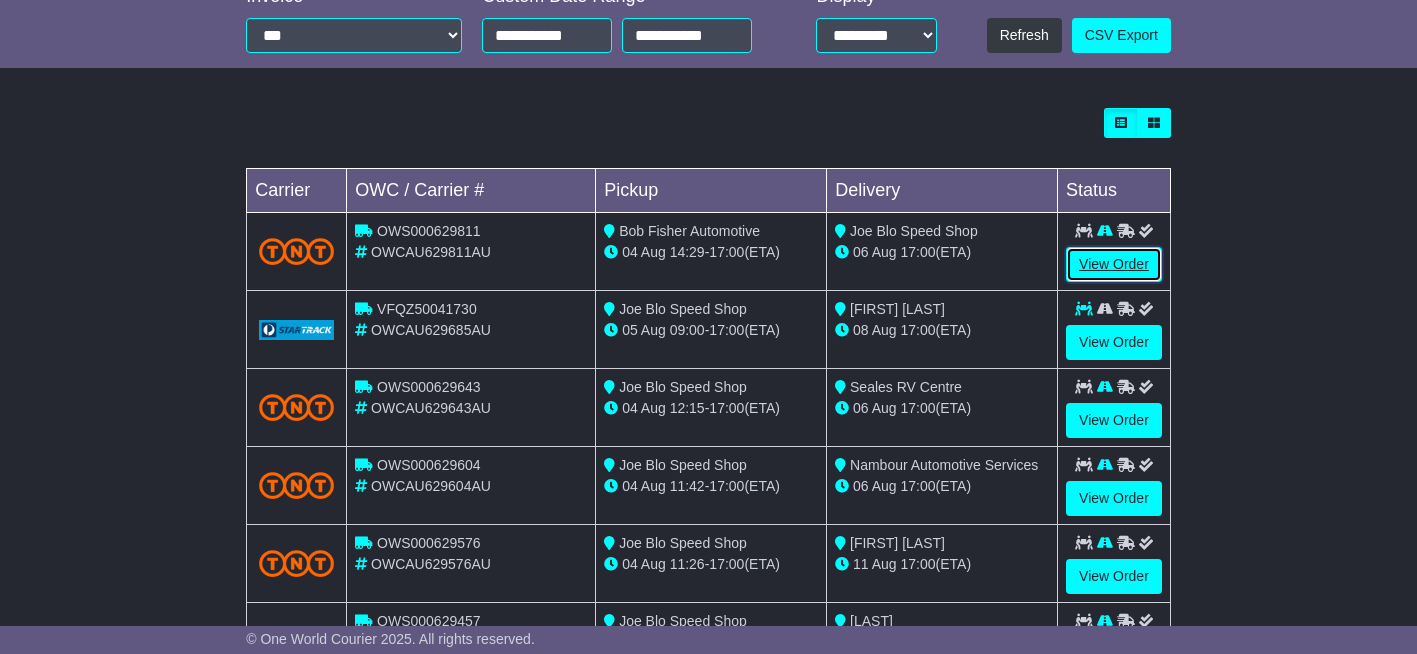 click on "View Order" at bounding box center (1114, 264) 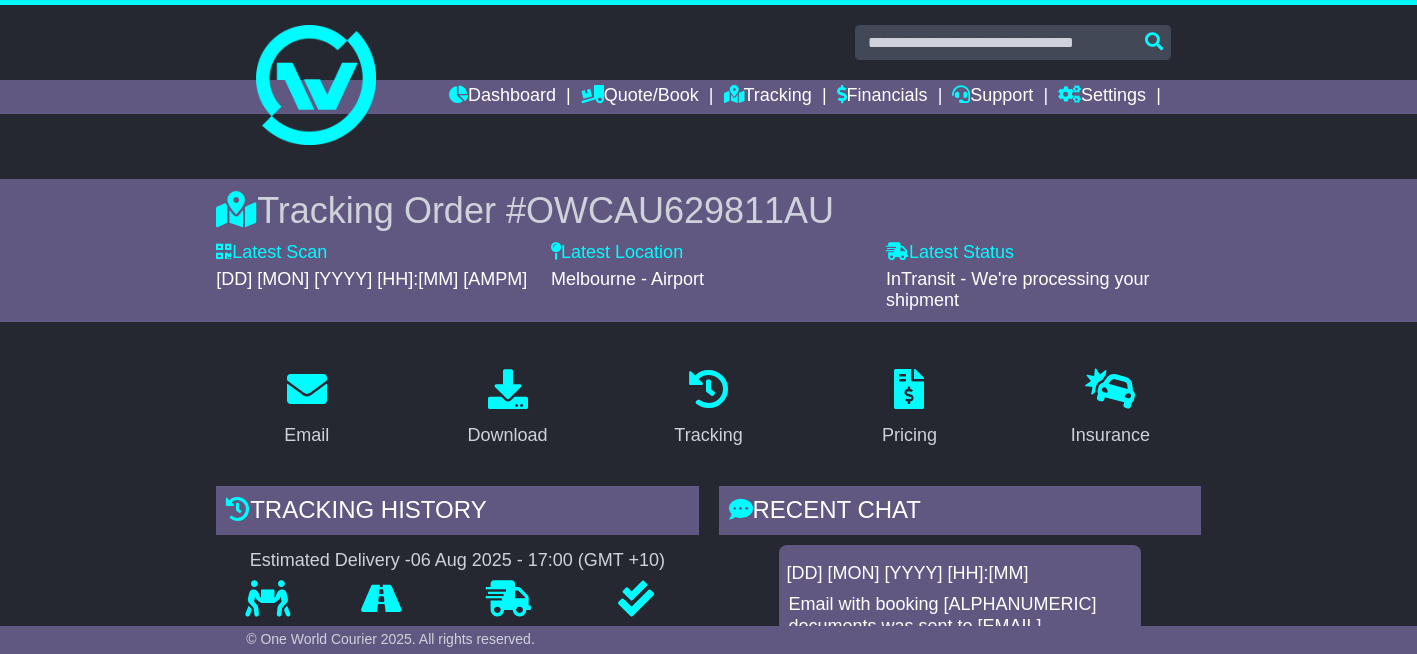 scroll, scrollTop: 0, scrollLeft: 0, axis: both 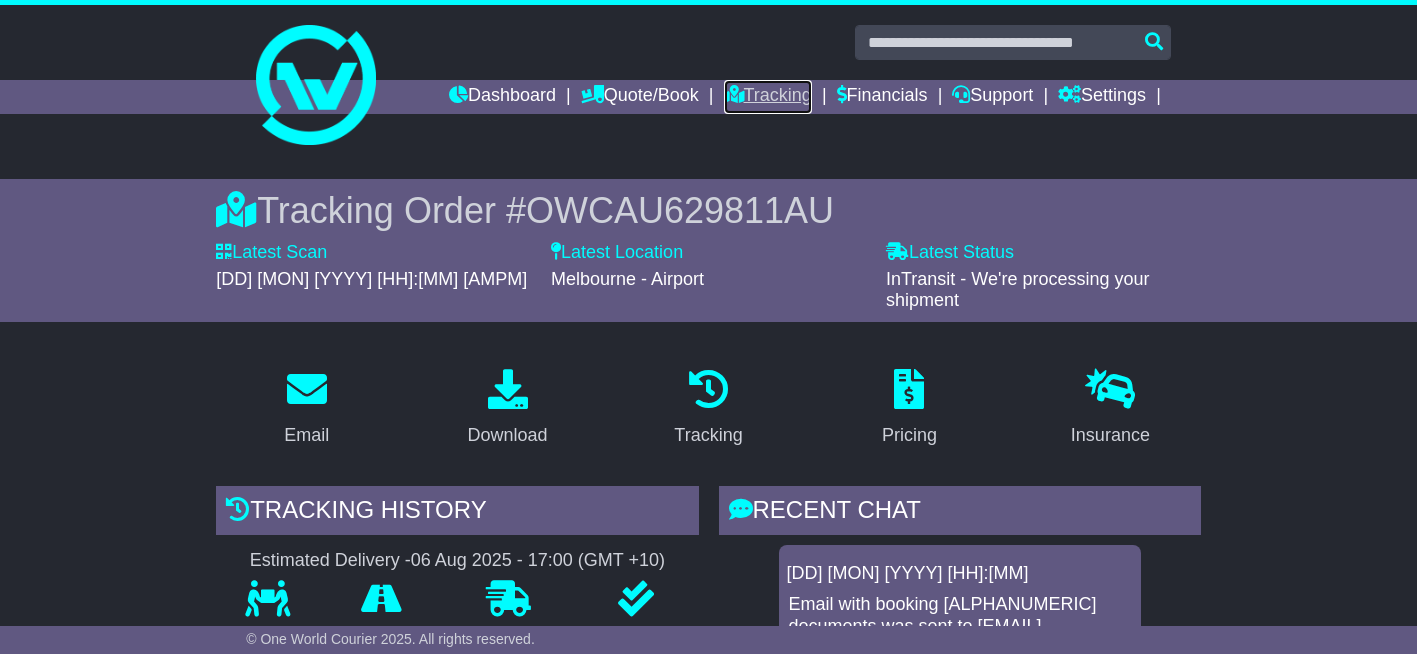 click on "Tracking" at bounding box center [768, 97] 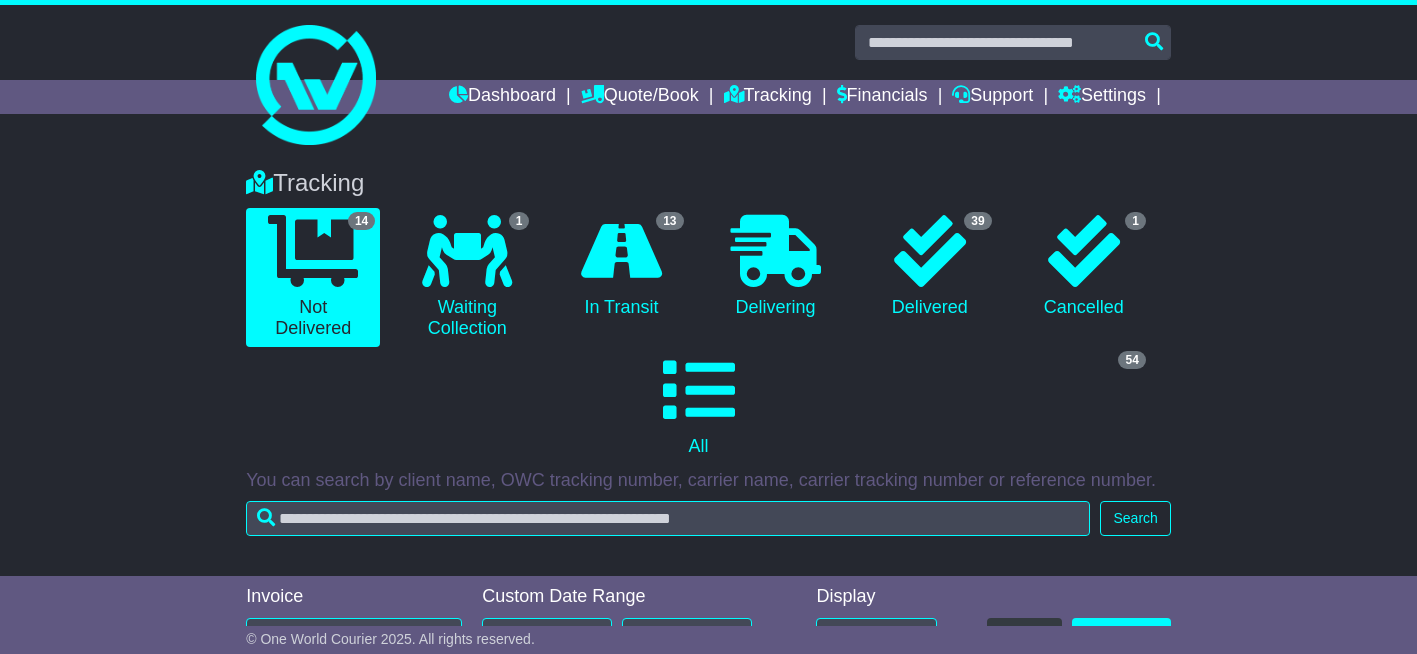 scroll, scrollTop: 0, scrollLeft: 0, axis: both 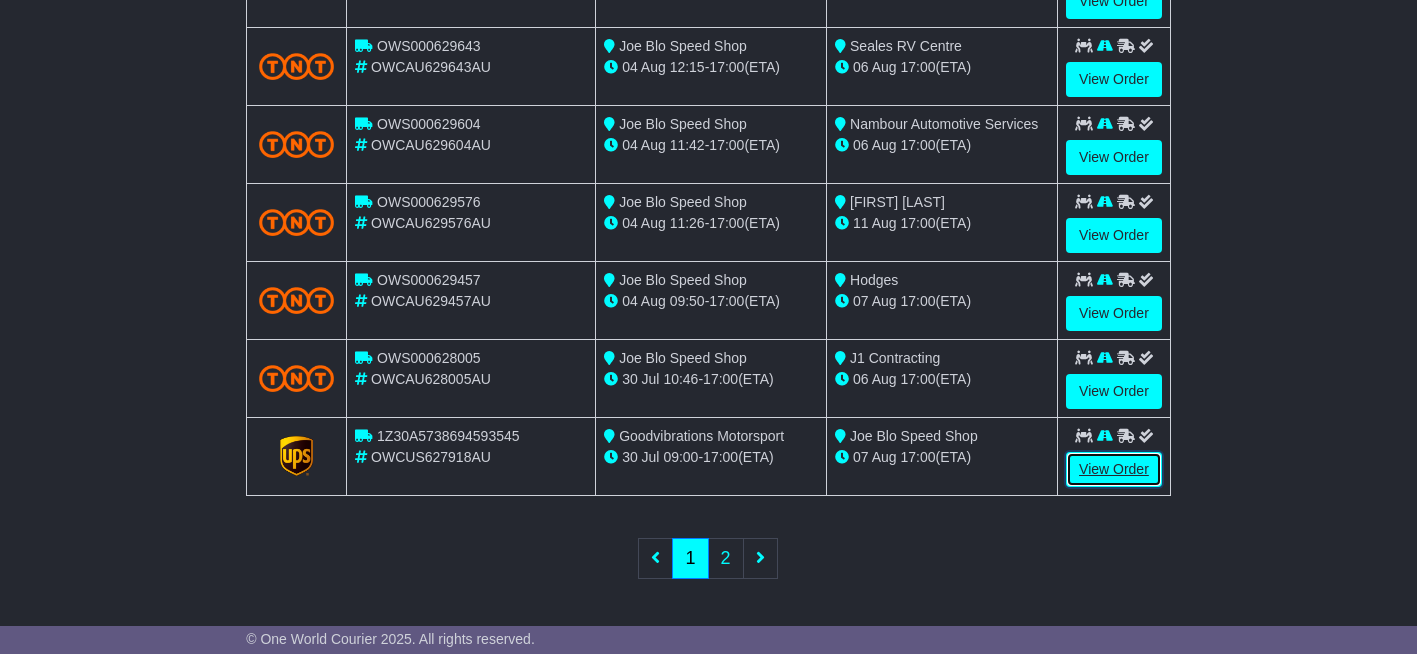click on "View Order" at bounding box center [1114, 469] 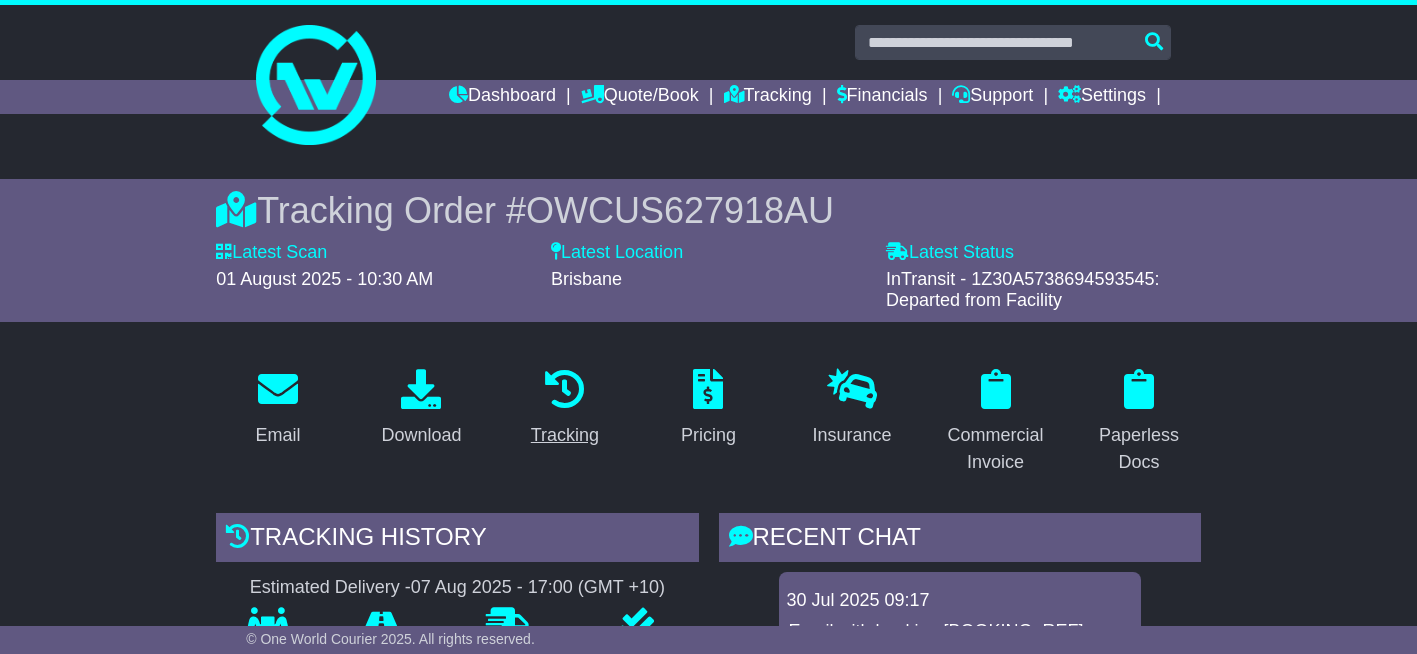 scroll, scrollTop: 0, scrollLeft: 0, axis: both 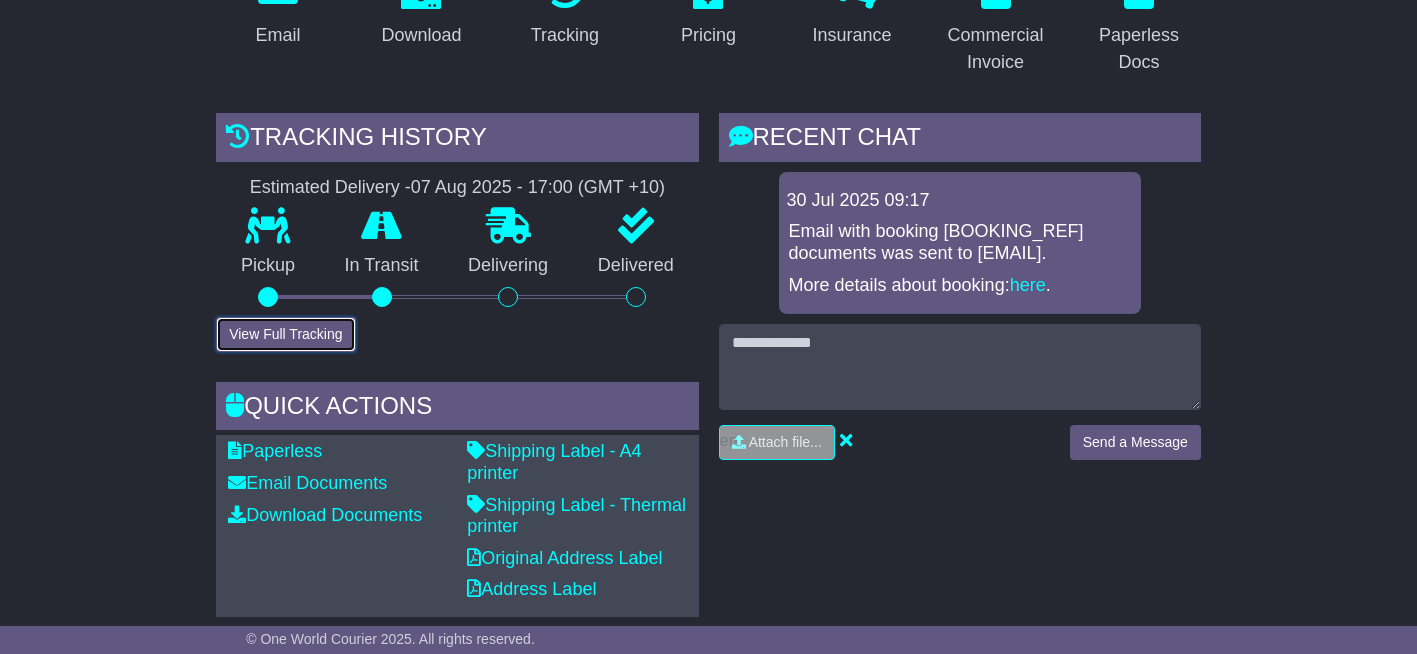 click on "View Full Tracking" at bounding box center (285, 334) 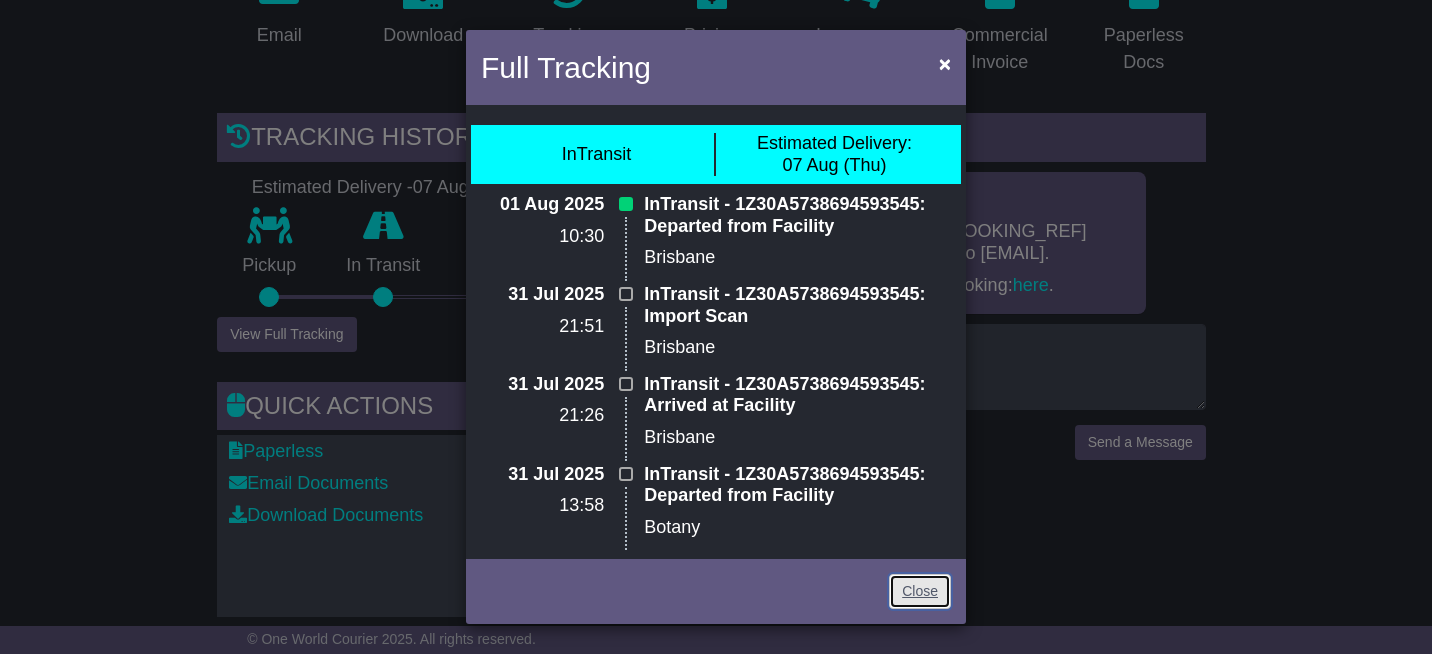 click on "Close" at bounding box center [920, 591] 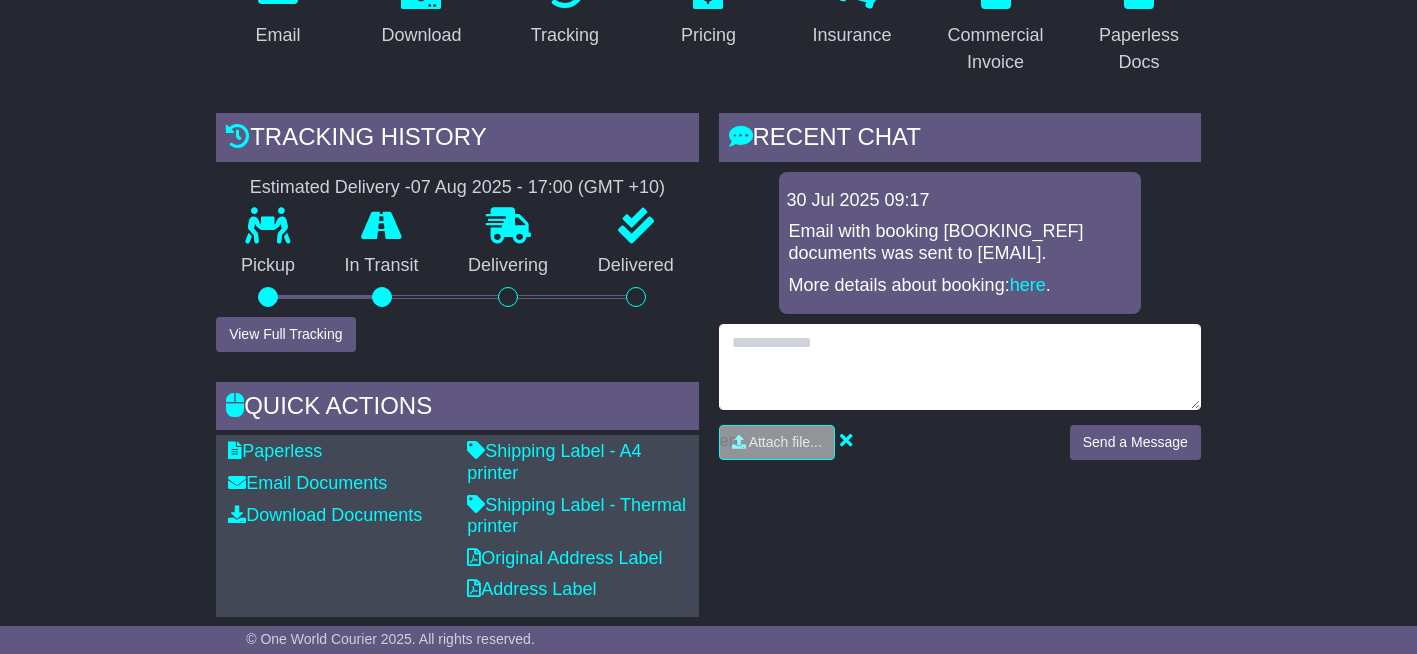 click at bounding box center (960, 367) 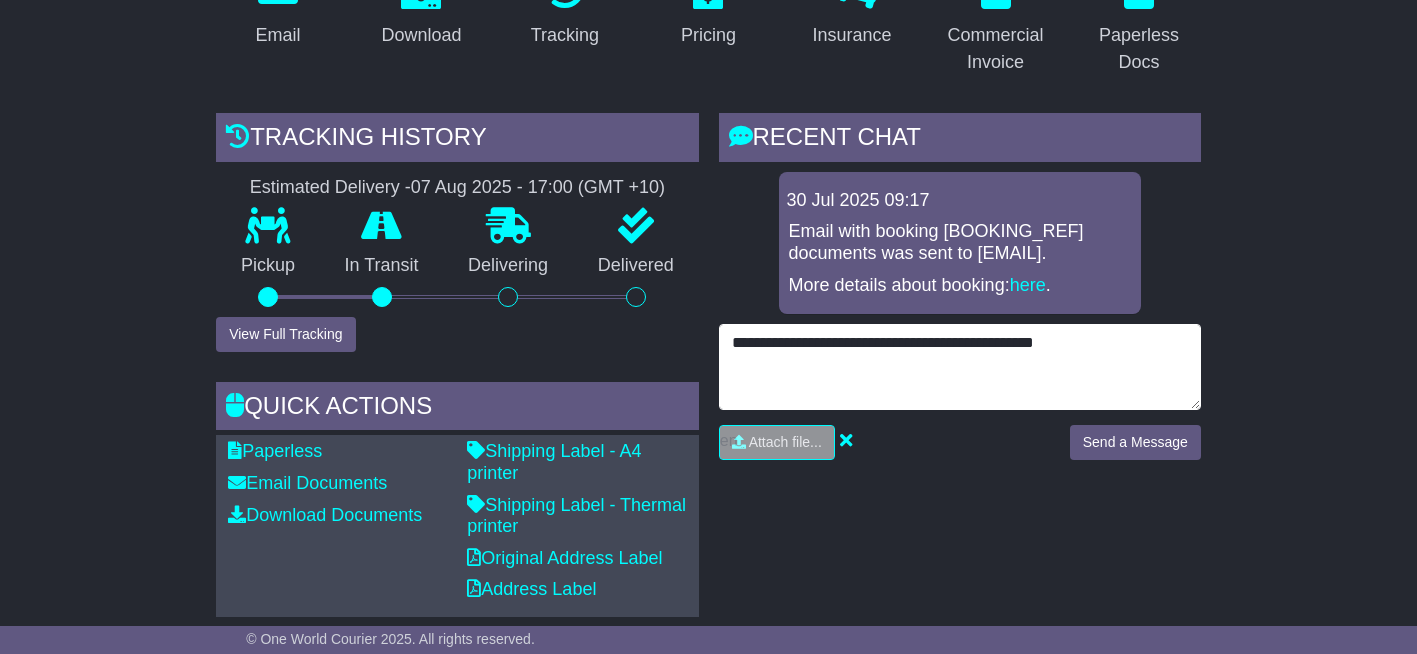 drag, startPoint x: 1072, startPoint y: 364, endPoint x: 729, endPoint y: 371, distance: 343.0714 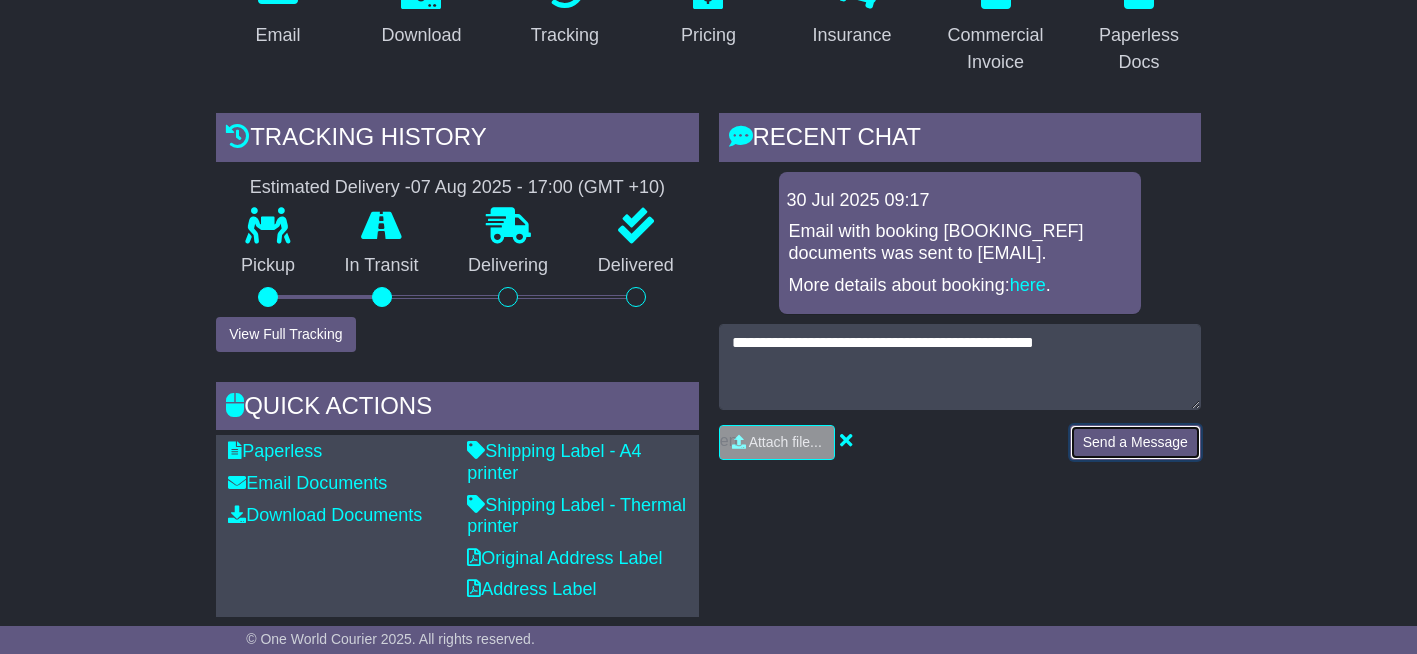 click on "Send a Message" at bounding box center [1135, 442] 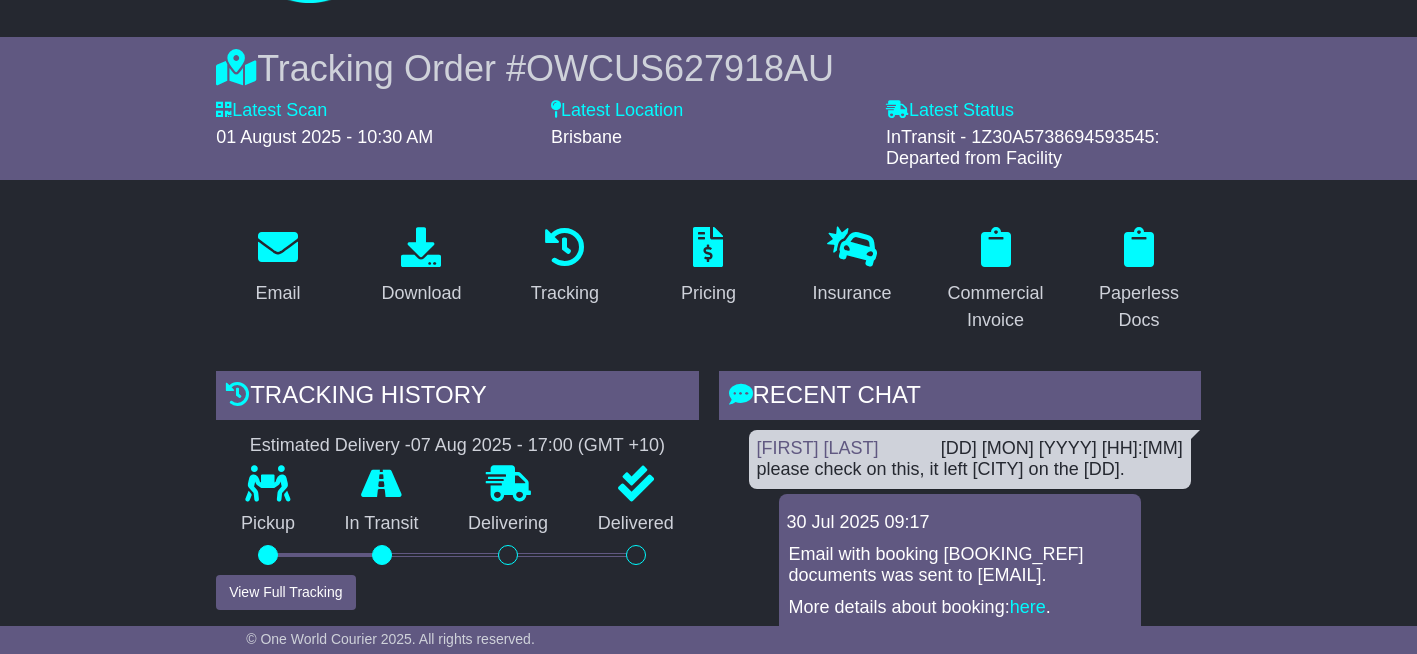 scroll, scrollTop: 0, scrollLeft: 0, axis: both 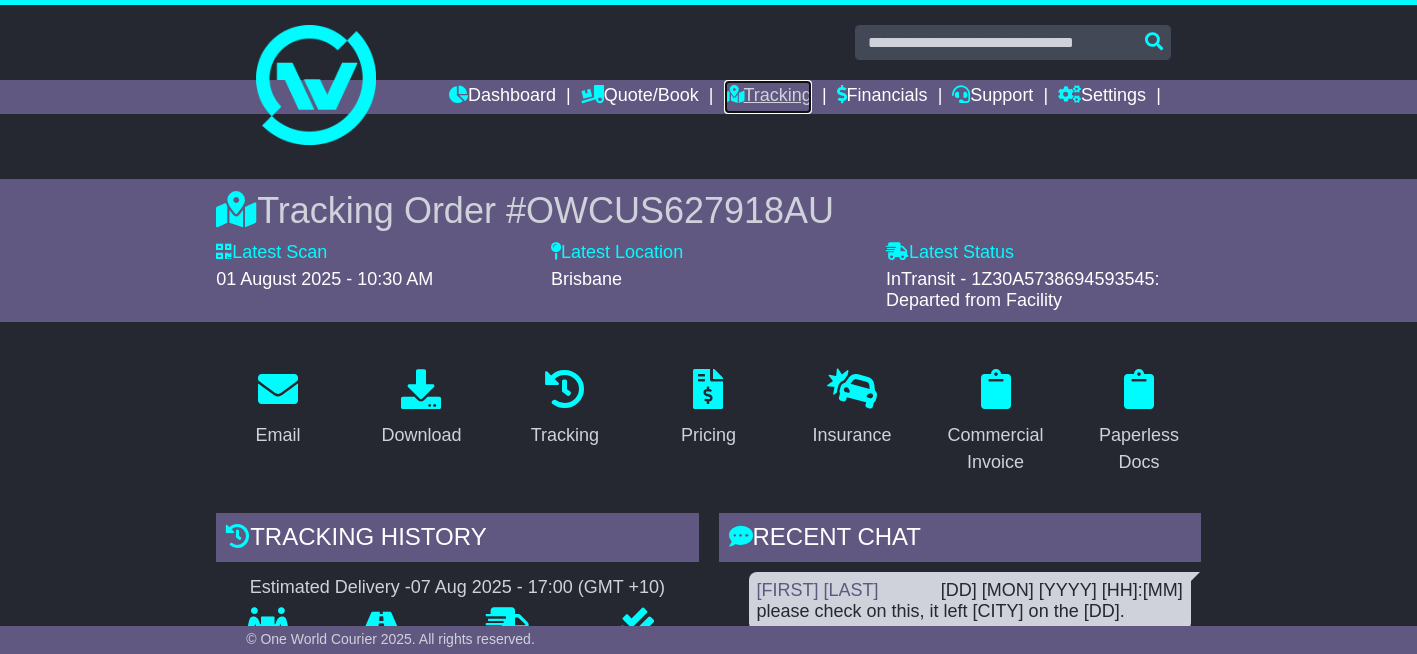 click on "Tracking" at bounding box center [768, 97] 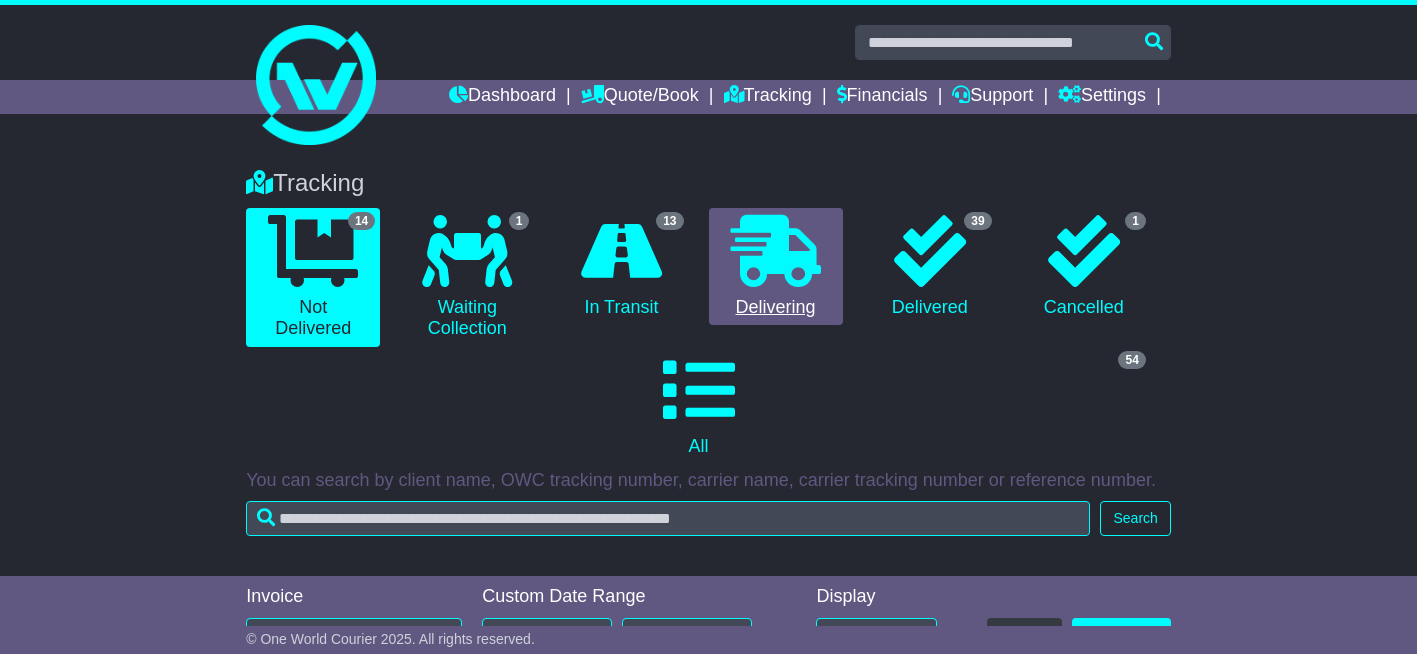 scroll, scrollTop: 0, scrollLeft: 0, axis: both 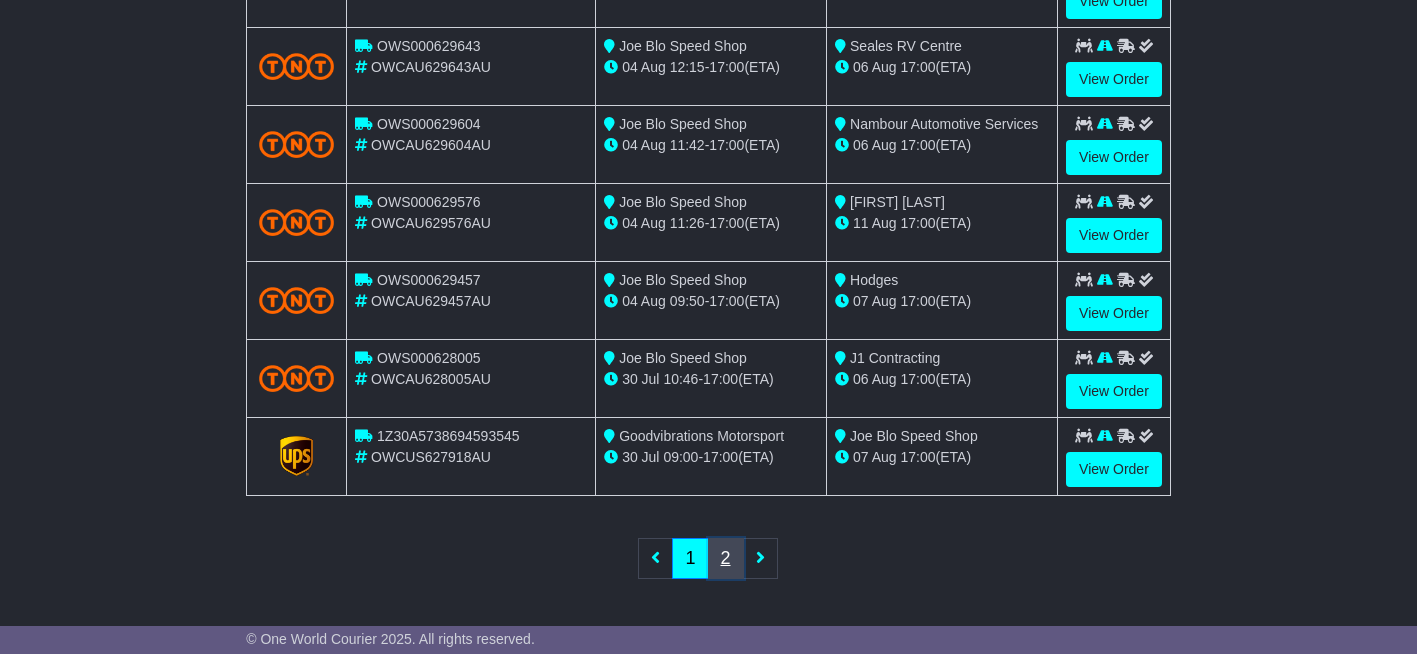 click on "2" at bounding box center (726, 558) 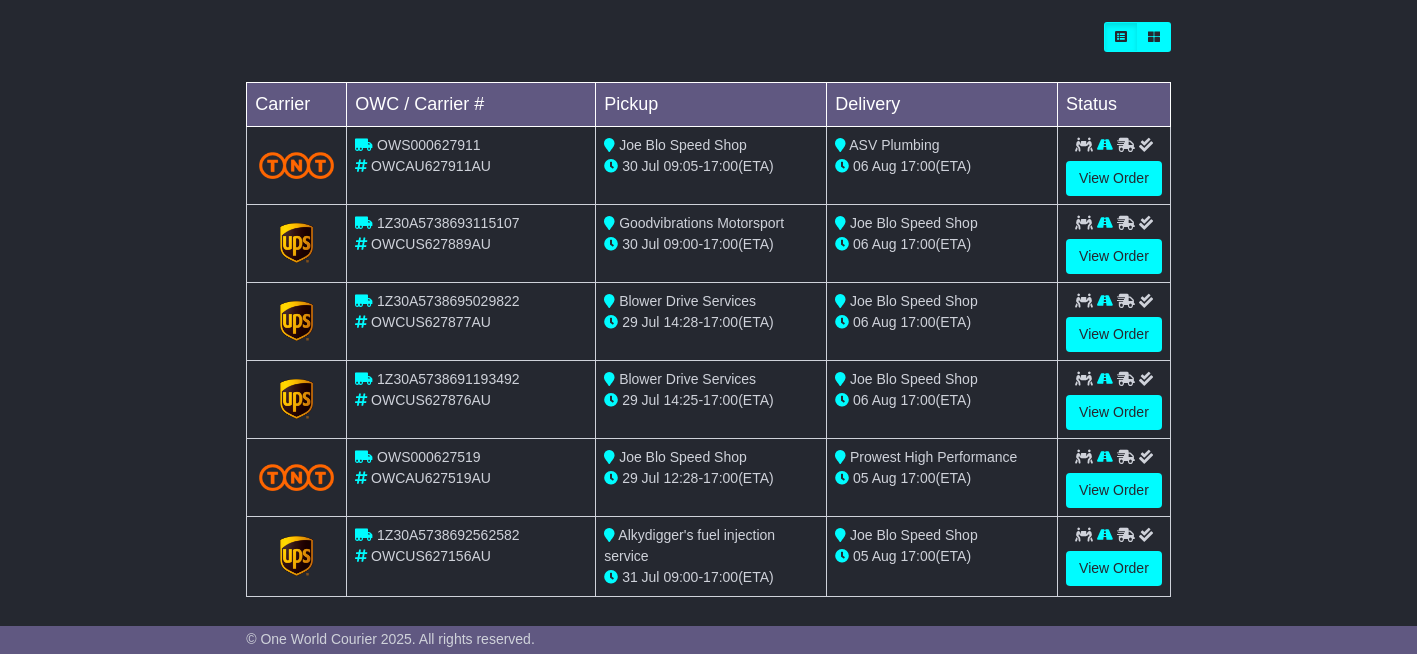 scroll, scrollTop: 687, scrollLeft: 0, axis: vertical 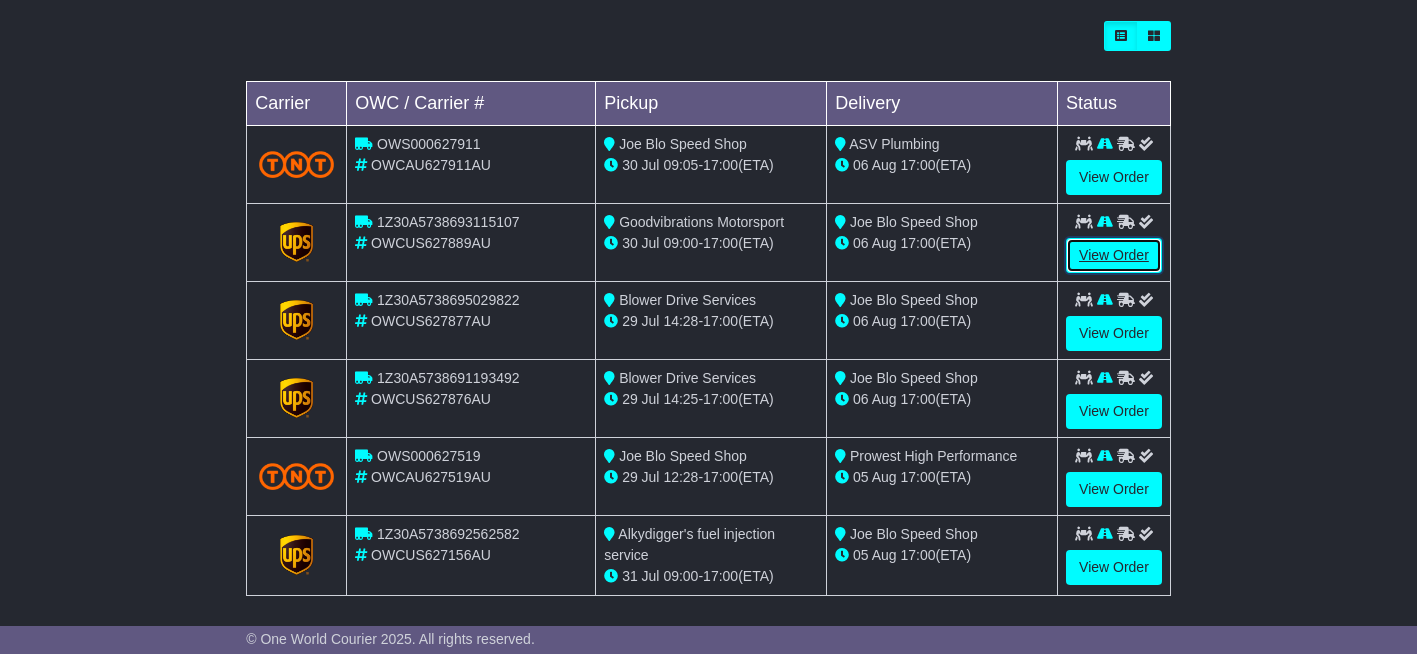 click on "View Order" at bounding box center (1114, 255) 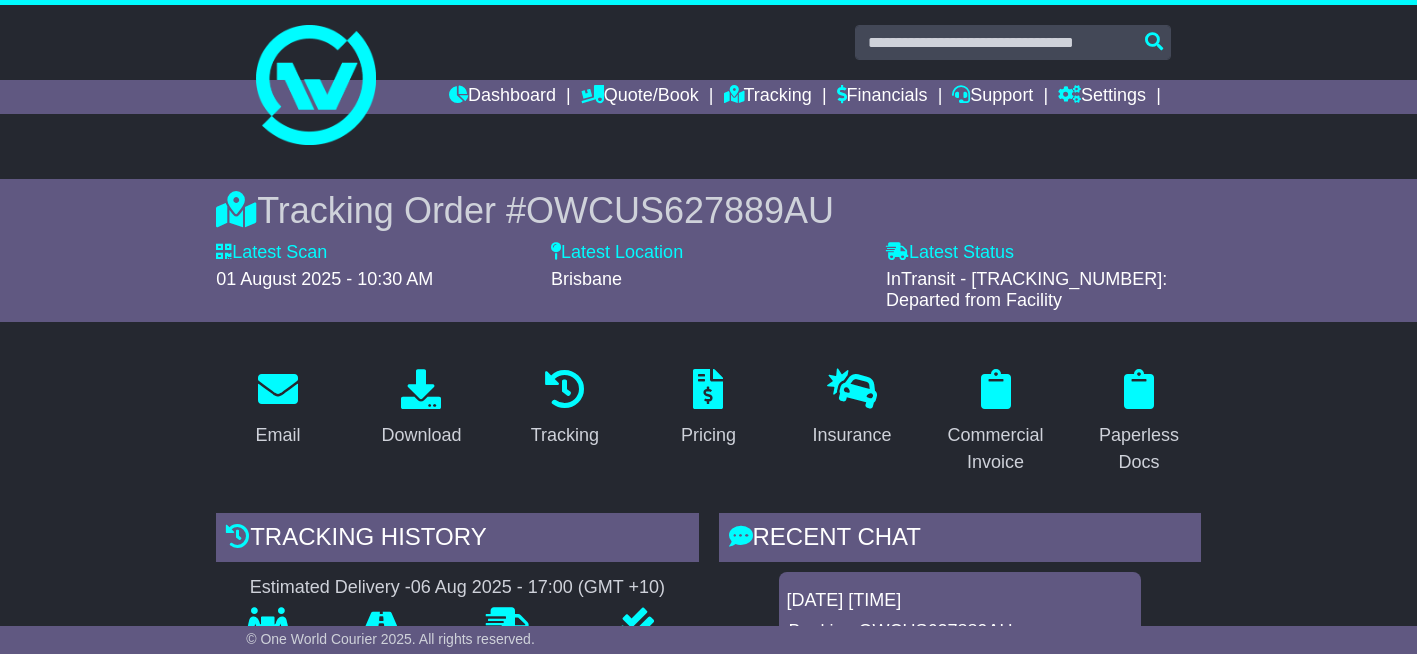 scroll, scrollTop: 0, scrollLeft: 0, axis: both 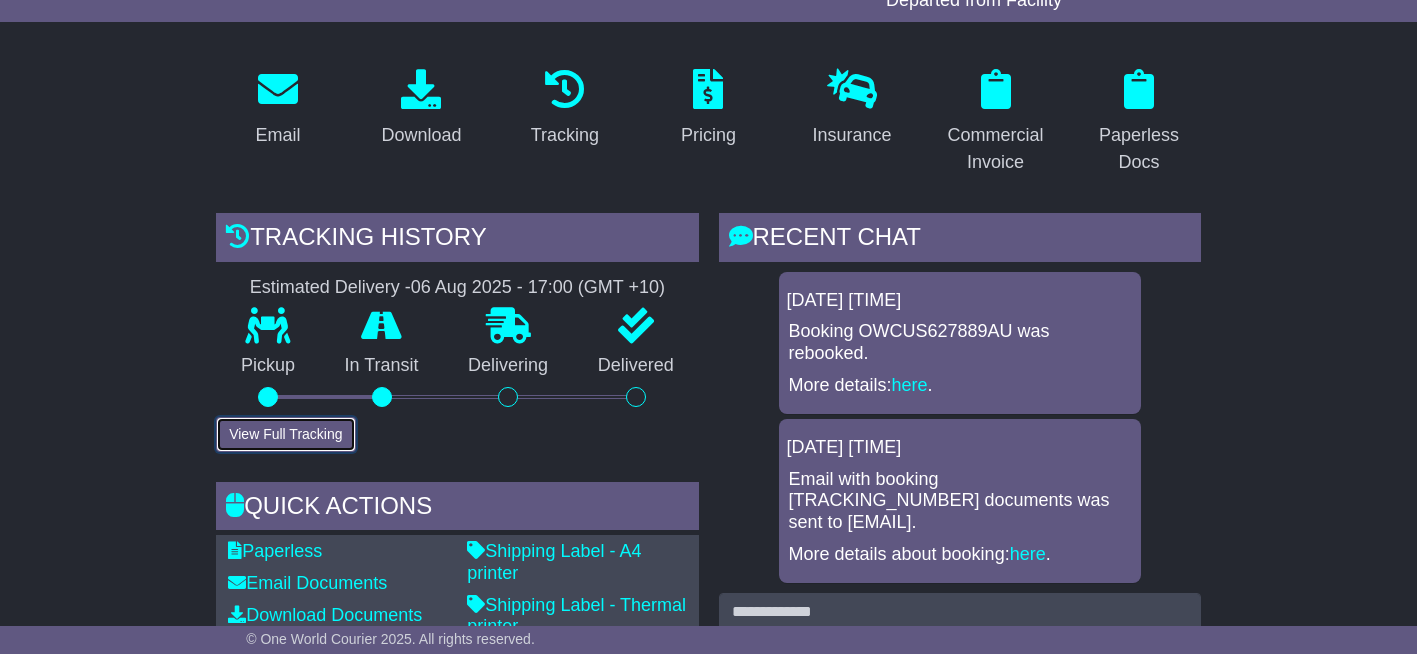 click on "View Full Tracking" at bounding box center (285, 434) 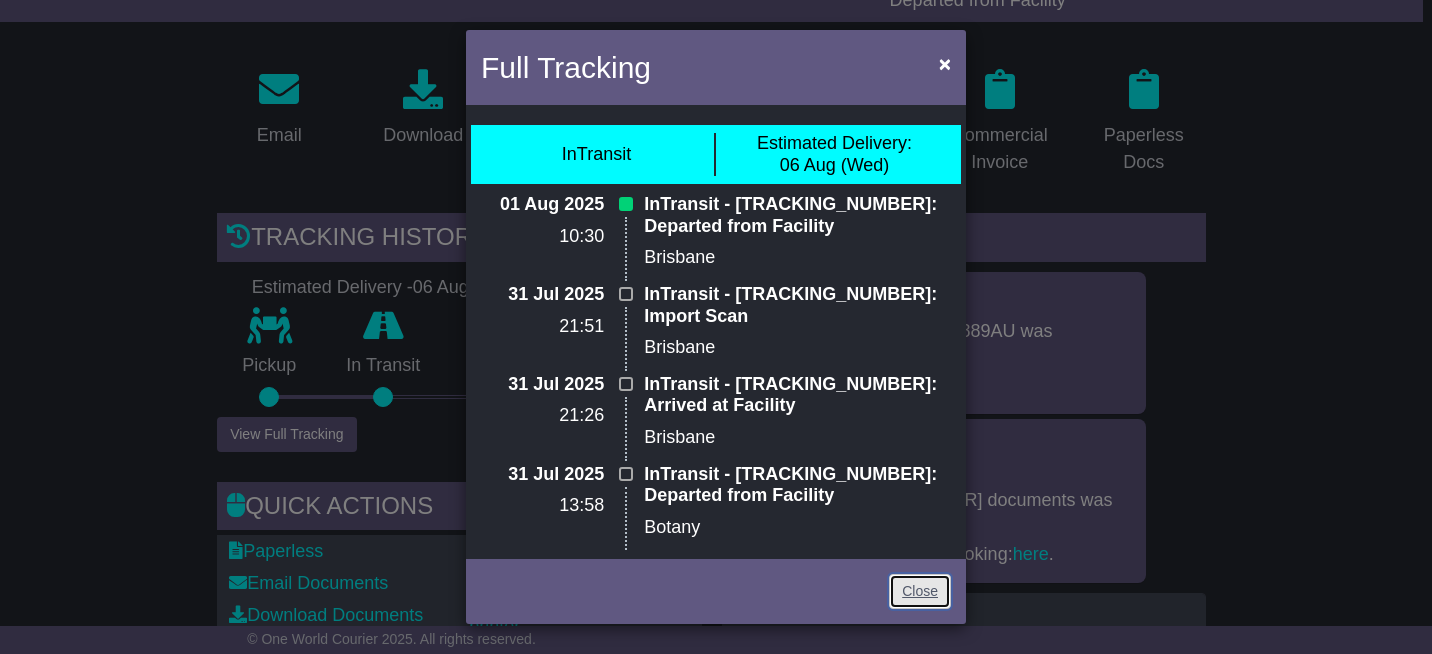 click on "Close" at bounding box center [920, 591] 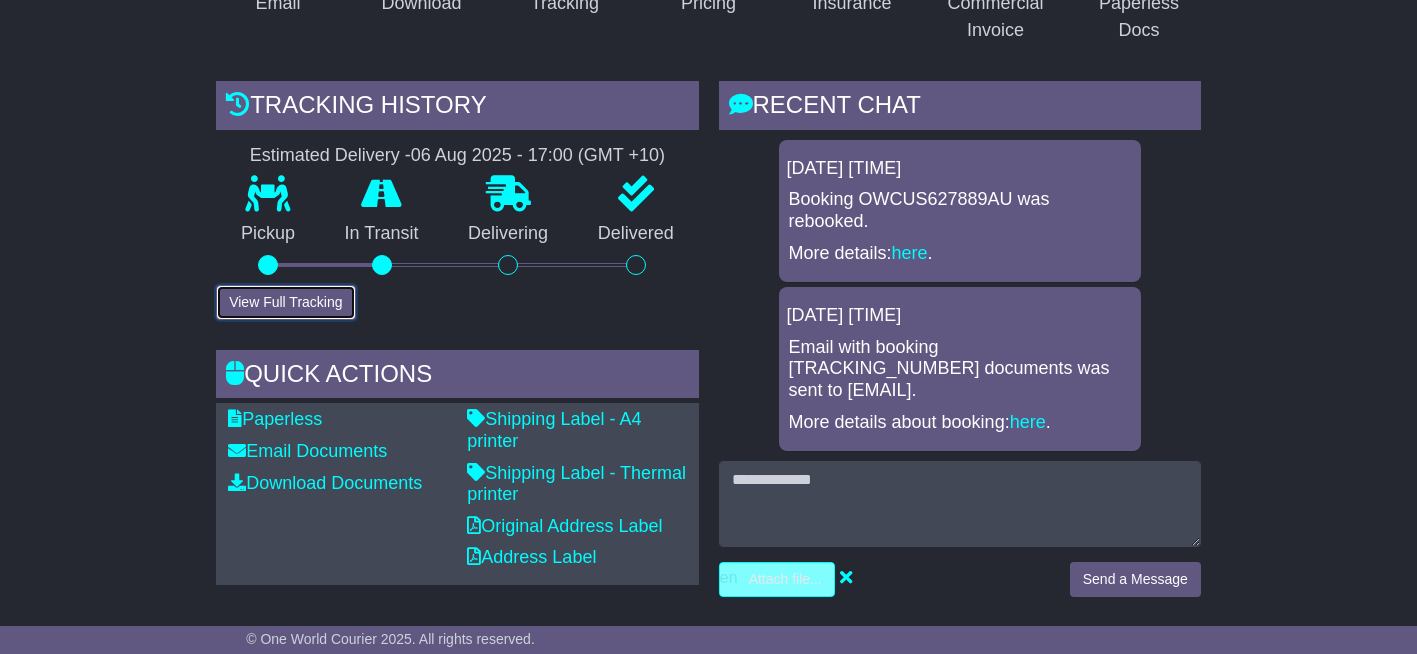 scroll, scrollTop: 500, scrollLeft: 0, axis: vertical 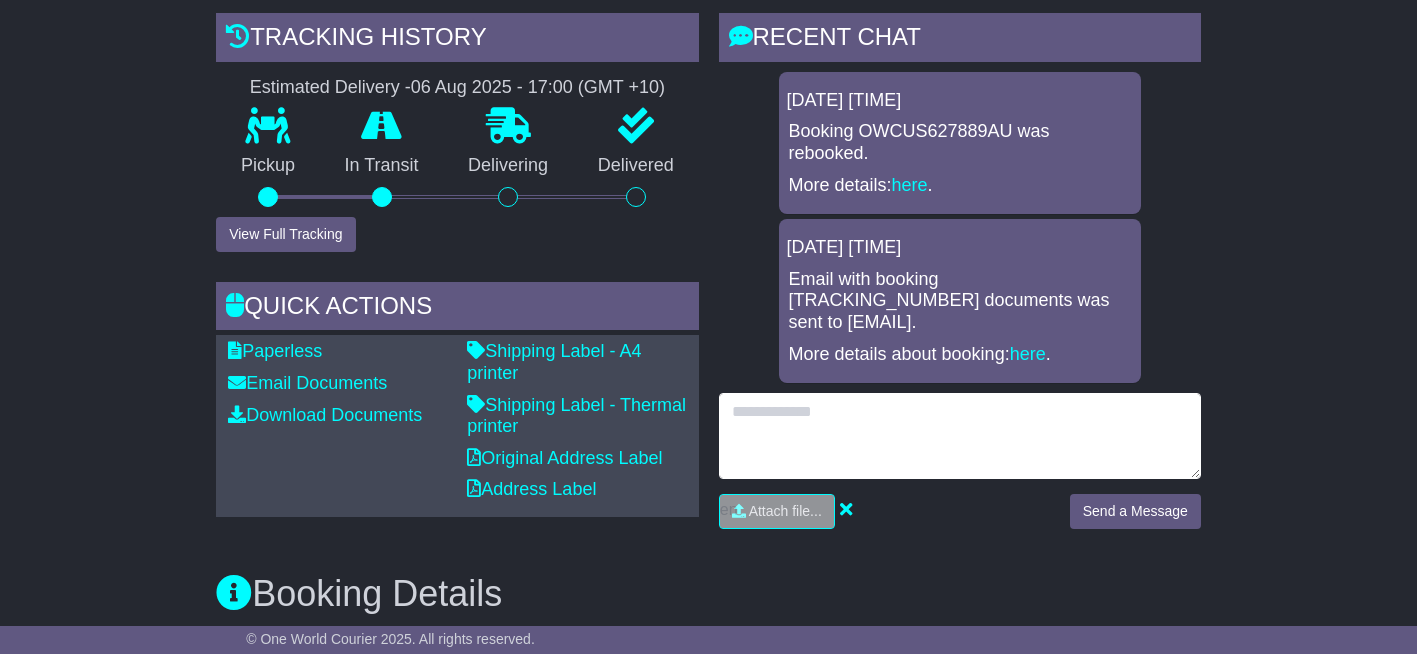 click at bounding box center [960, 436] 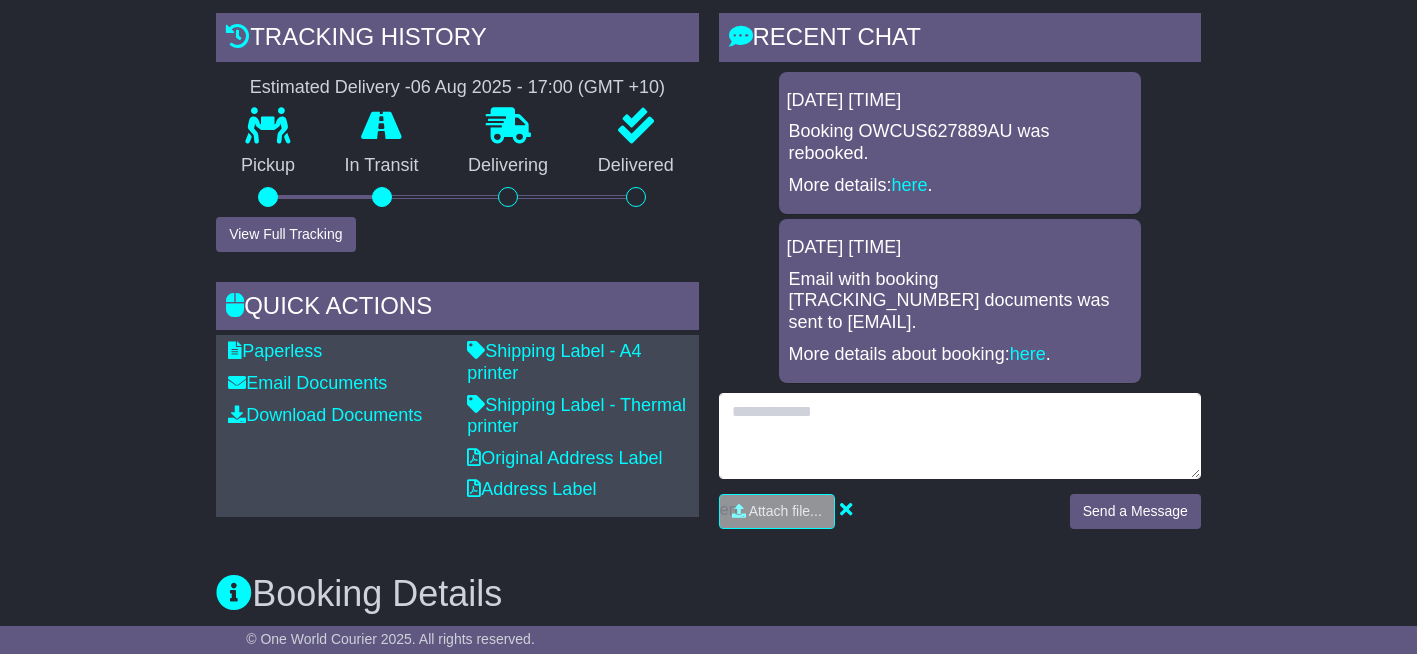paste on "**********" 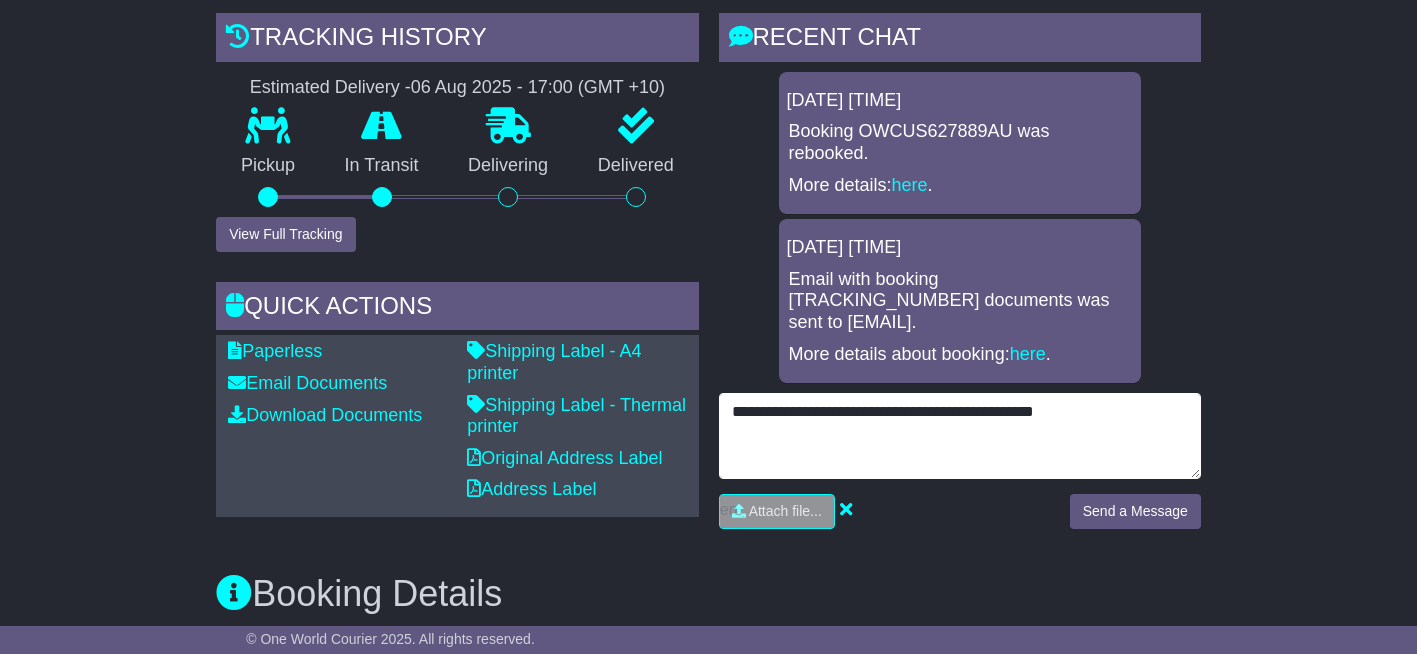 type on "**********" 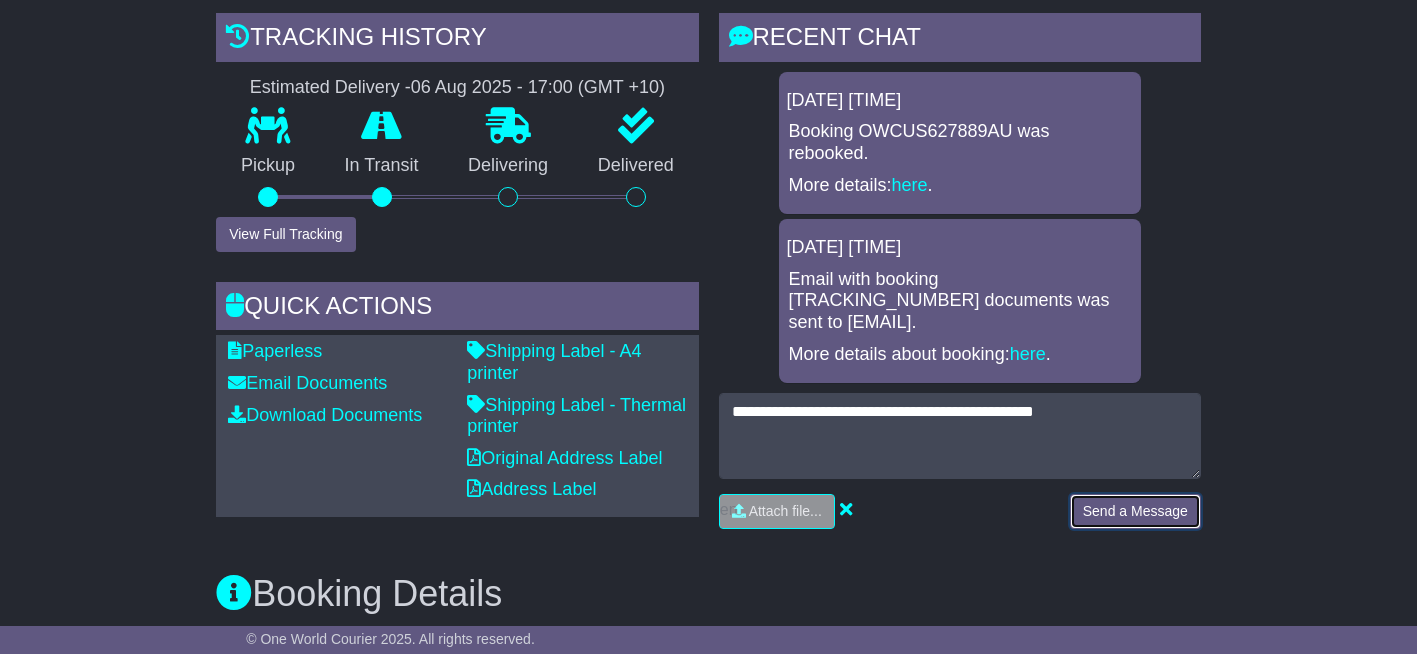click on "Send a Message" at bounding box center [1135, 511] 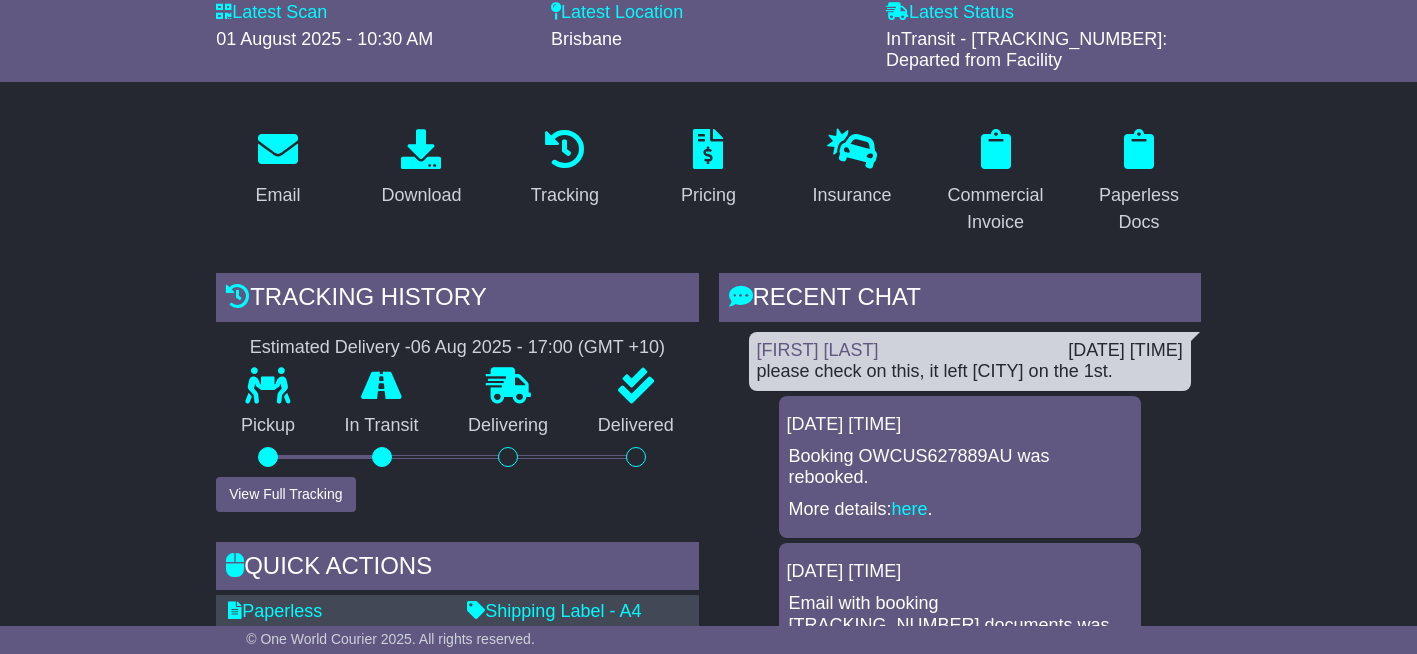 scroll, scrollTop: 0, scrollLeft: 0, axis: both 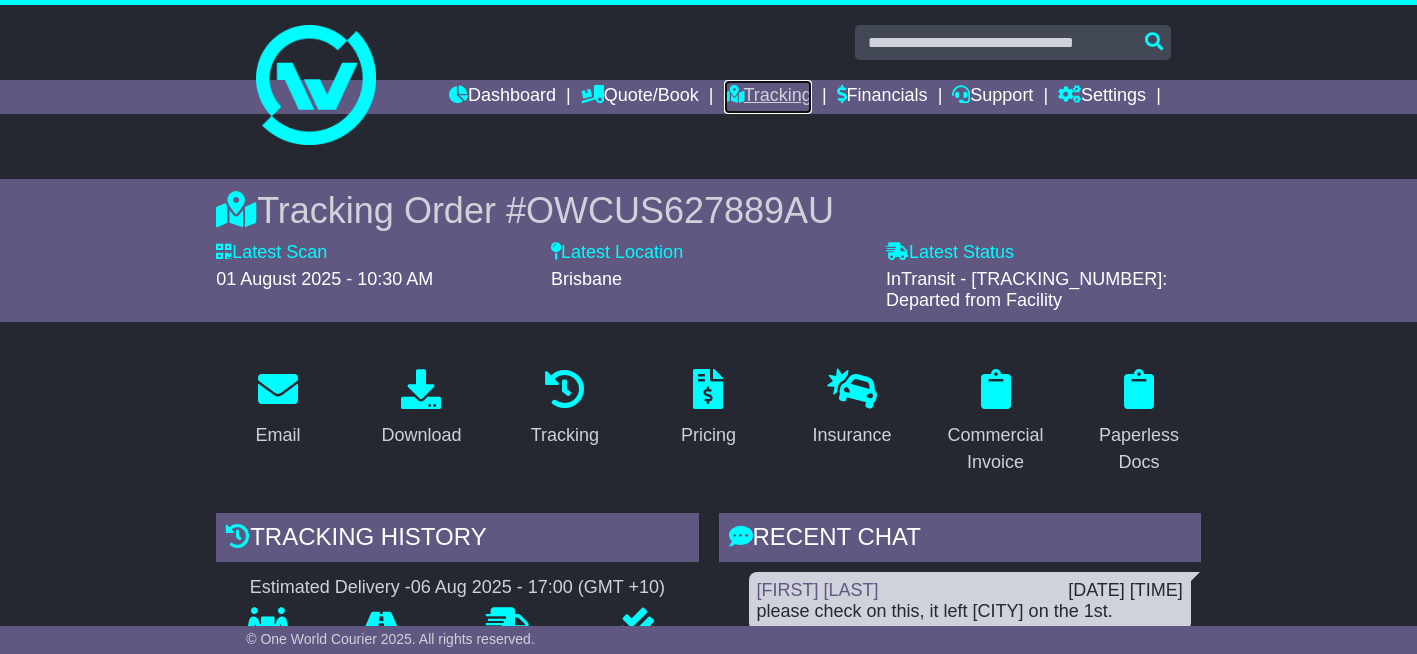 click on "Tracking" at bounding box center (768, 97) 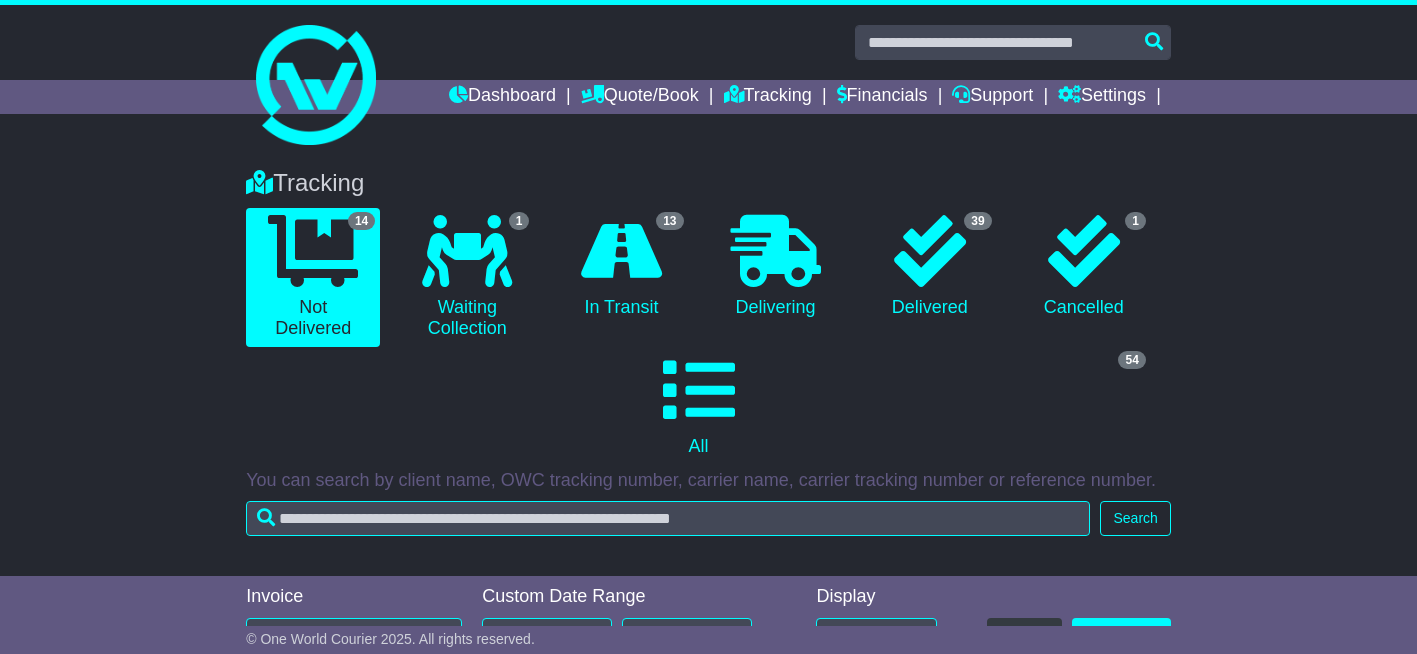 scroll, scrollTop: 0, scrollLeft: 0, axis: both 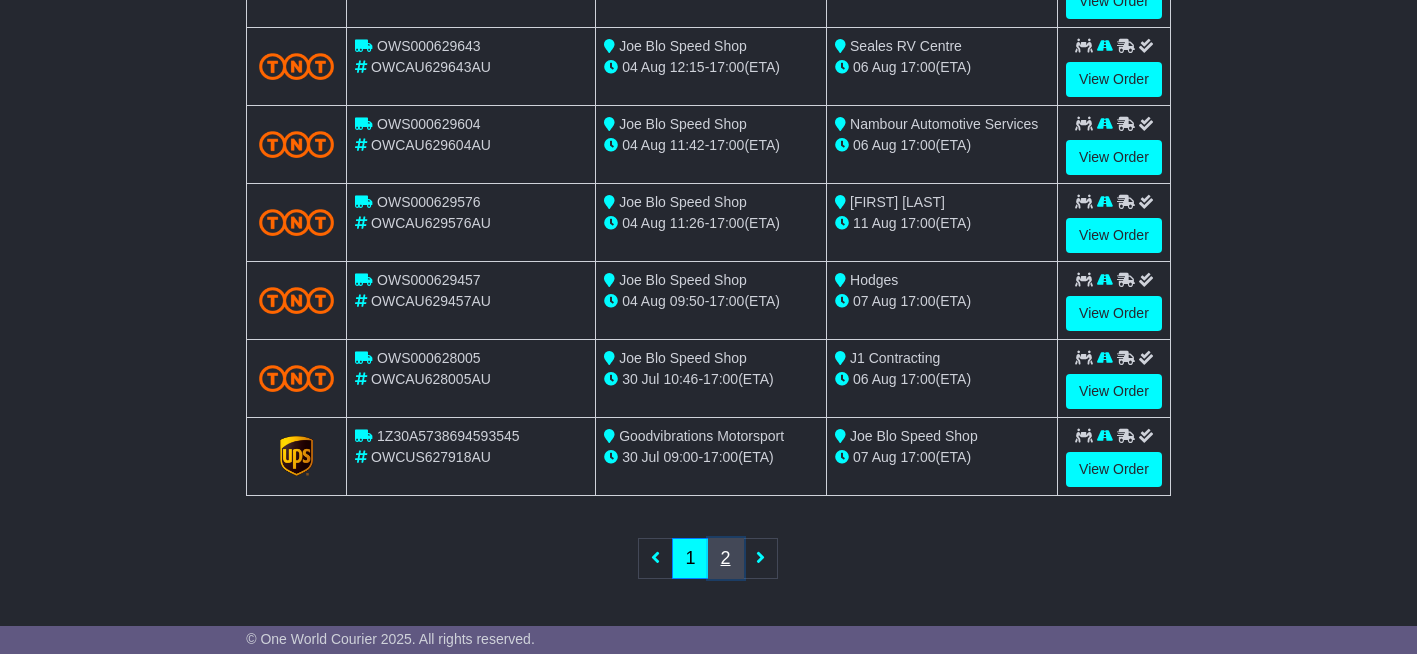 click on "2" at bounding box center [726, 558] 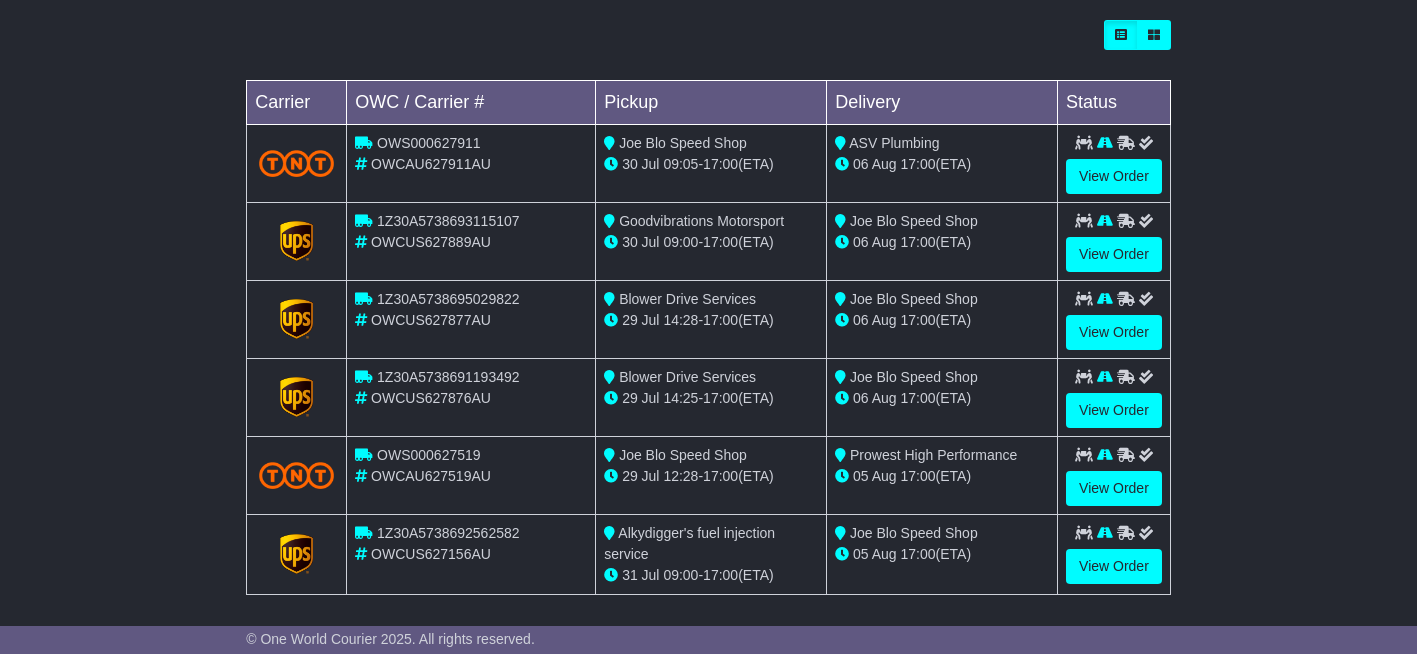 scroll, scrollTop: 687, scrollLeft: 0, axis: vertical 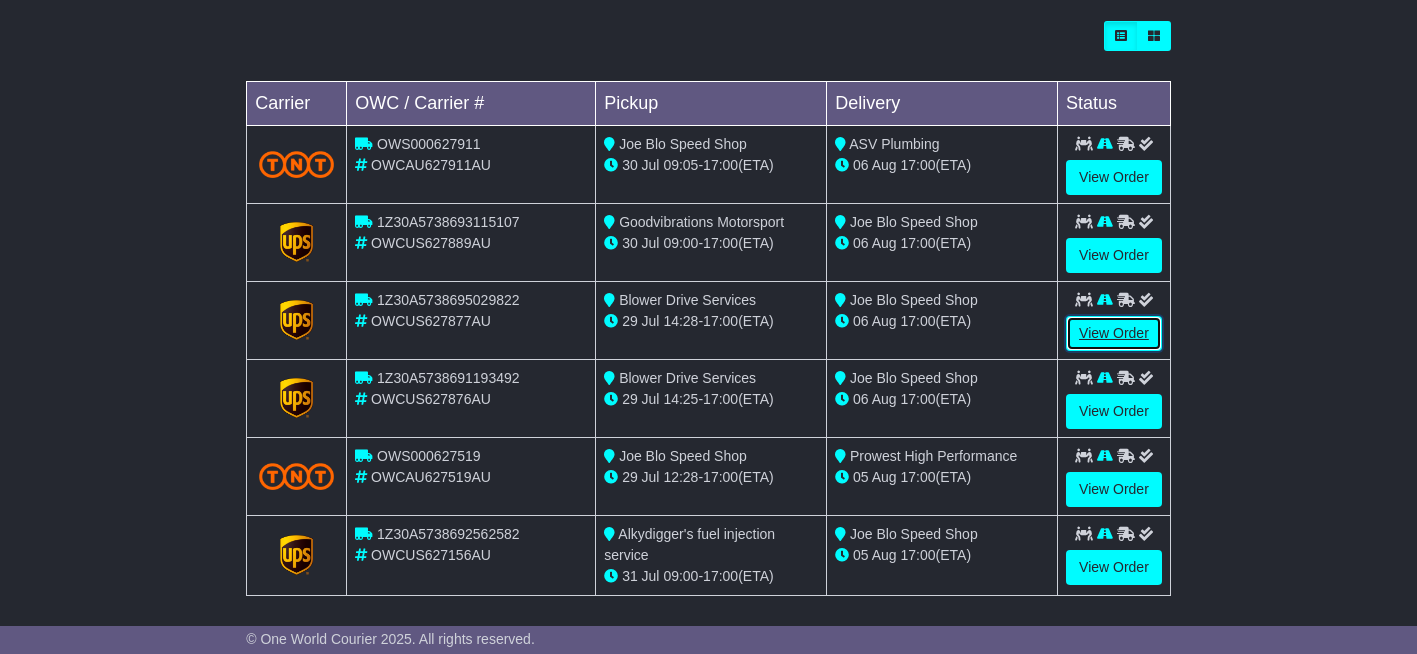 click on "View Order" at bounding box center (1114, 333) 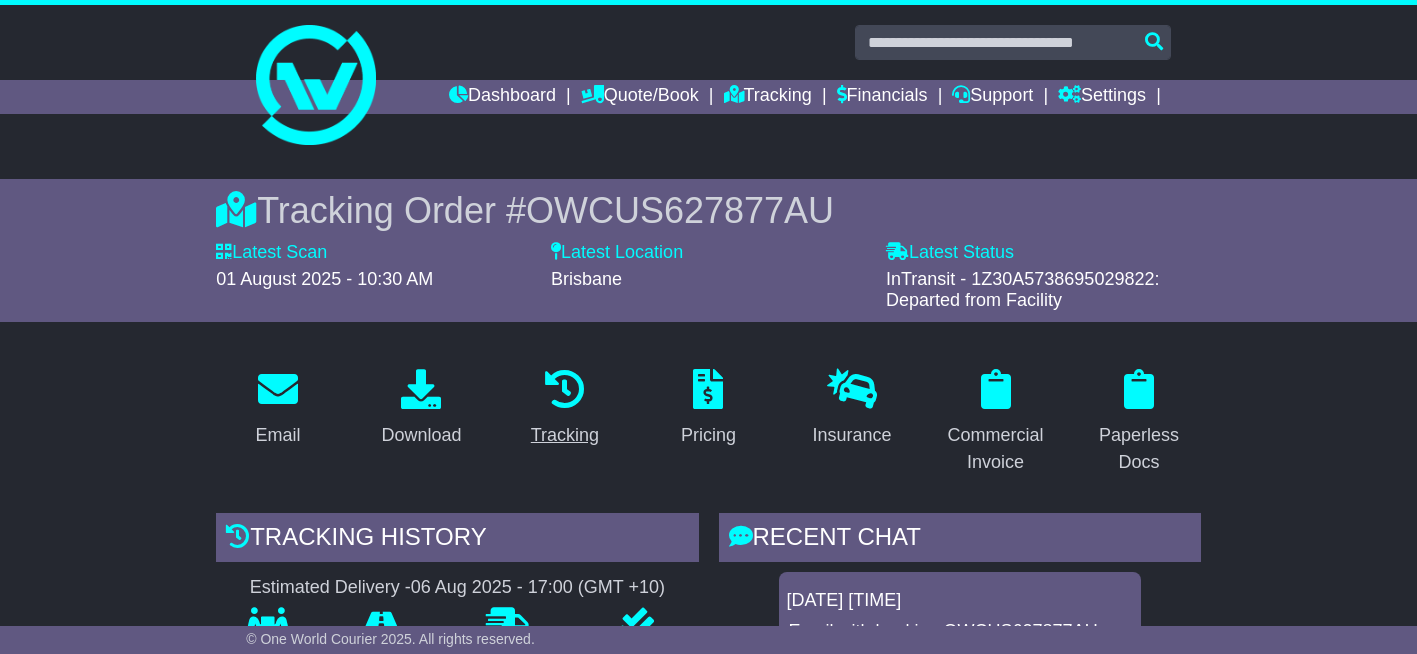 scroll, scrollTop: 0, scrollLeft: 0, axis: both 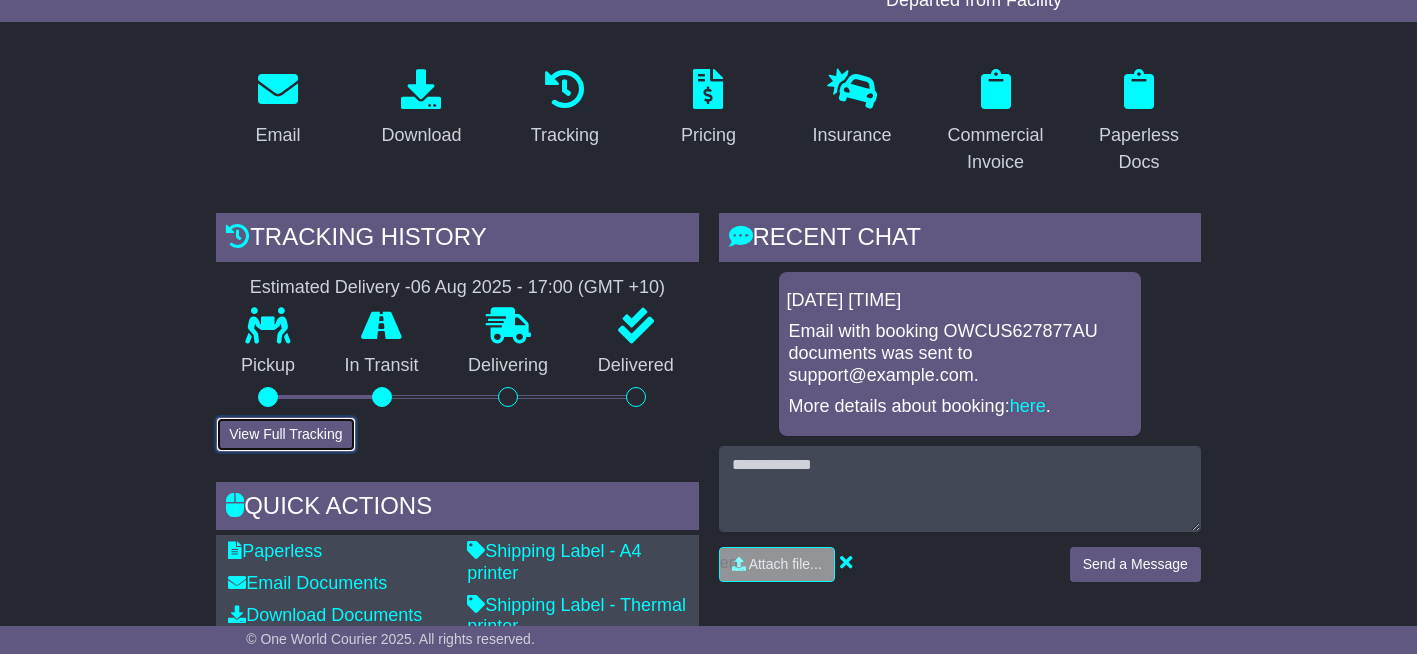 click on "View Full Tracking" at bounding box center [285, 434] 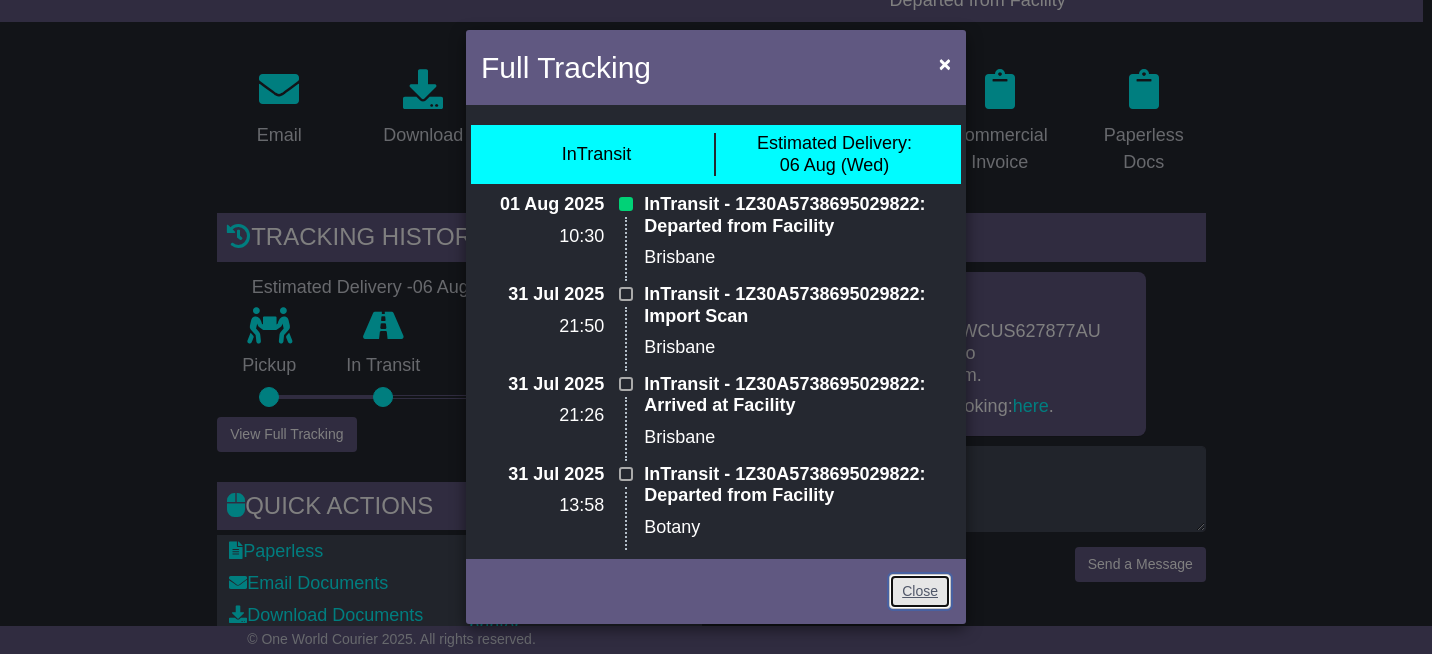 click on "Close" at bounding box center [920, 591] 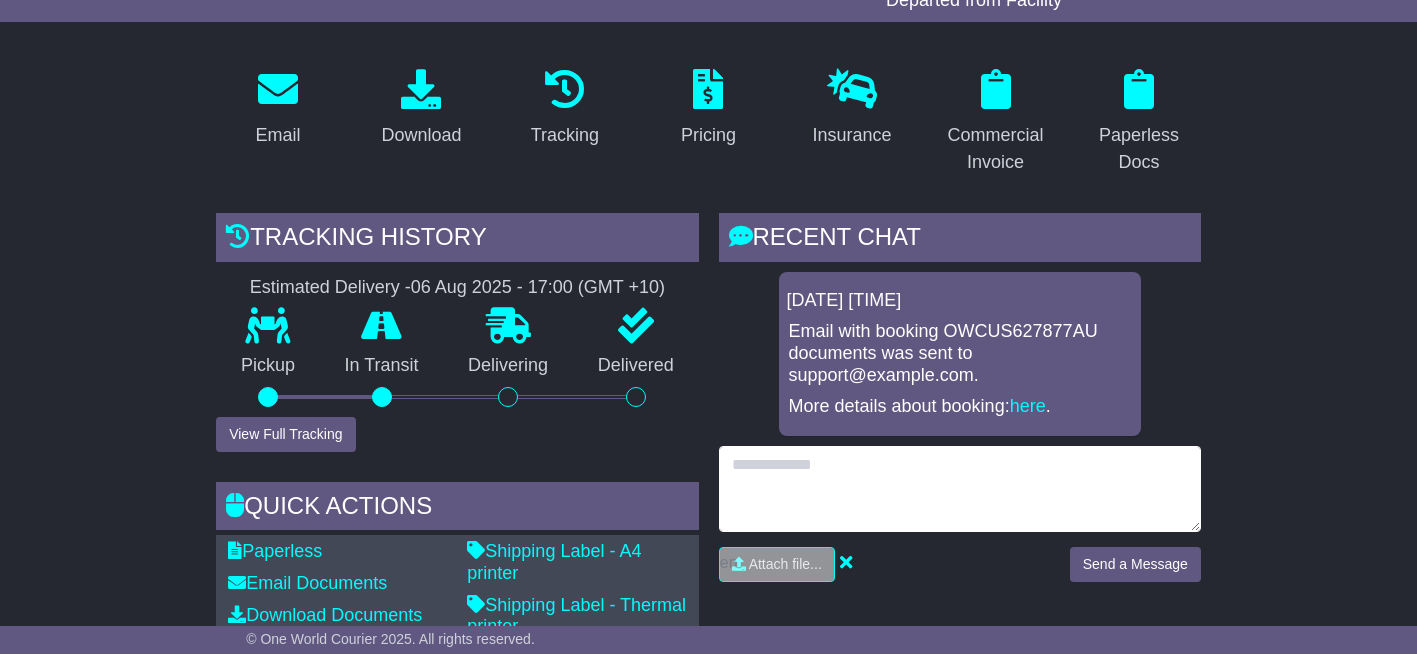 click at bounding box center (960, 489) 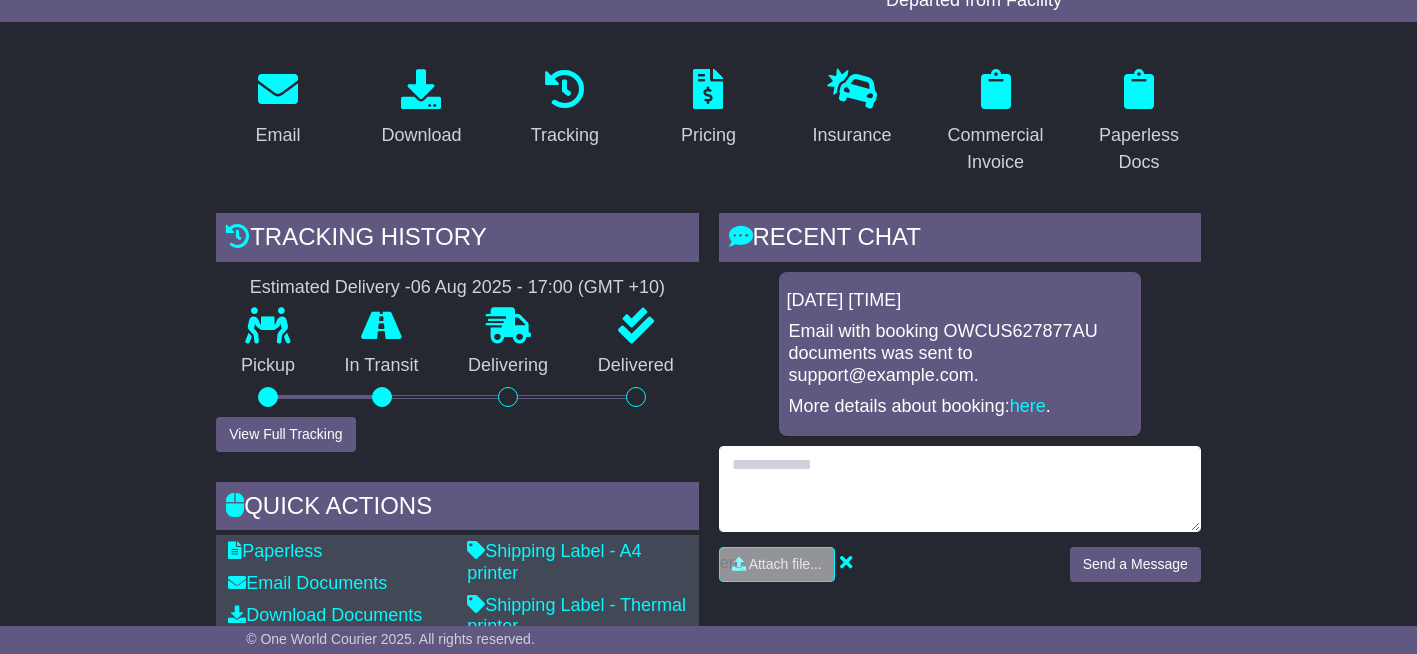 paste on "**********" 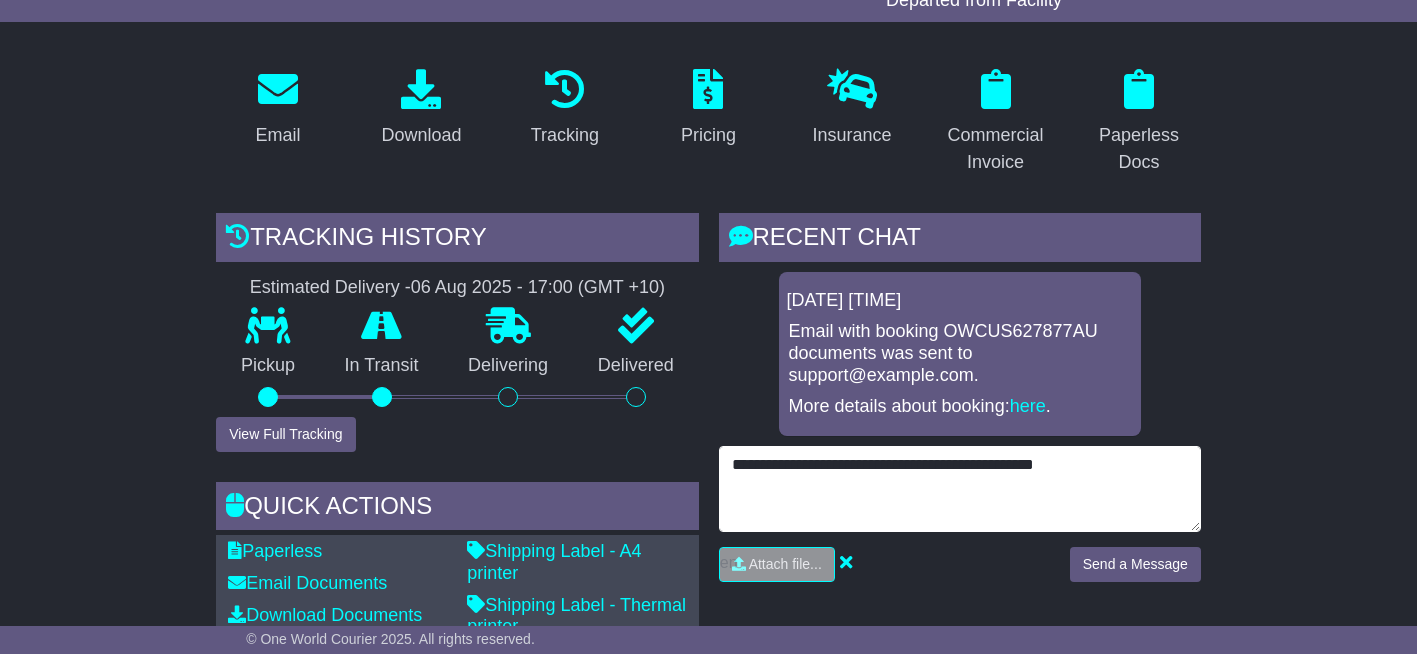 type on "**********" 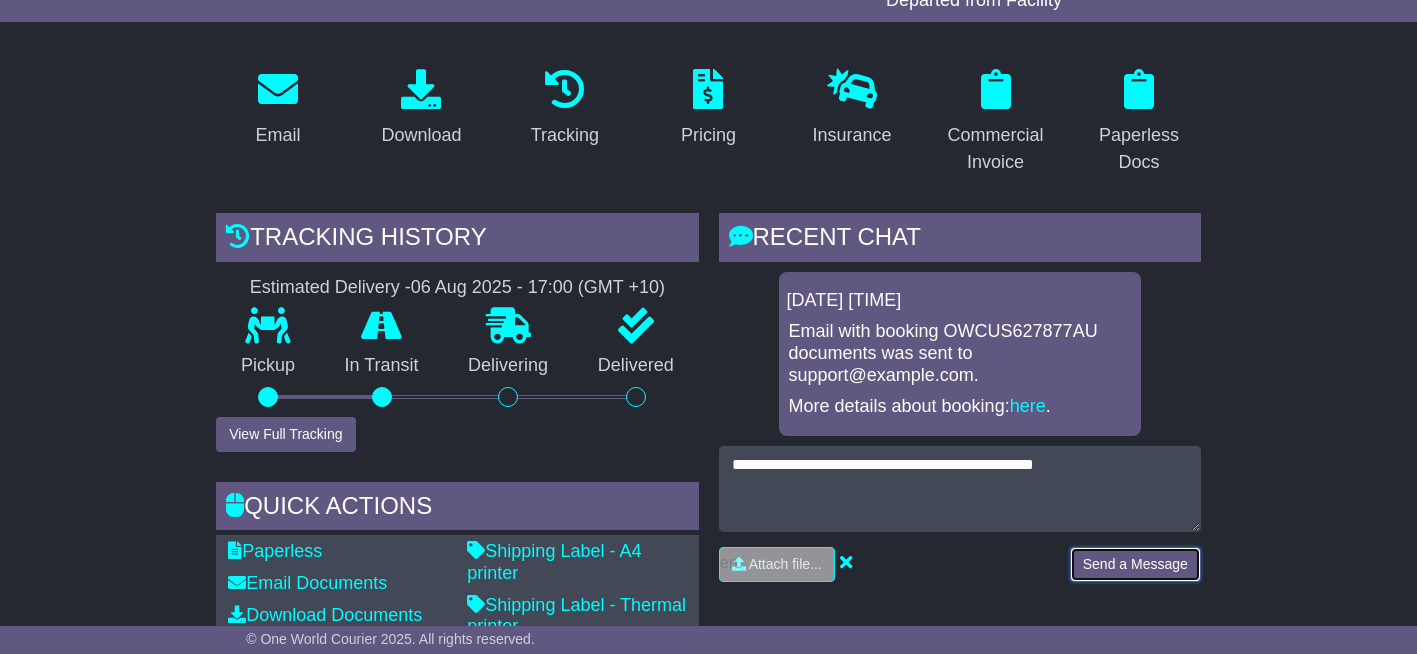click on "Send a Message" at bounding box center [1135, 564] 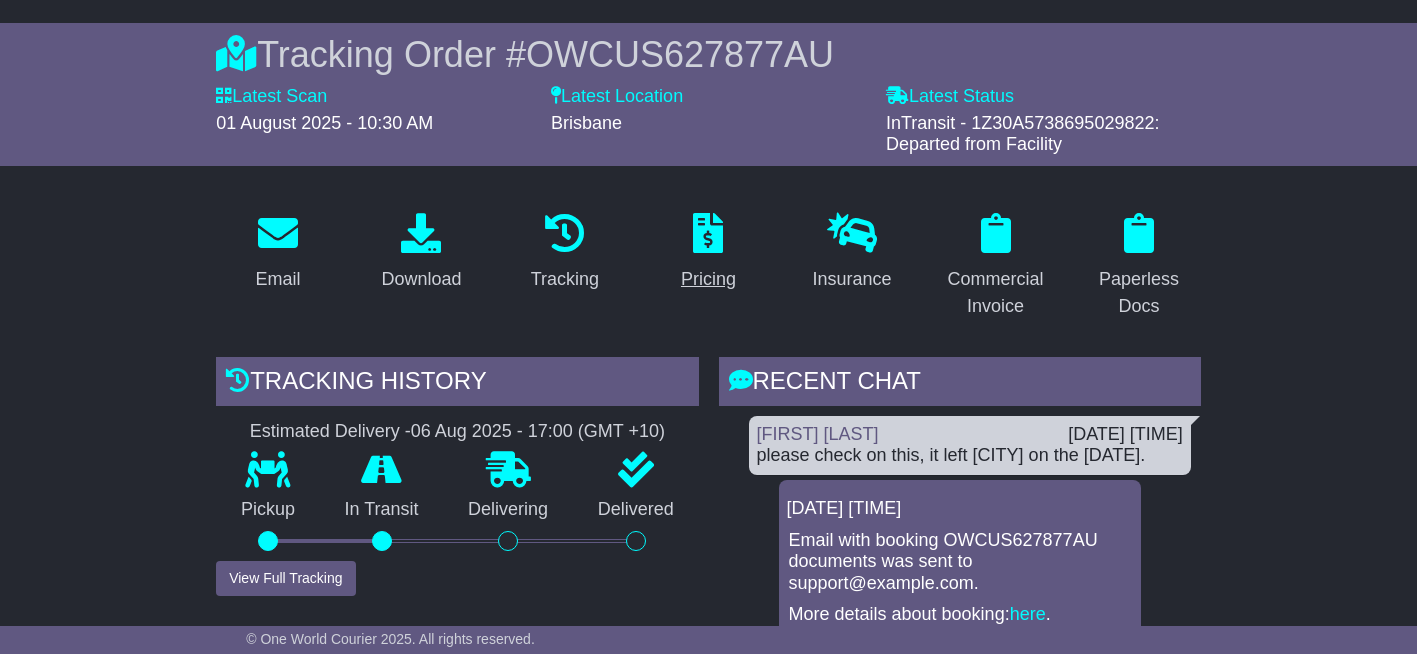scroll, scrollTop: 0, scrollLeft: 0, axis: both 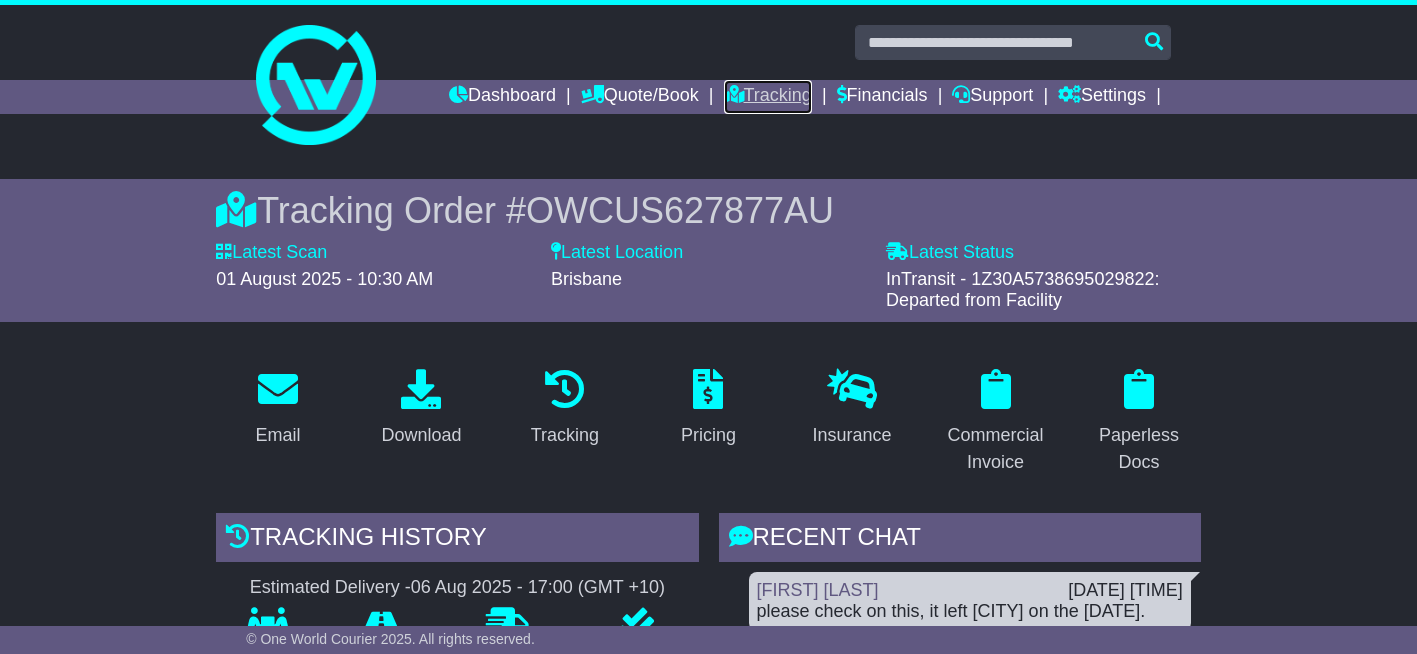 click on "Tracking" at bounding box center (768, 97) 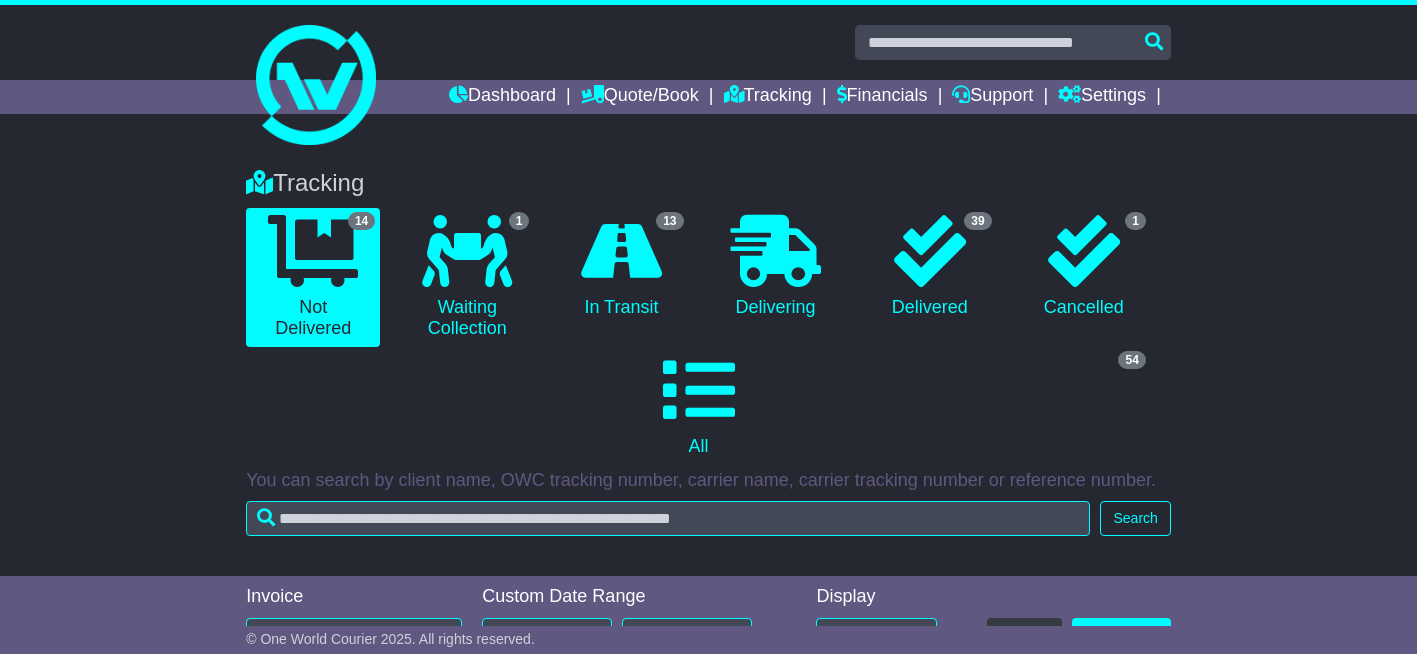 scroll, scrollTop: 0, scrollLeft: 0, axis: both 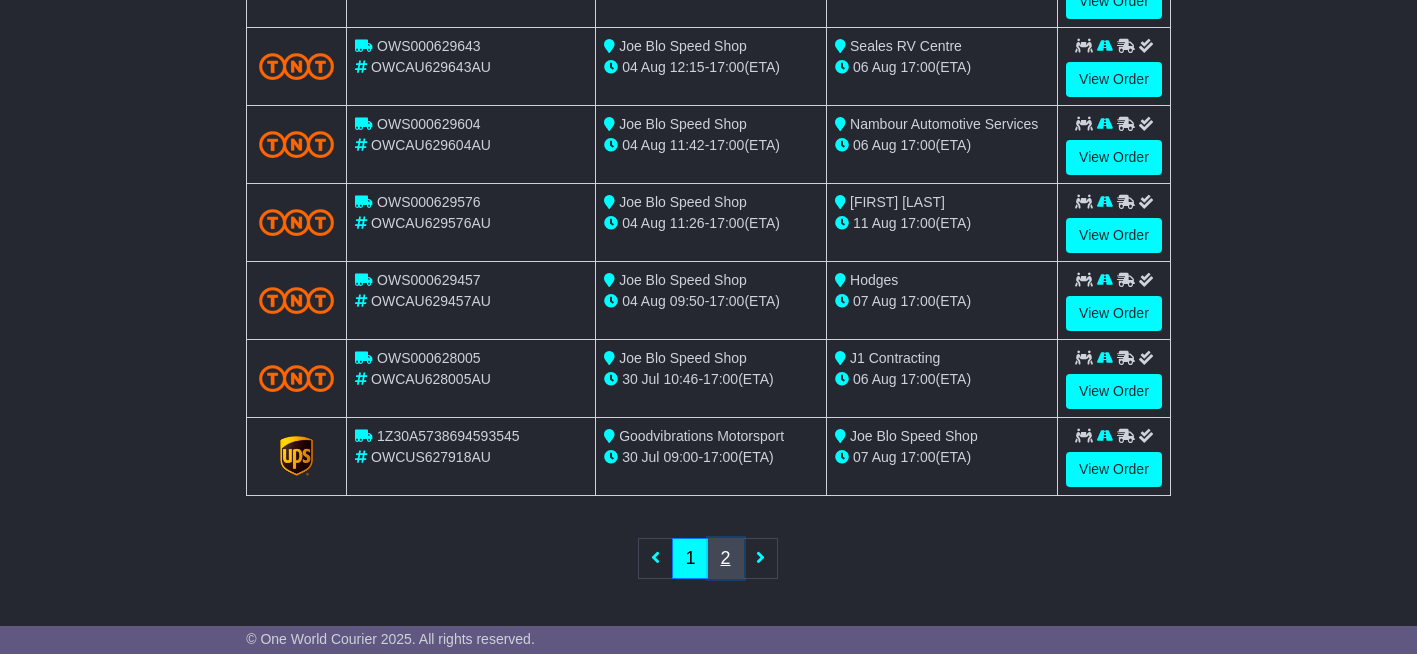 click on "2" at bounding box center (726, 558) 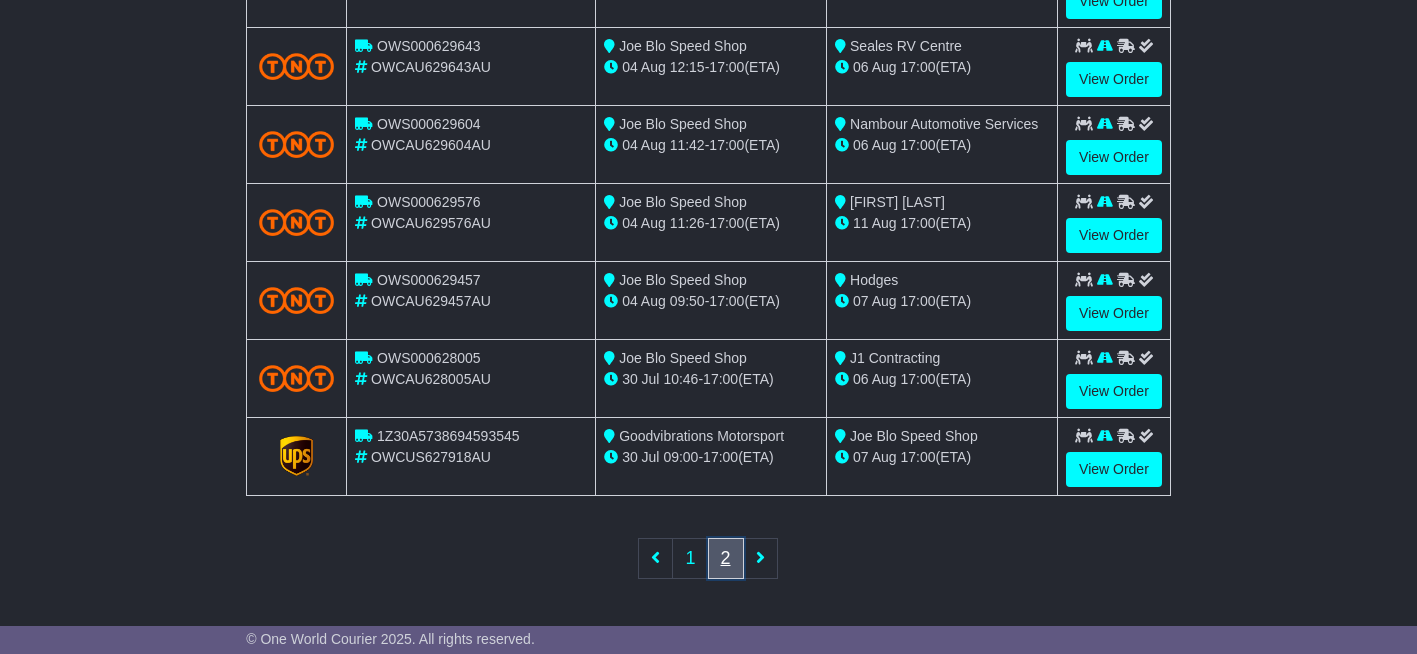 scroll, scrollTop: 787, scrollLeft: 0, axis: vertical 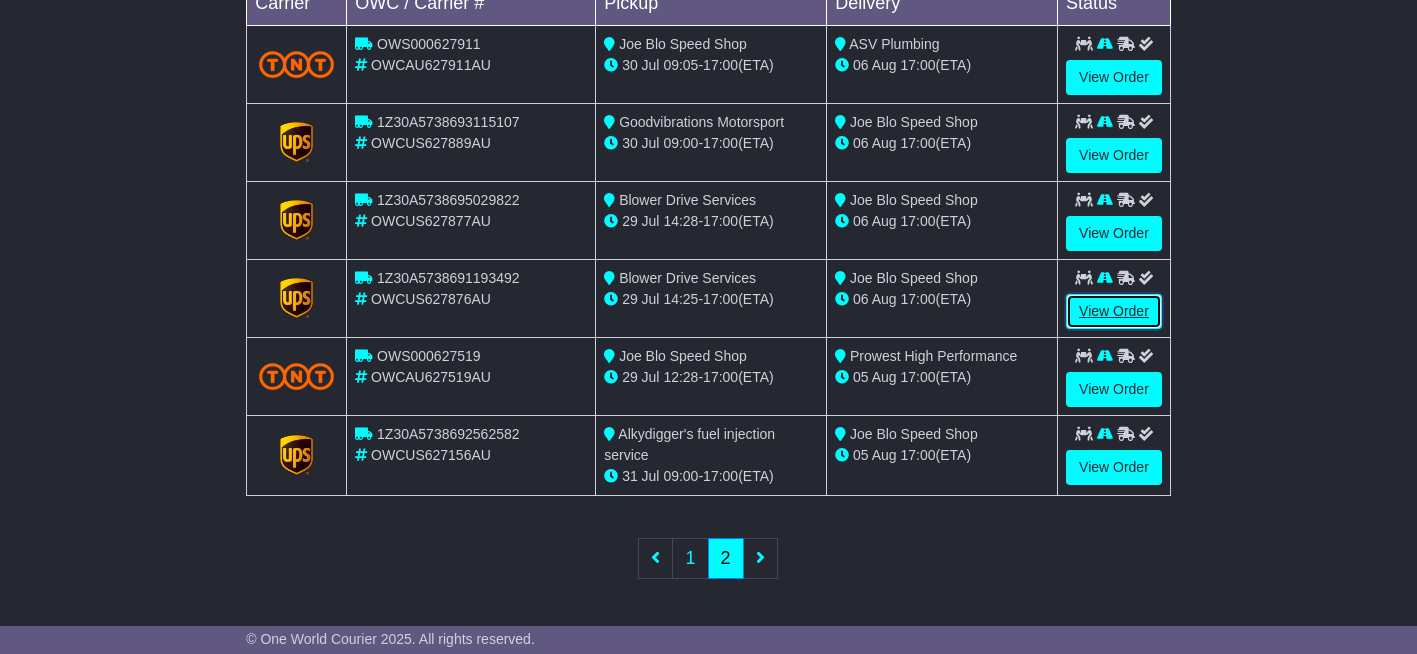click on "View Order" at bounding box center (1114, 311) 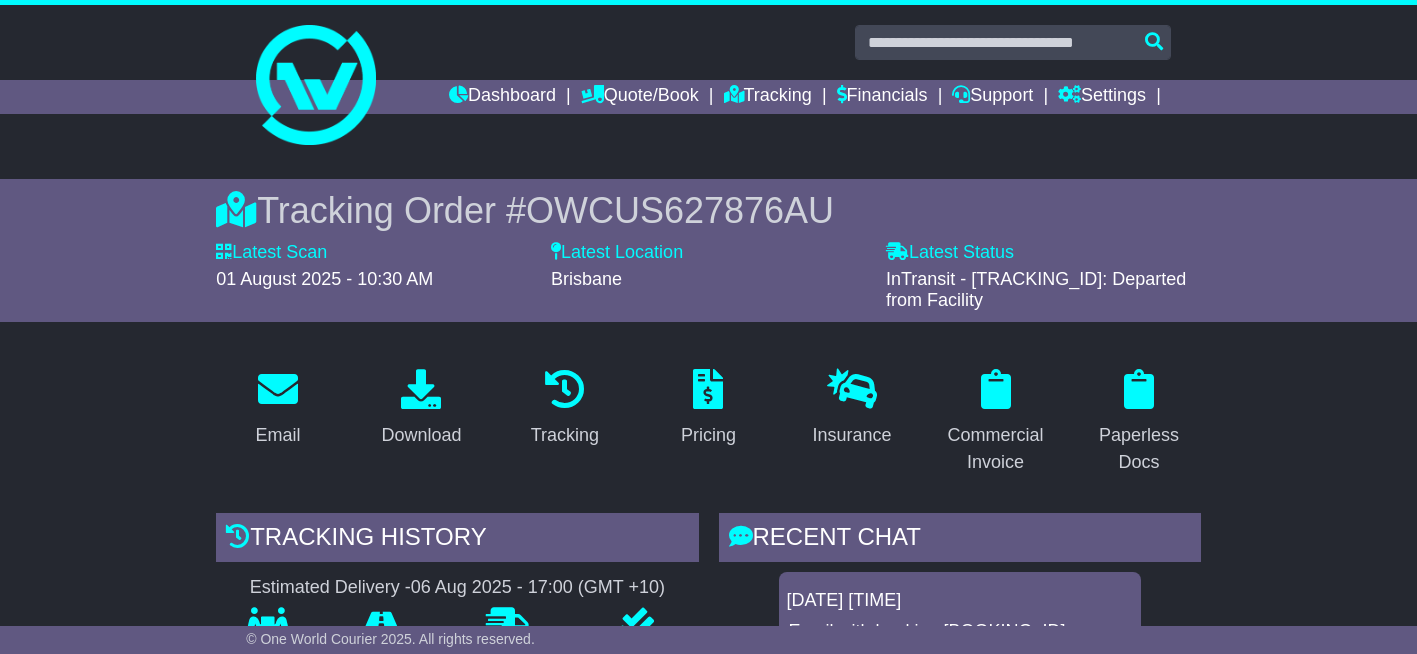 scroll, scrollTop: 0, scrollLeft: 0, axis: both 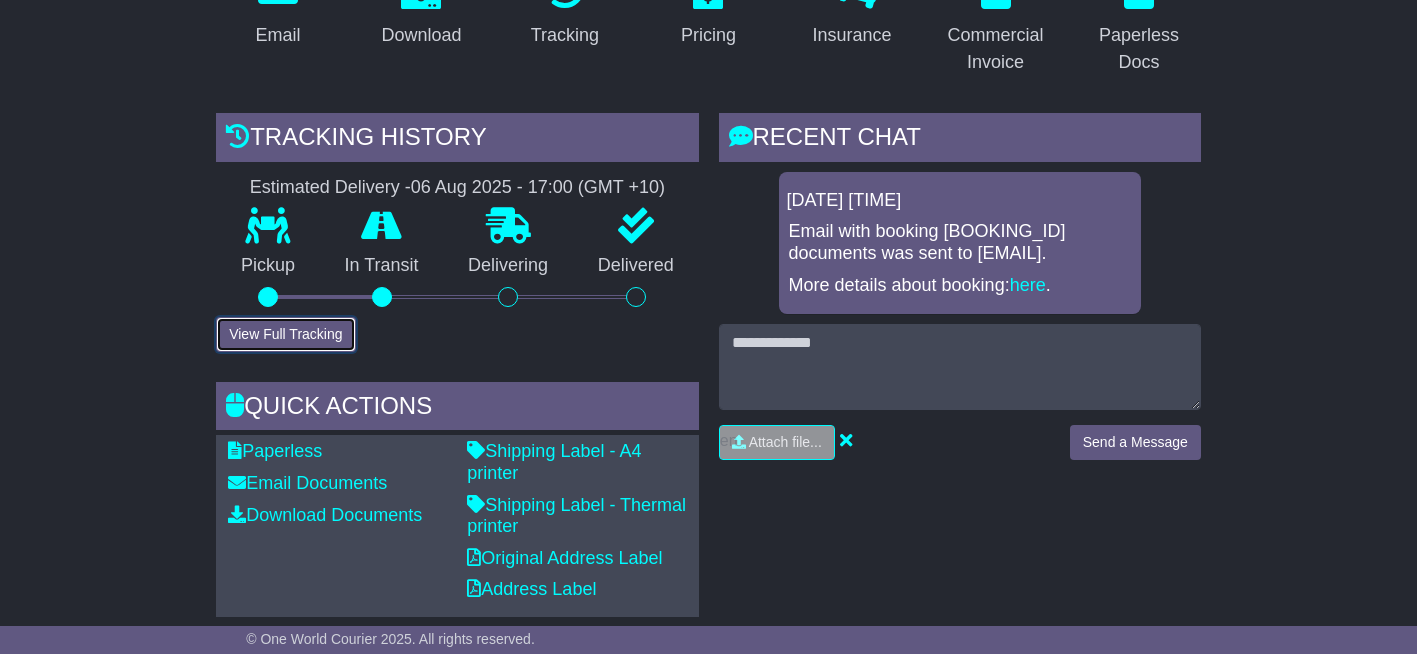 click on "View Full Tracking" at bounding box center [285, 334] 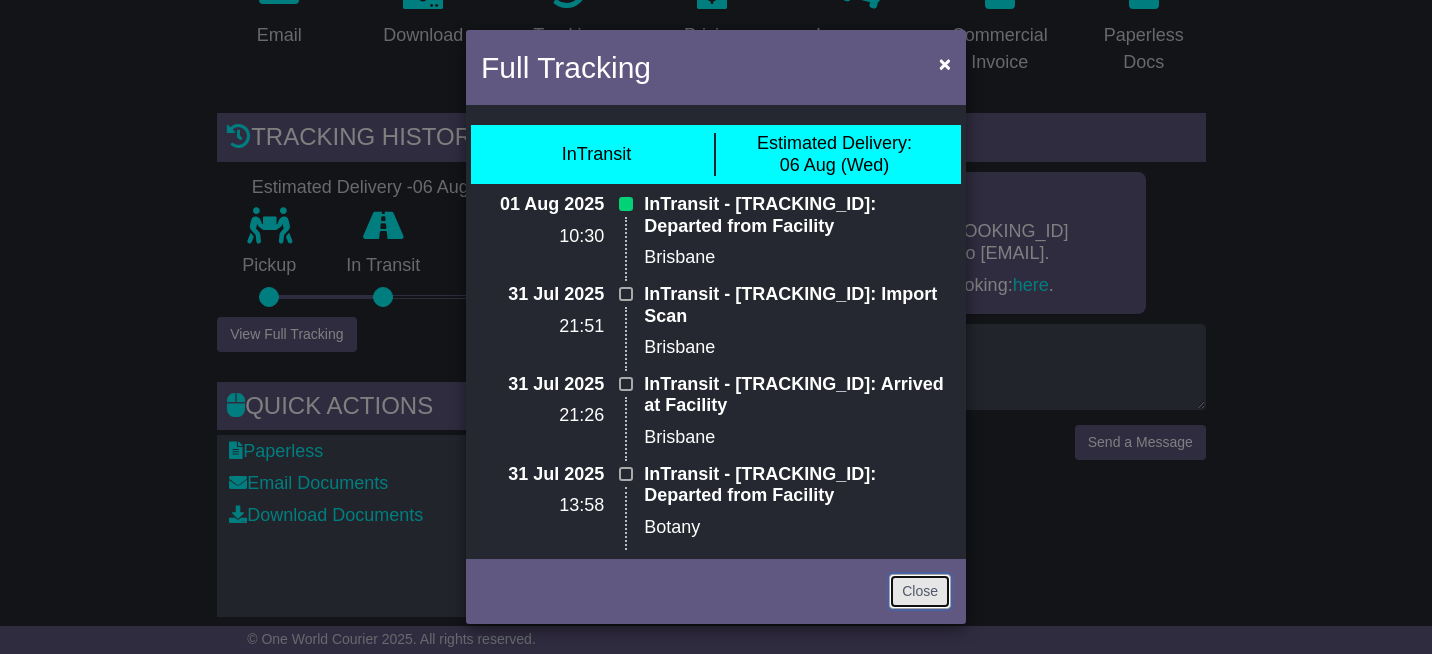 drag, startPoint x: 907, startPoint y: 587, endPoint x: 901, endPoint y: 578, distance: 10.816654 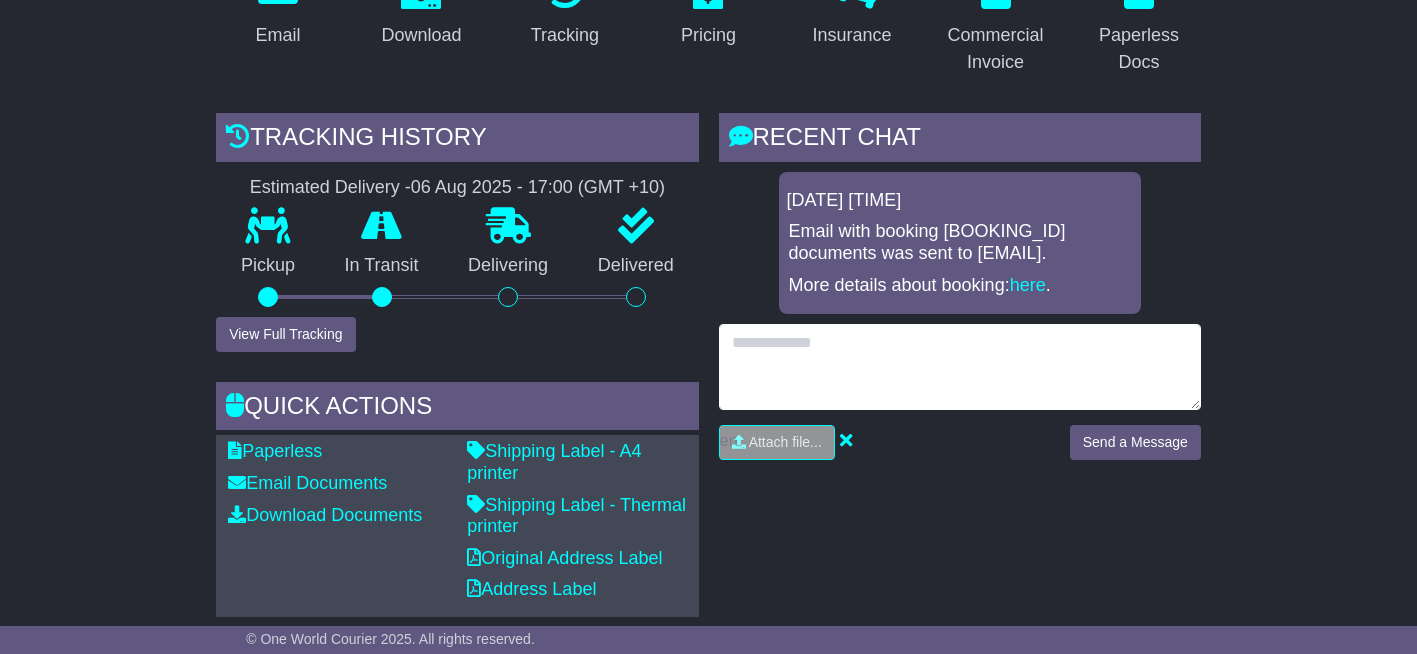 click at bounding box center [960, 367] 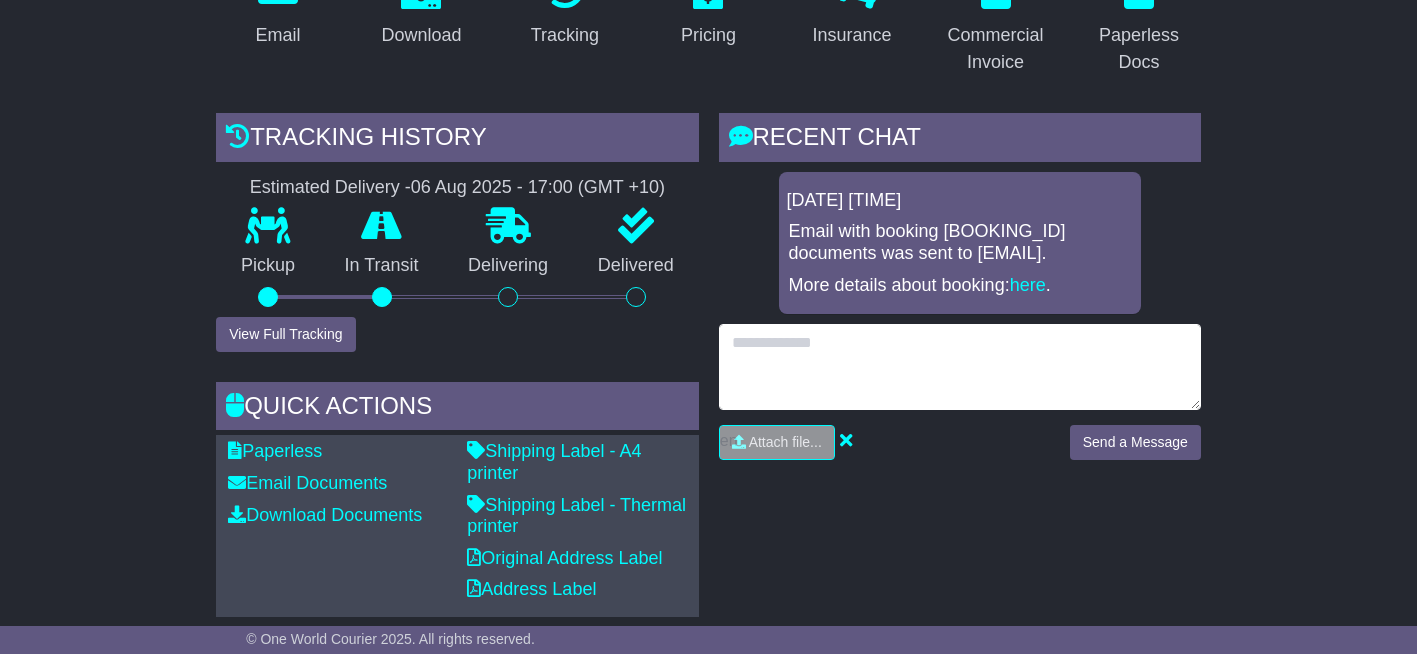 paste on "**********" 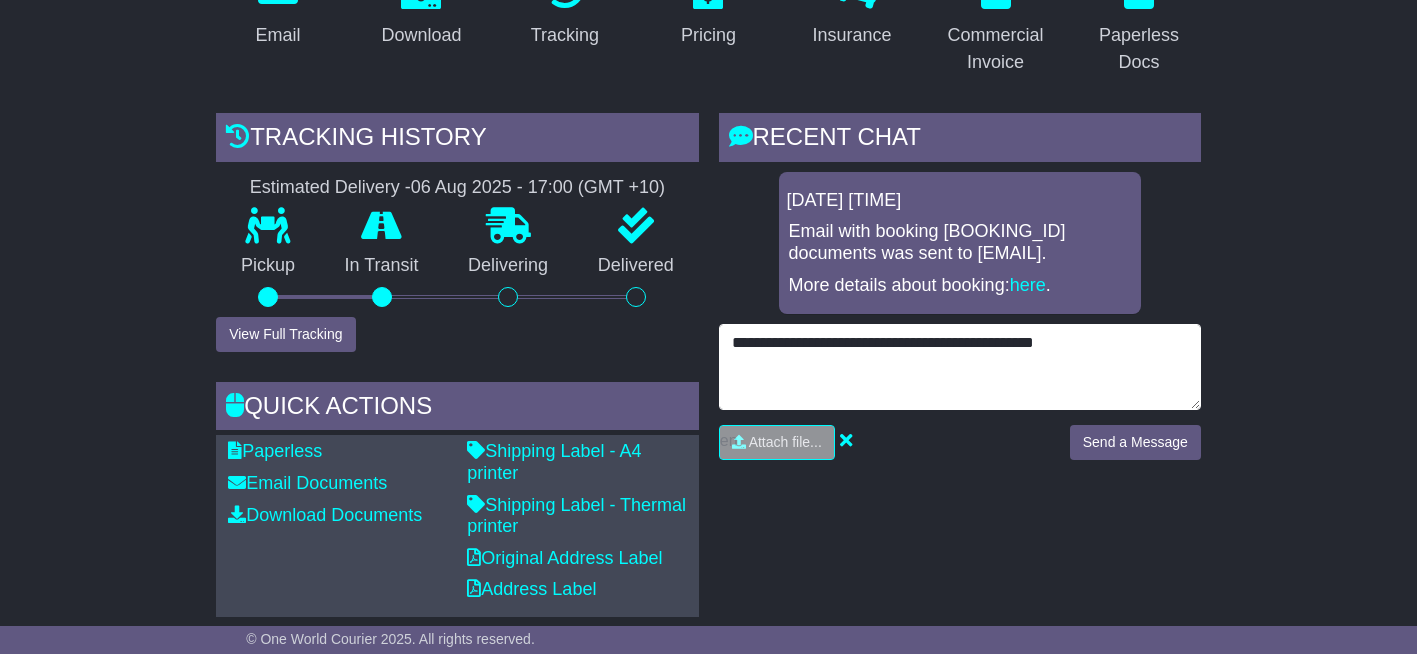 type on "**********" 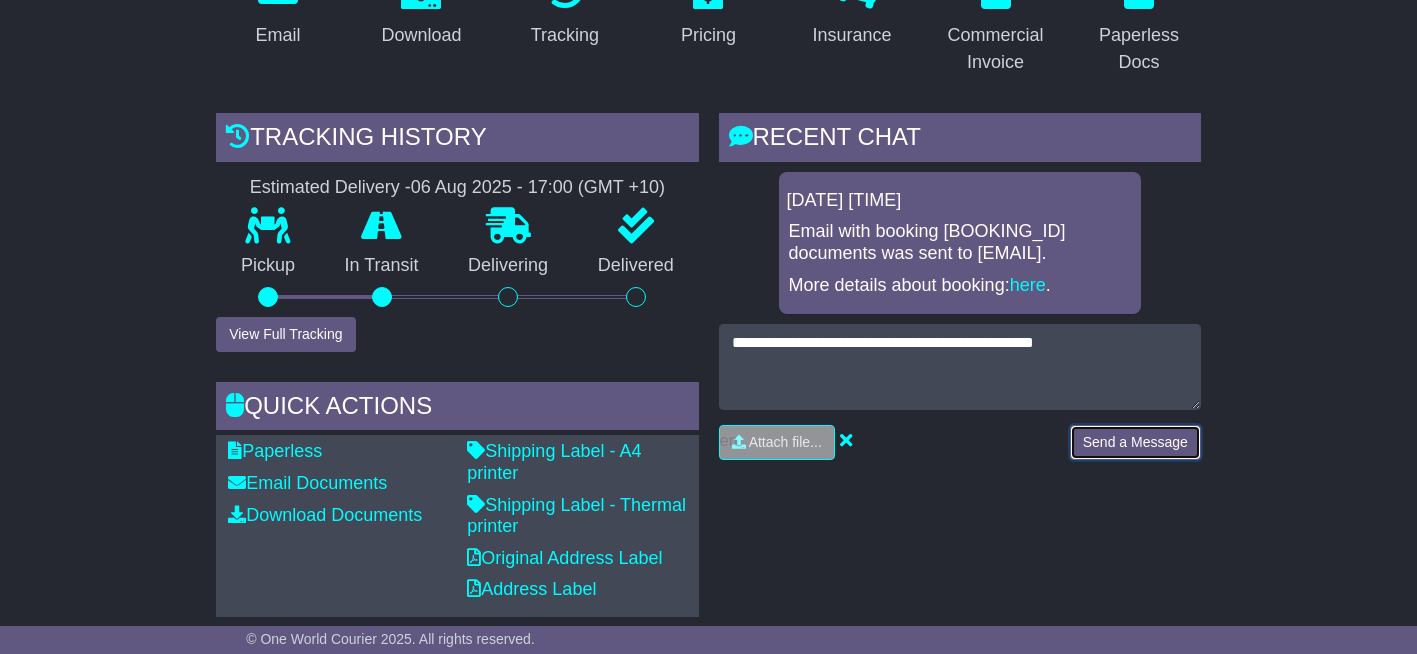 click on "Send a Message" at bounding box center (1135, 442) 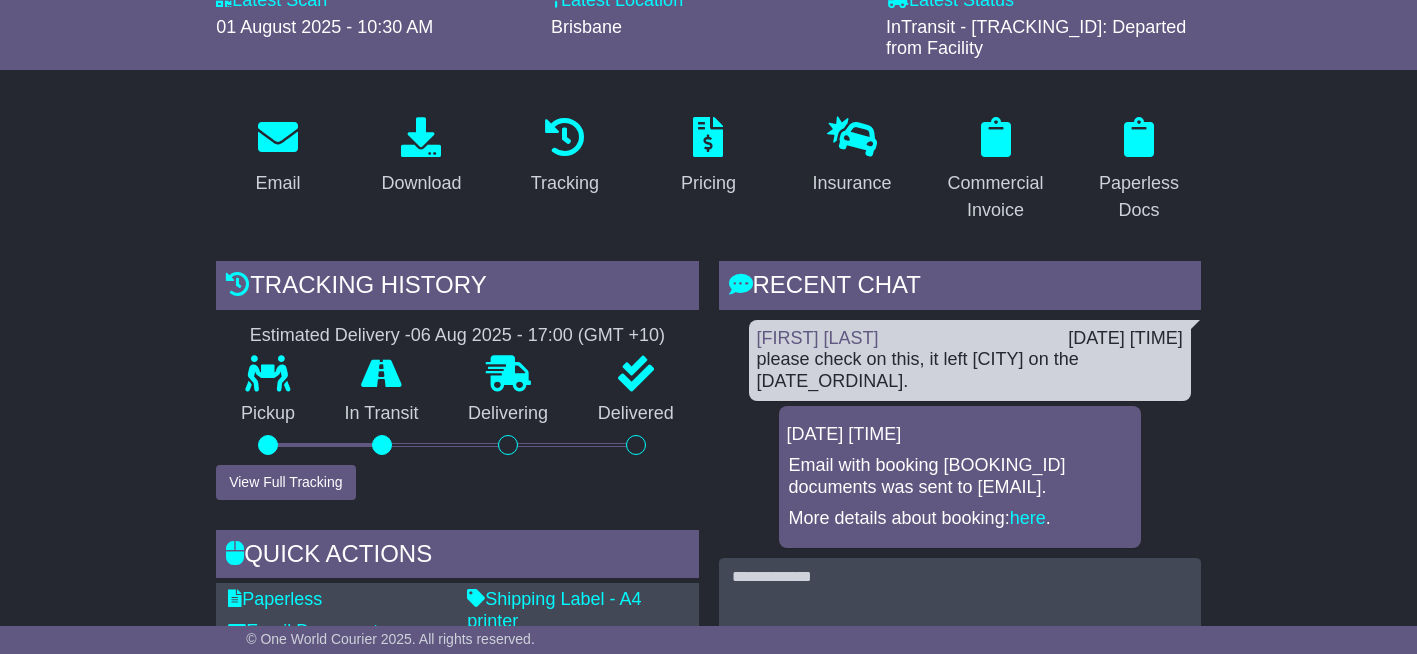 scroll, scrollTop: 0, scrollLeft: 0, axis: both 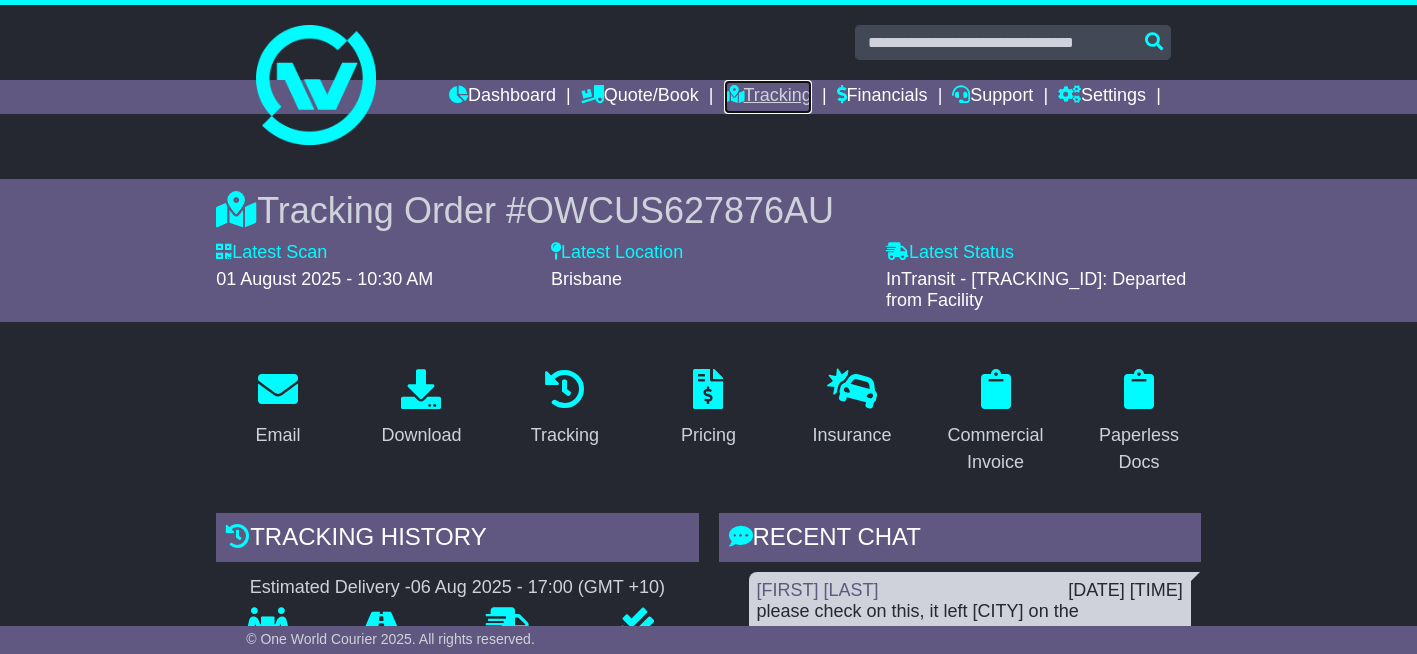 click on "Tracking" at bounding box center (768, 97) 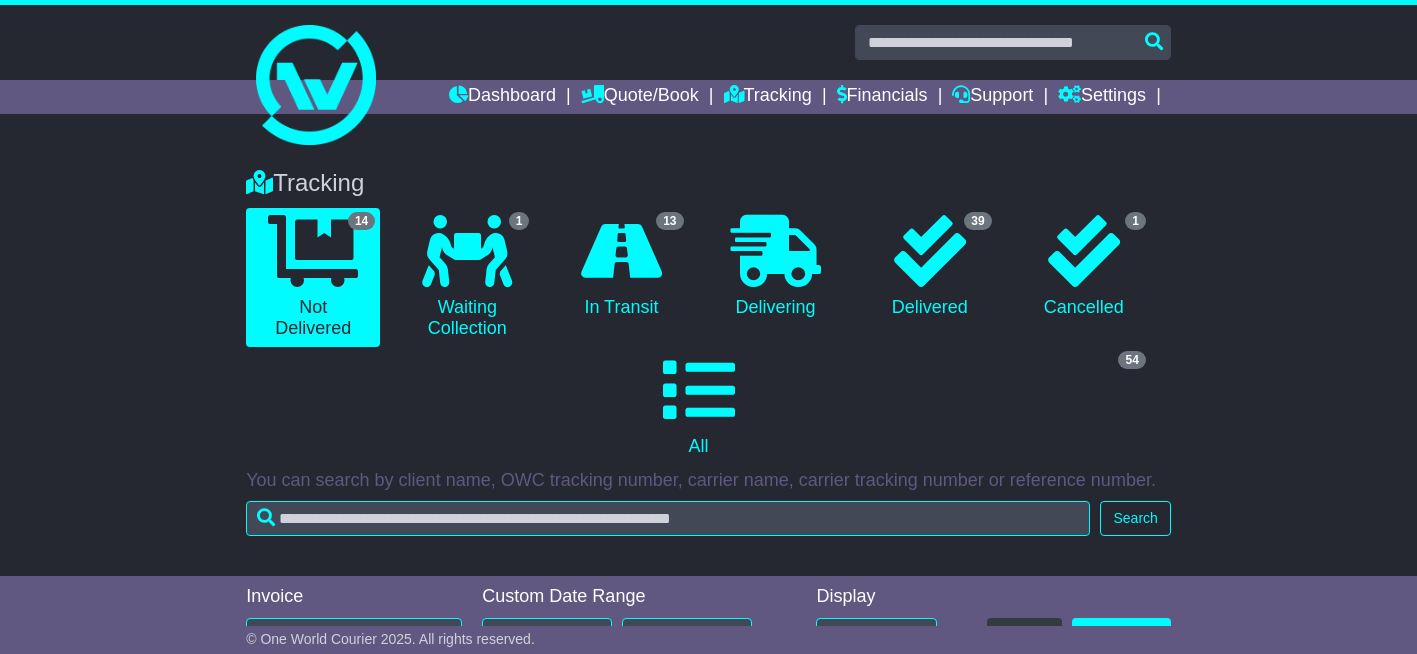 scroll, scrollTop: 316, scrollLeft: 0, axis: vertical 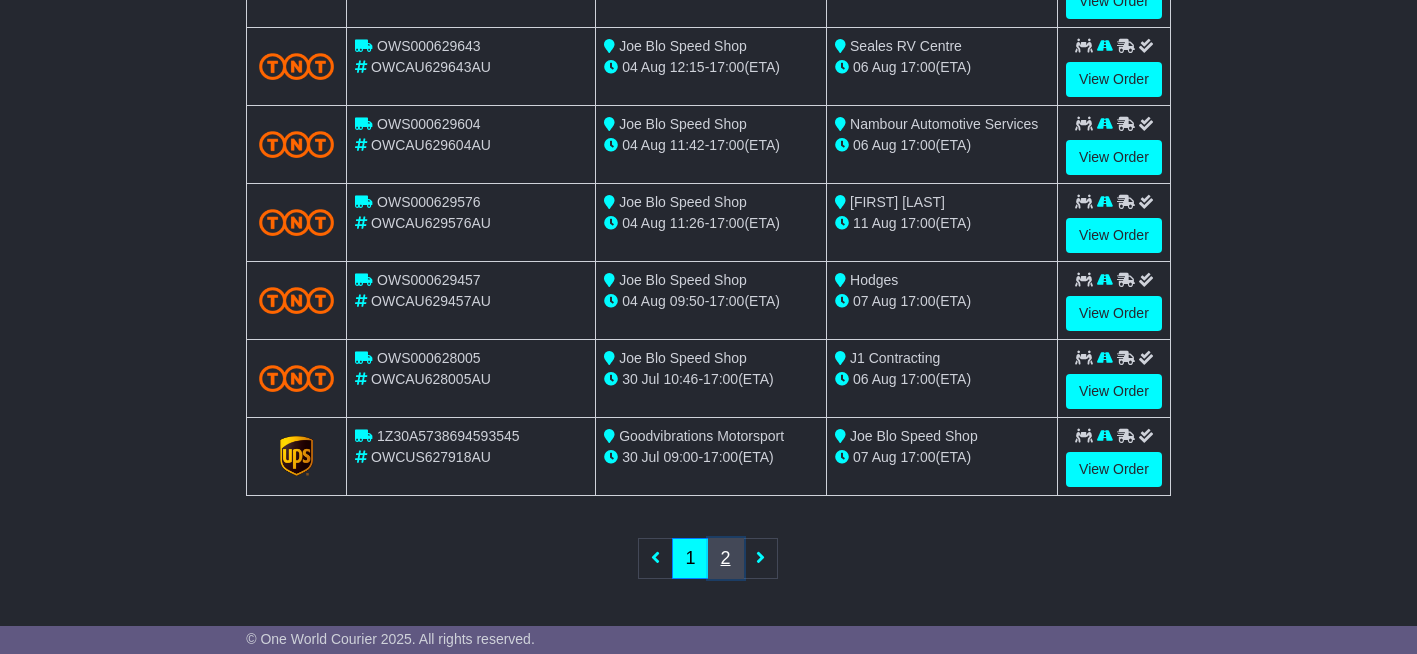 click on "2" at bounding box center (726, 558) 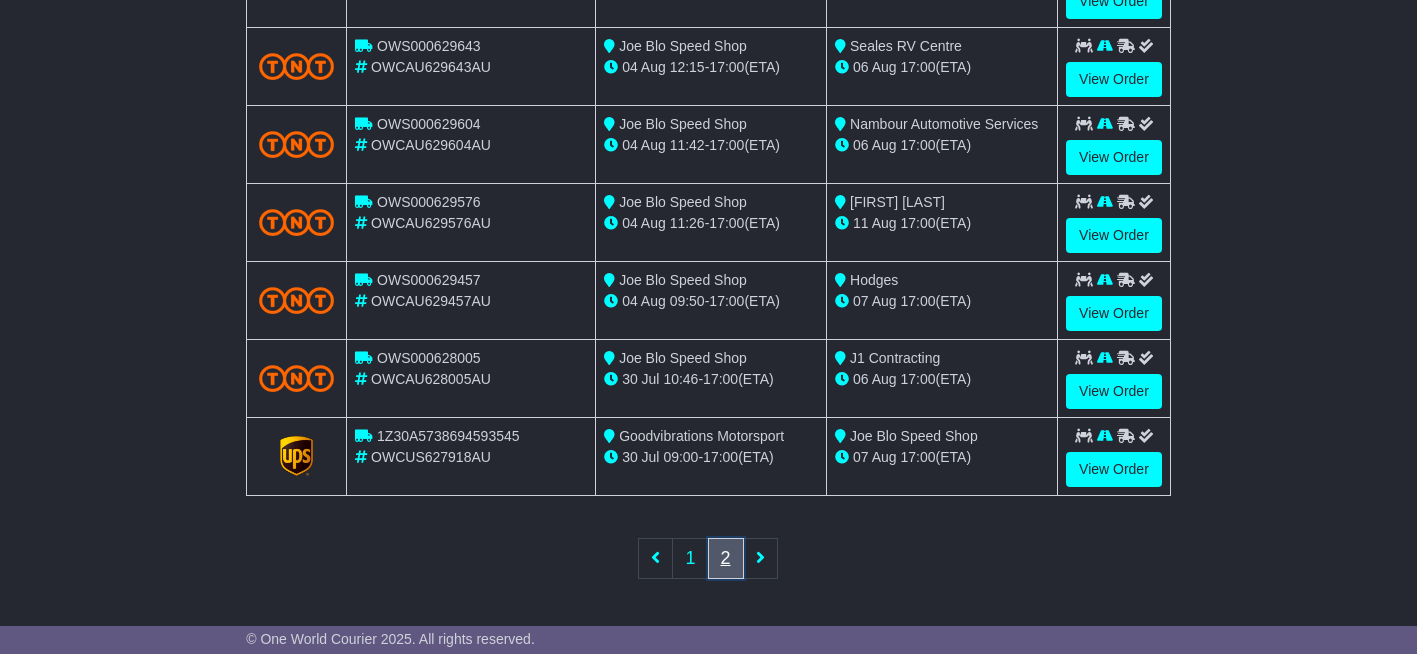 scroll, scrollTop: 787, scrollLeft: 0, axis: vertical 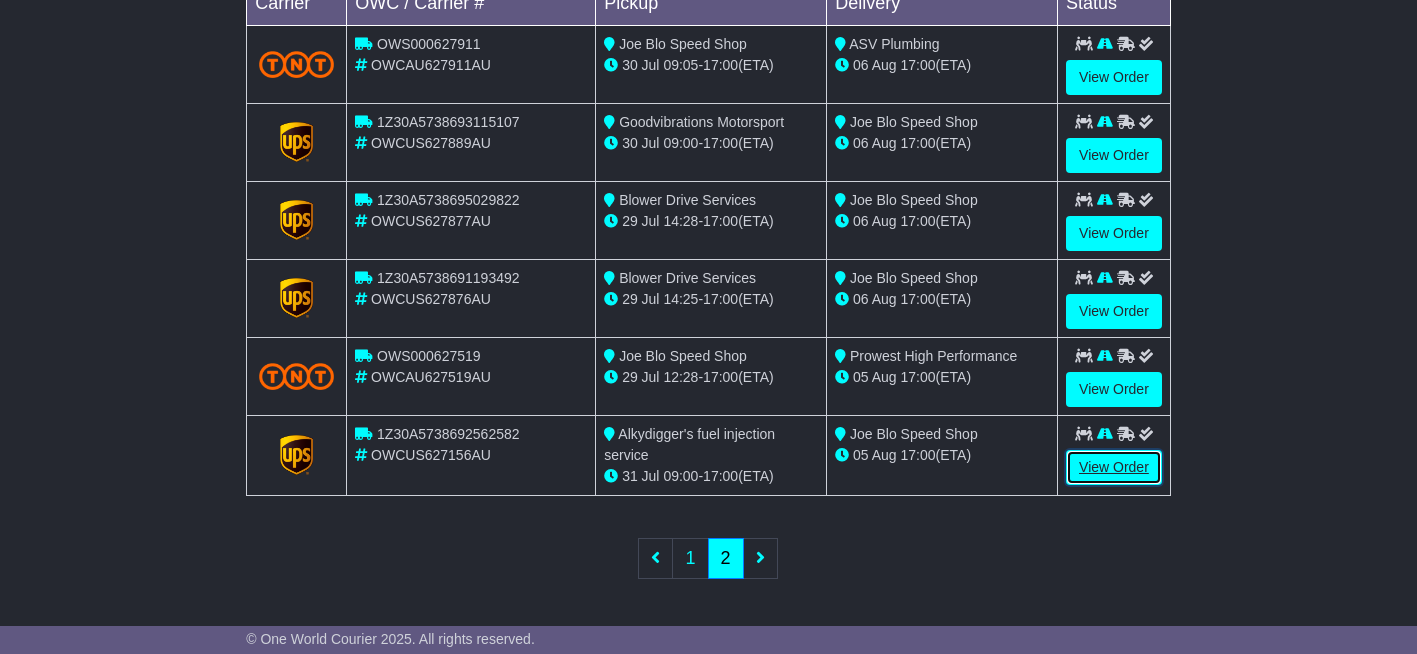 click on "View Order" at bounding box center [1114, 467] 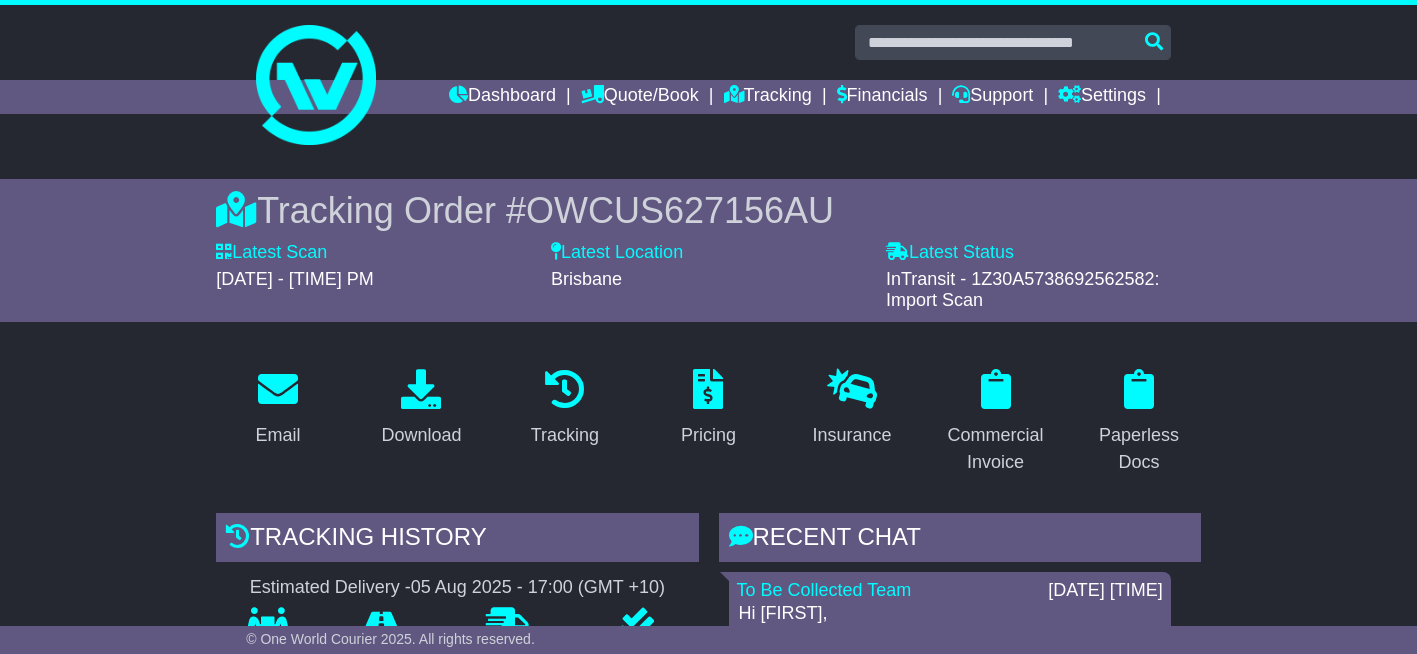 scroll, scrollTop: 0, scrollLeft: 0, axis: both 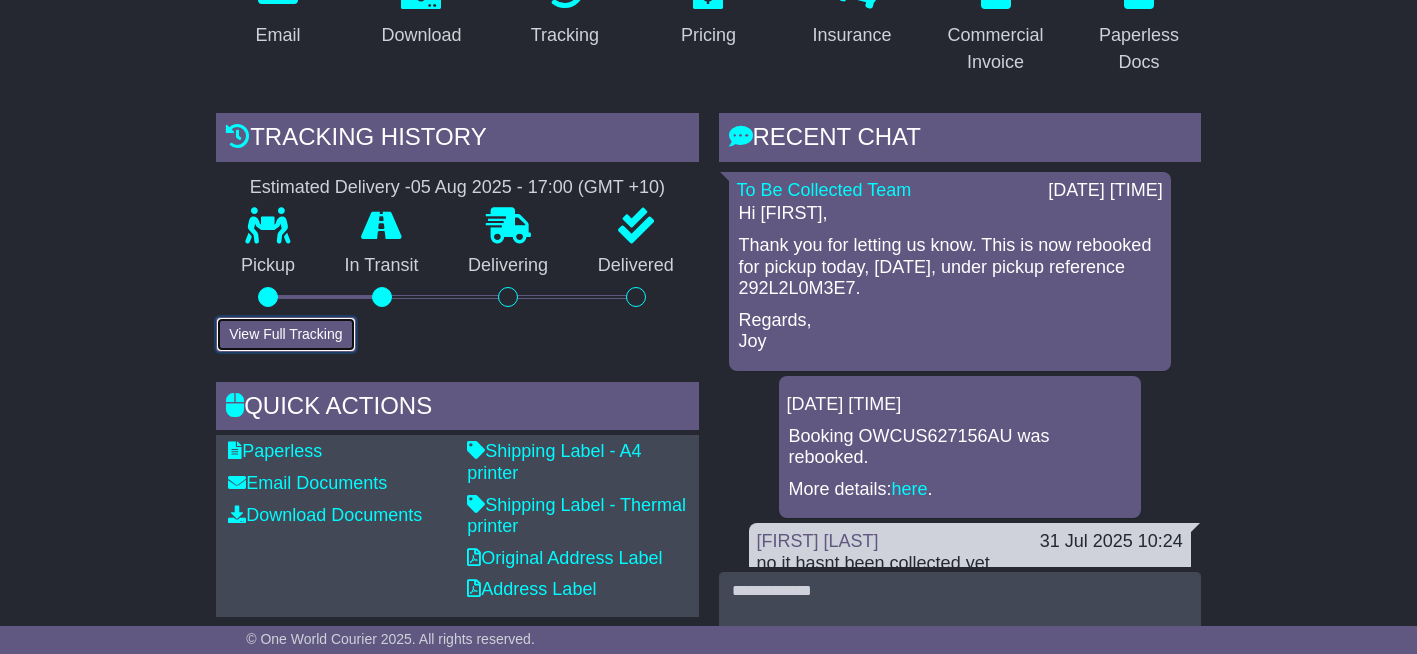 click on "View Full Tracking" at bounding box center (285, 334) 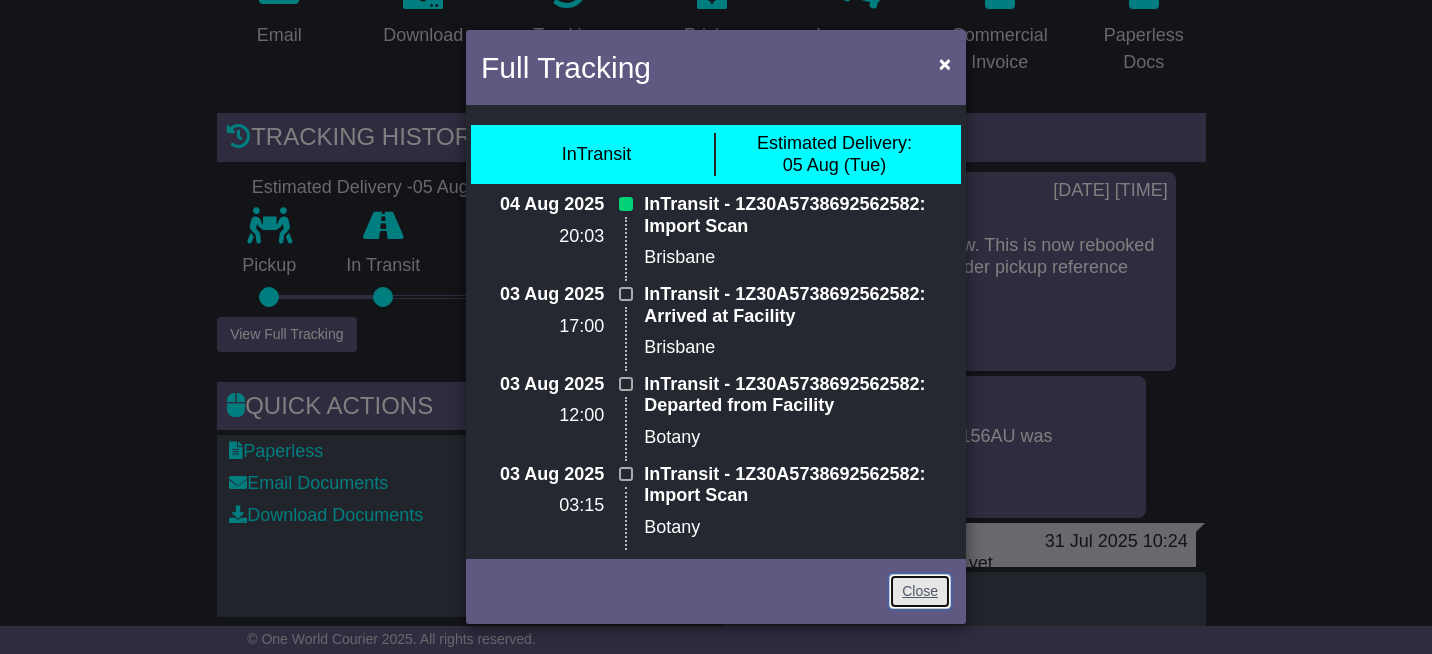 click on "Close" at bounding box center (920, 591) 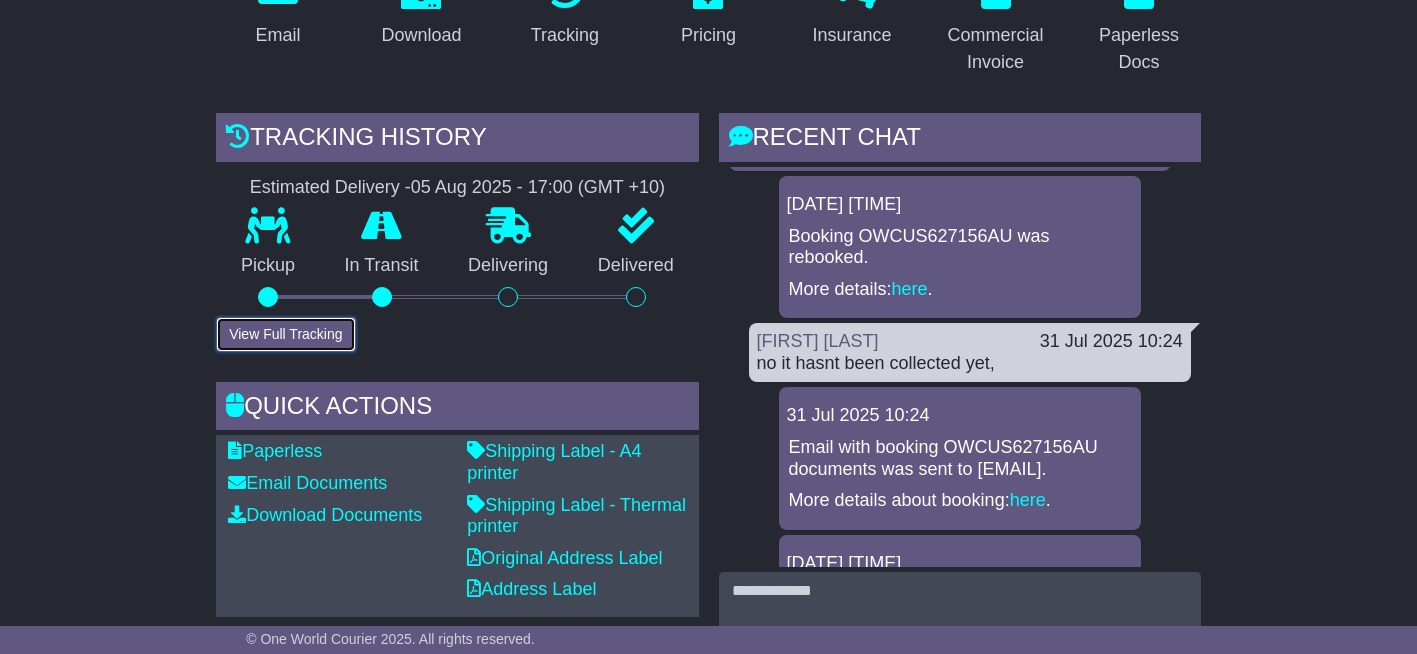 scroll, scrollTop: 0, scrollLeft: 0, axis: both 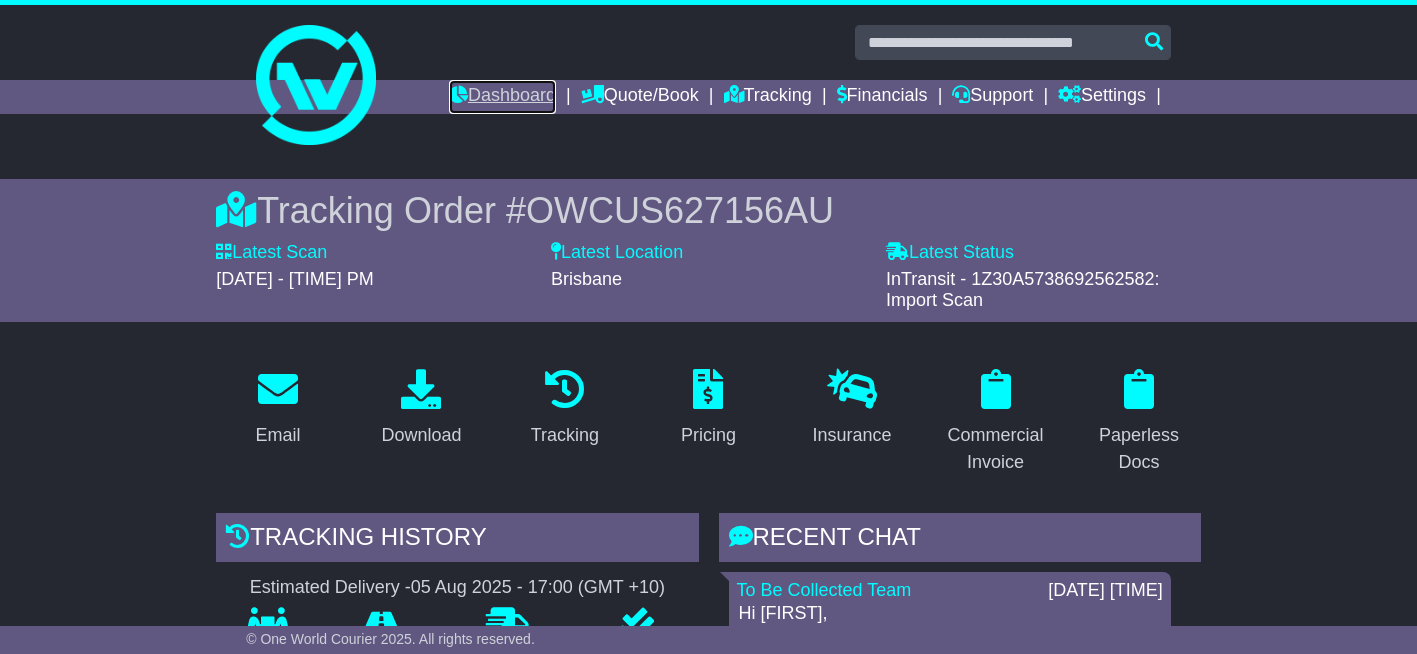 click on "Dashboard" at bounding box center [502, 97] 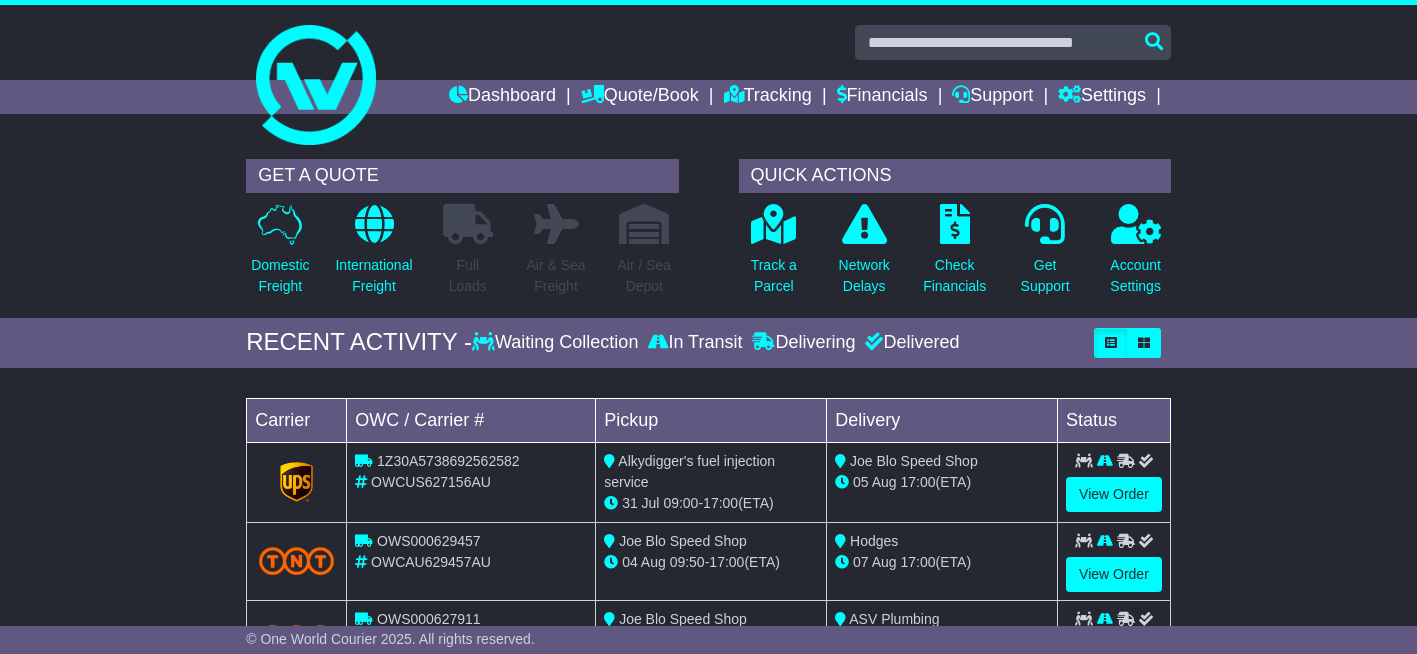 scroll, scrollTop: 0, scrollLeft: 0, axis: both 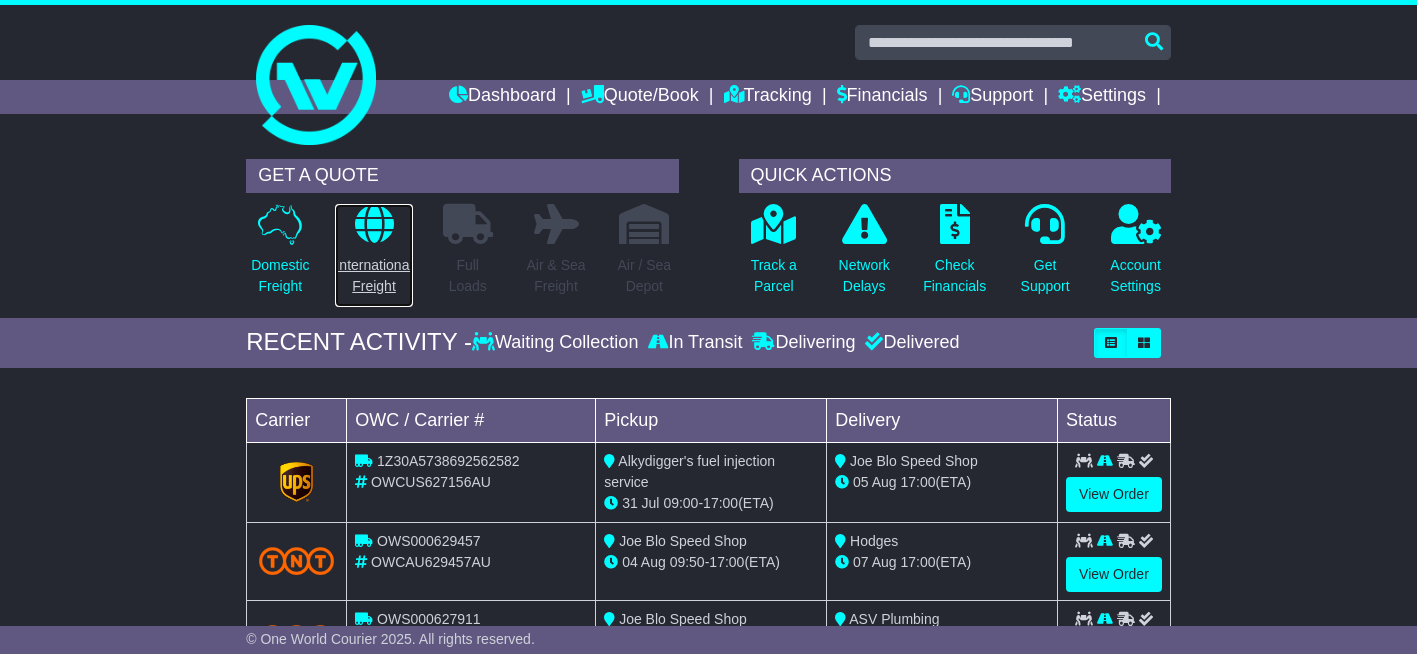 click at bounding box center (374, 224) 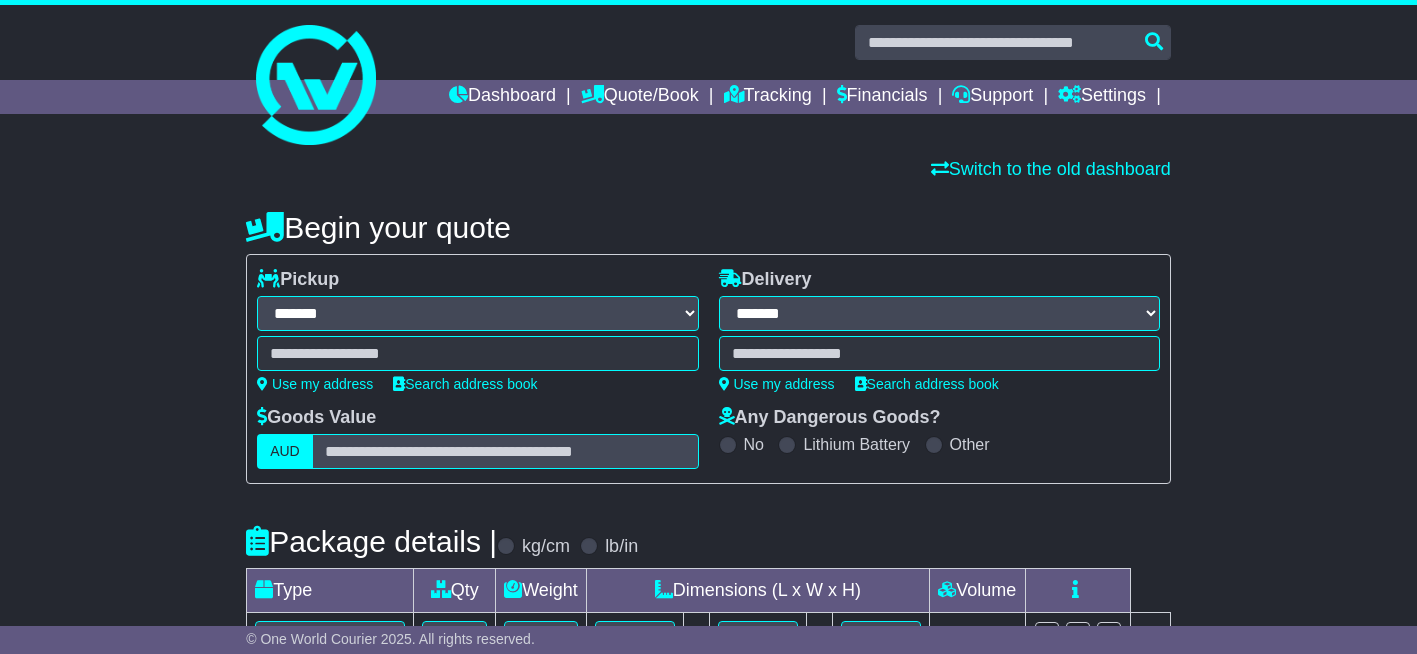 select on "**" 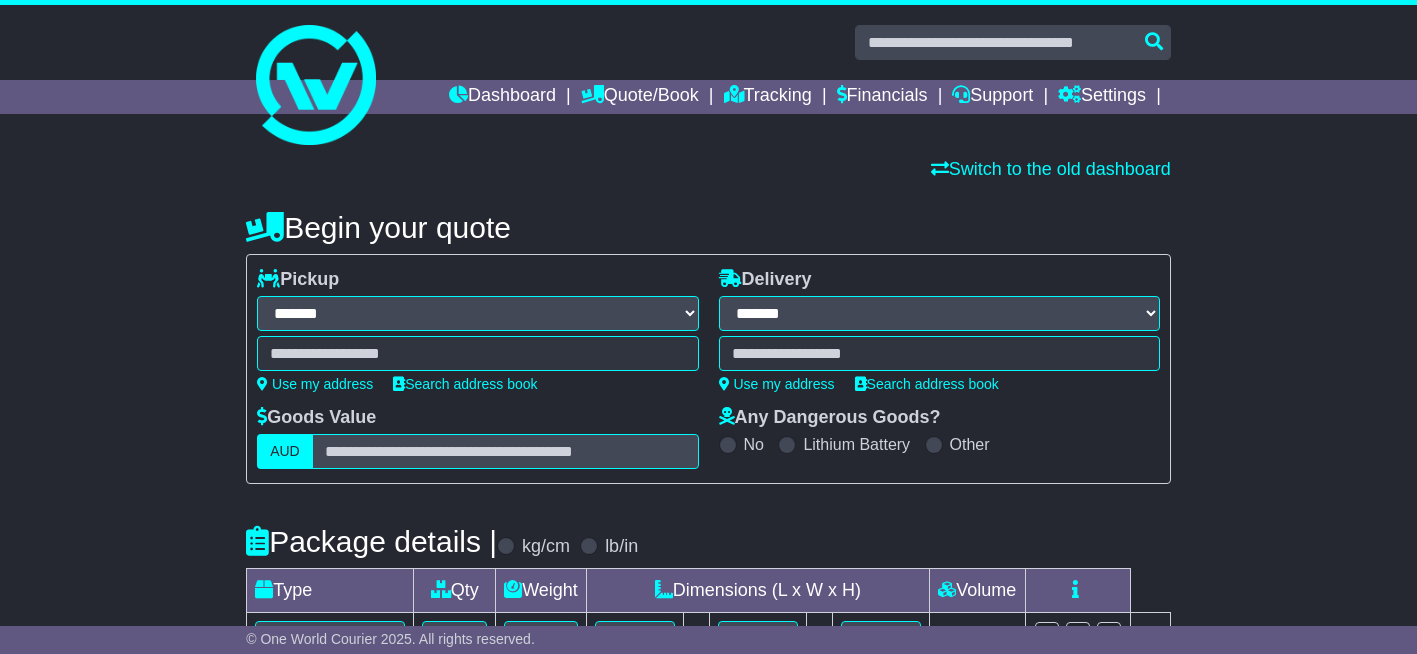 scroll, scrollTop: 0, scrollLeft: 0, axis: both 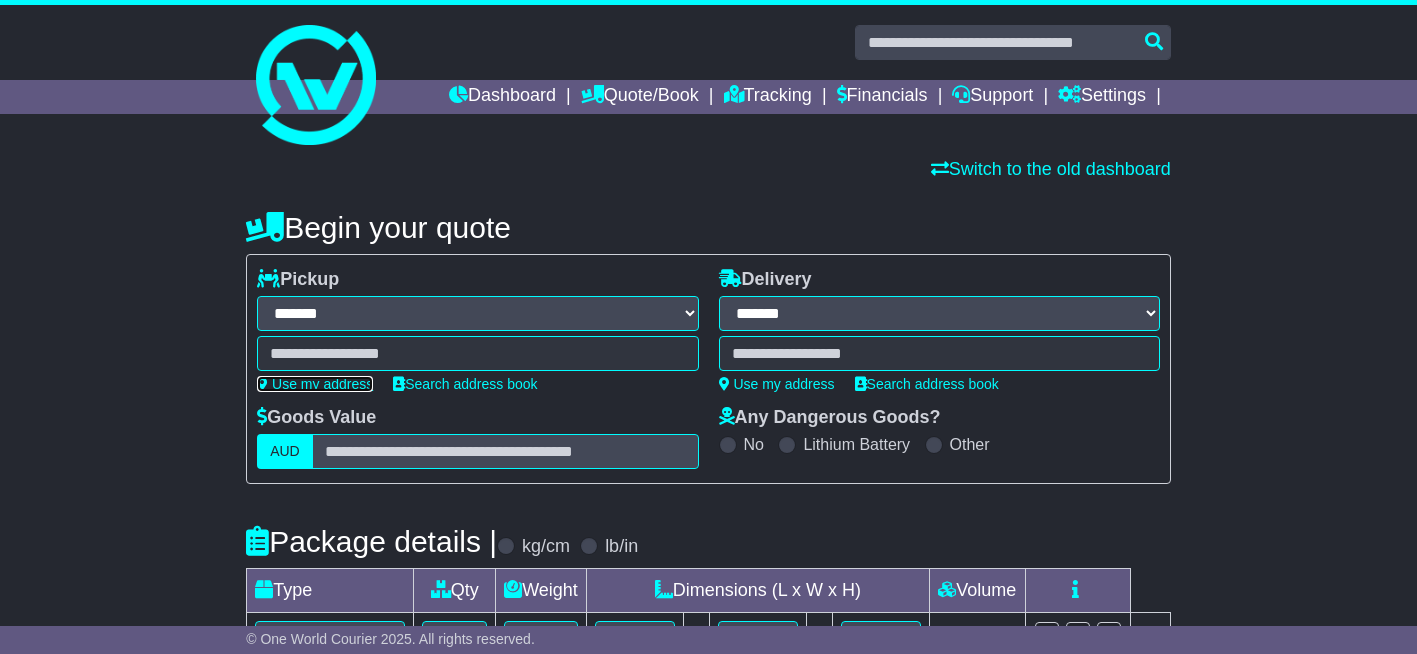 click on "Use my address" at bounding box center [315, 384] 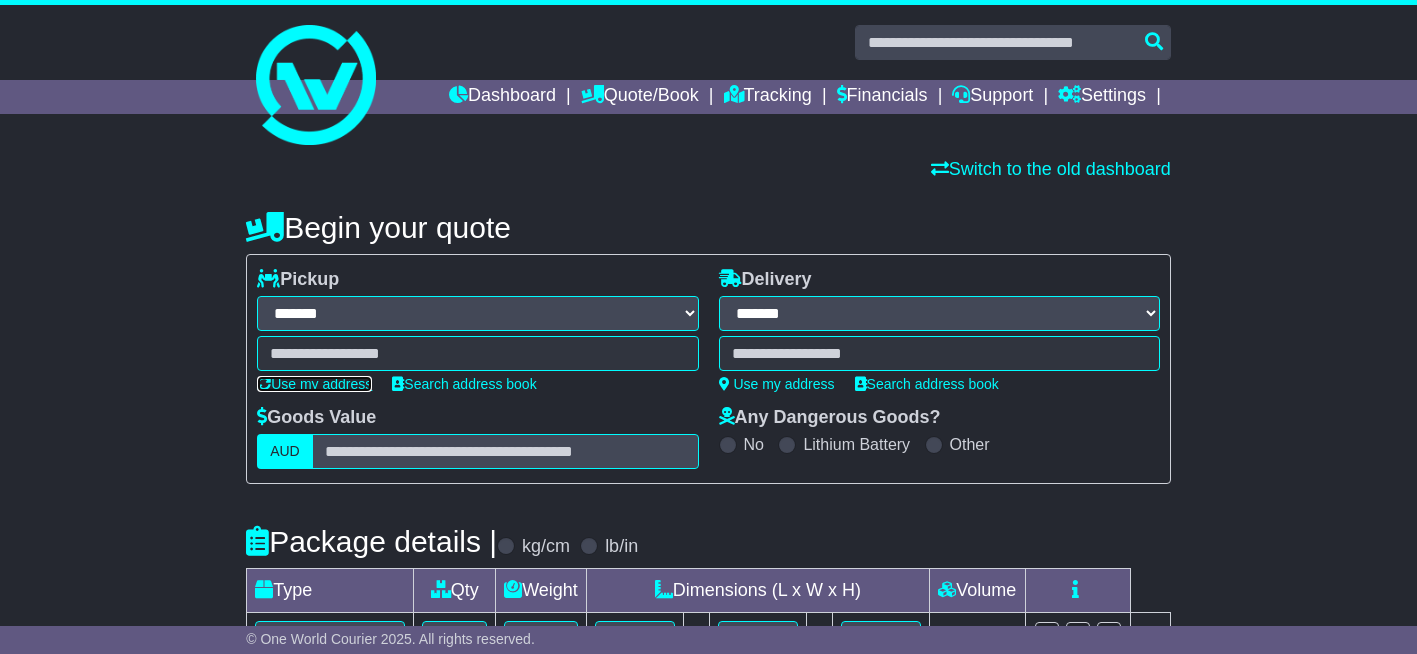 type on "**********" 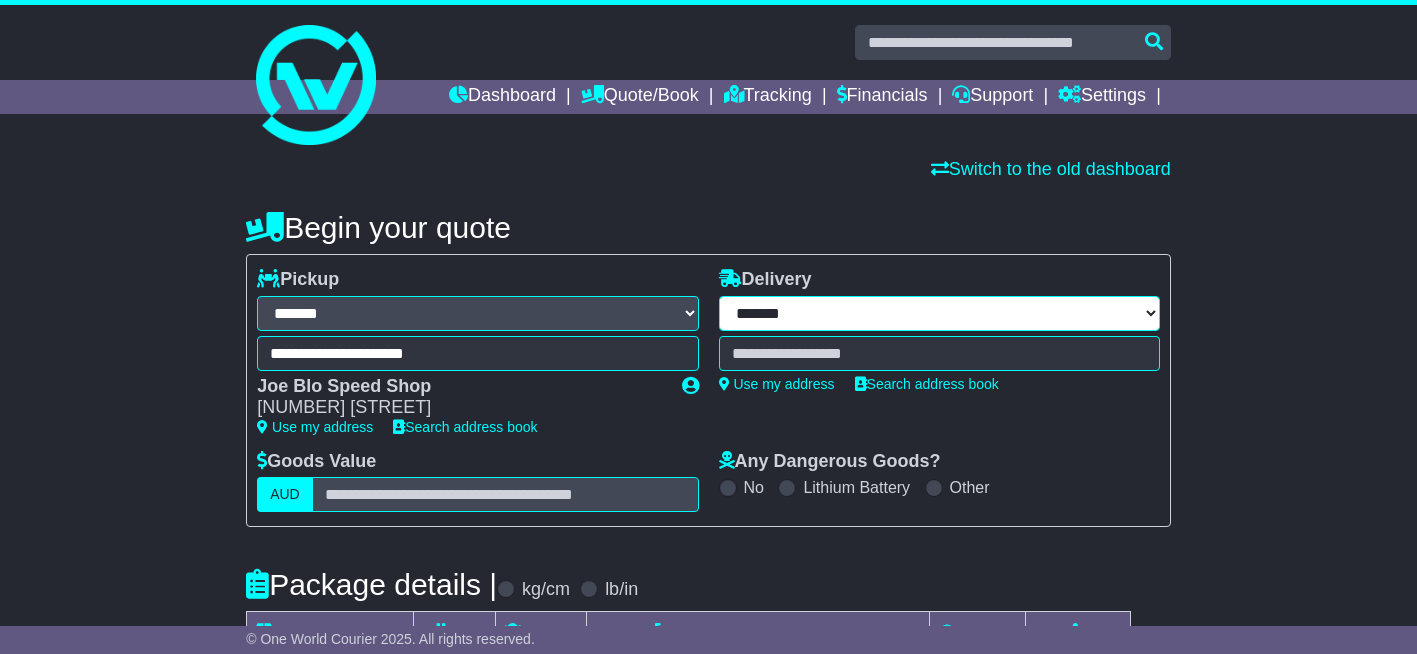 click on "**********" at bounding box center [939, 313] 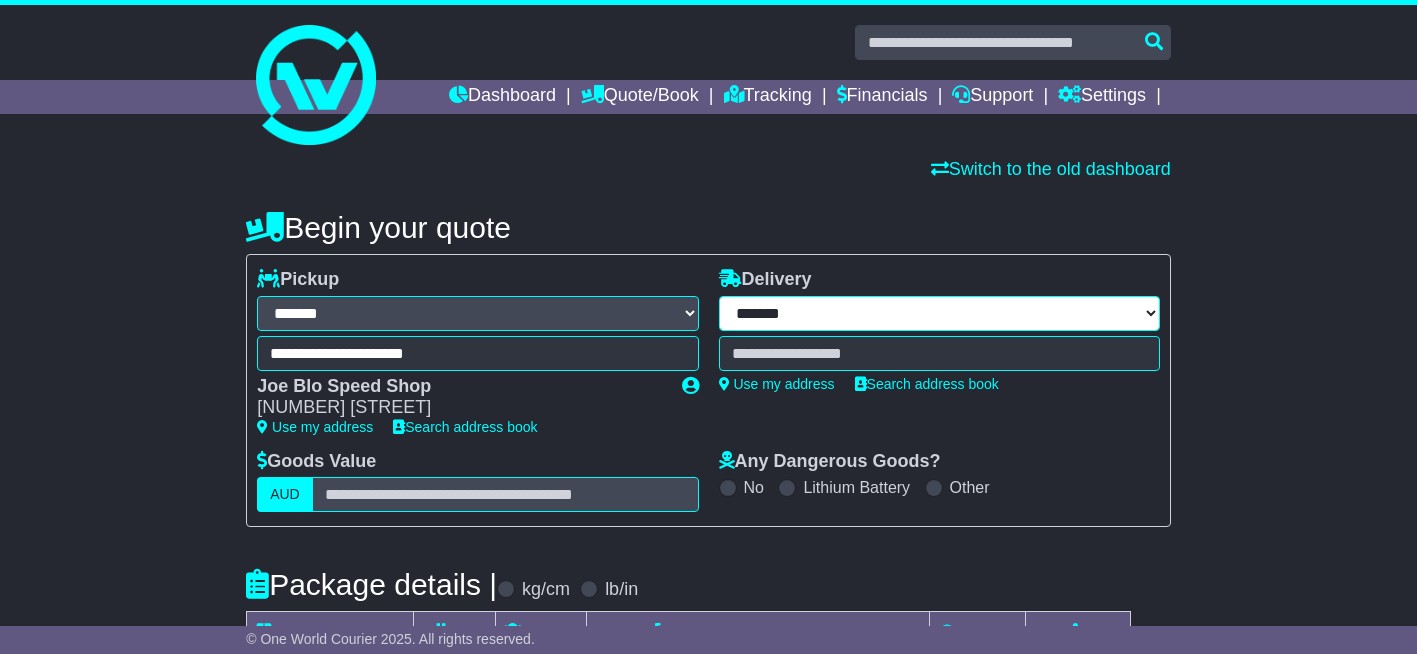 select on "***" 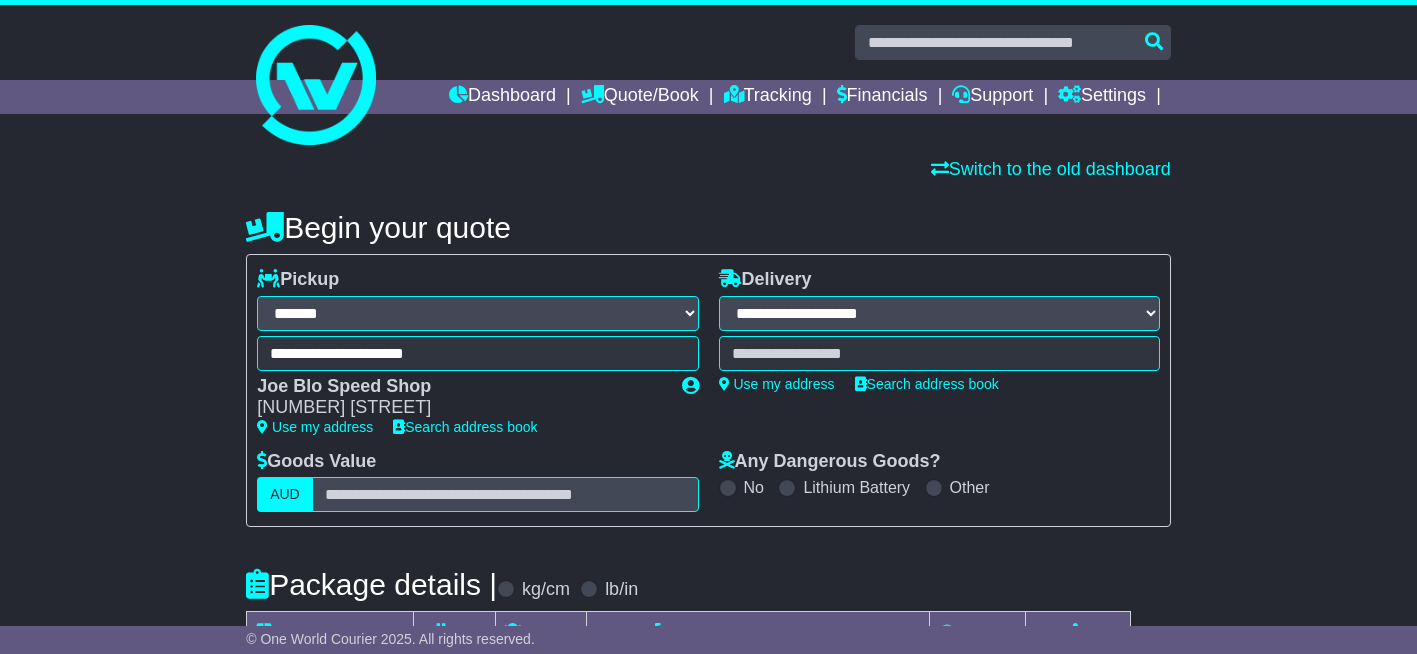 click on "**********" at bounding box center (939, 313) 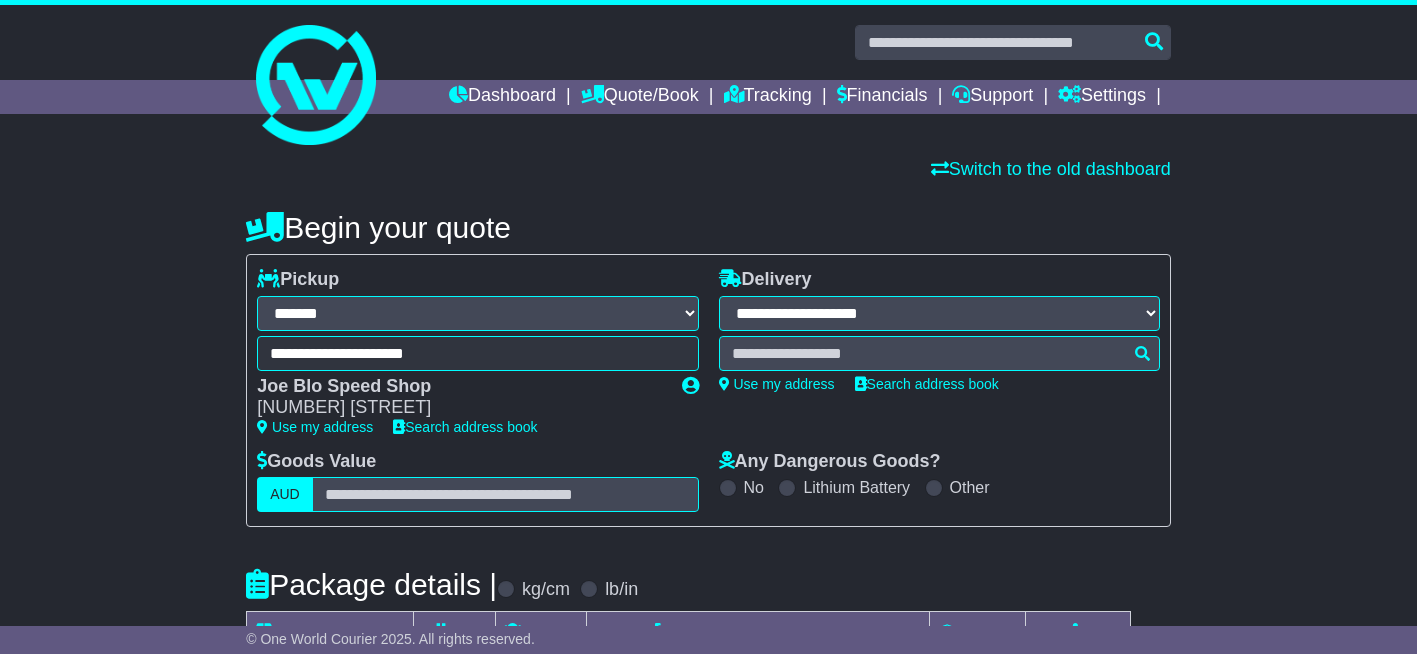 type on "*****" 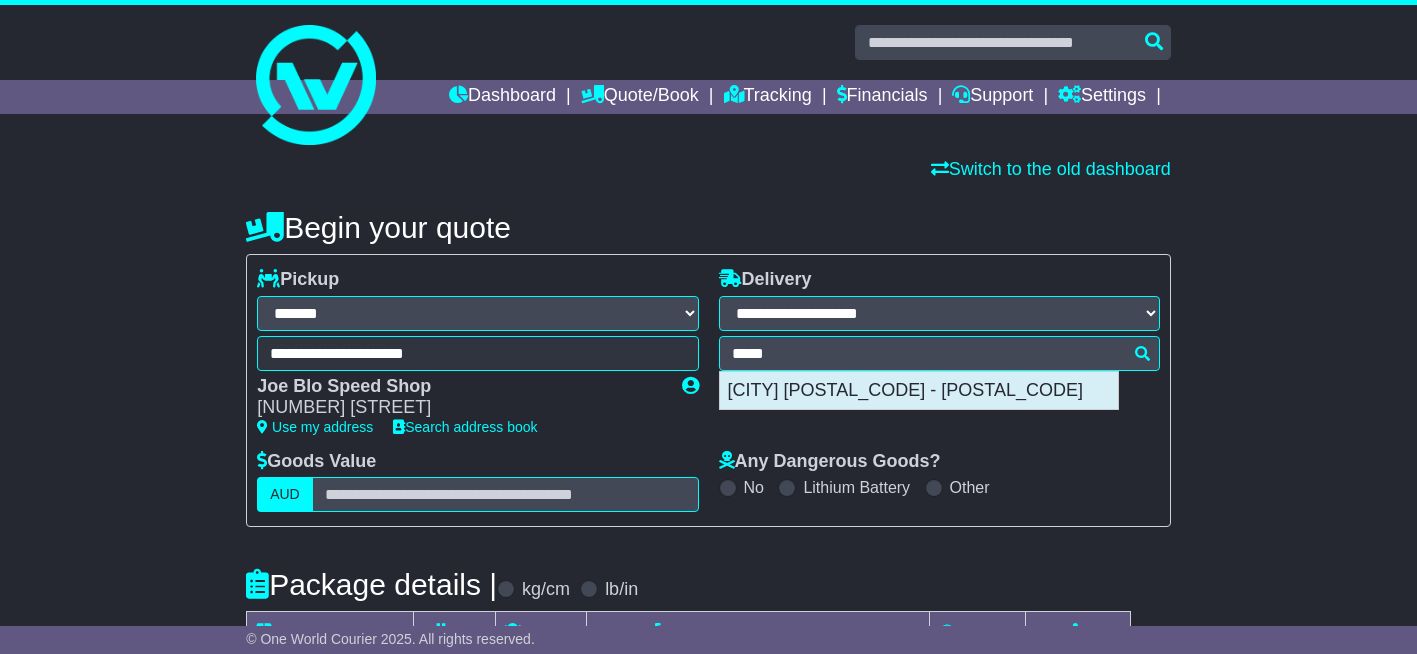 click on "PADUCAH 42001 - 42003" at bounding box center (919, 391) 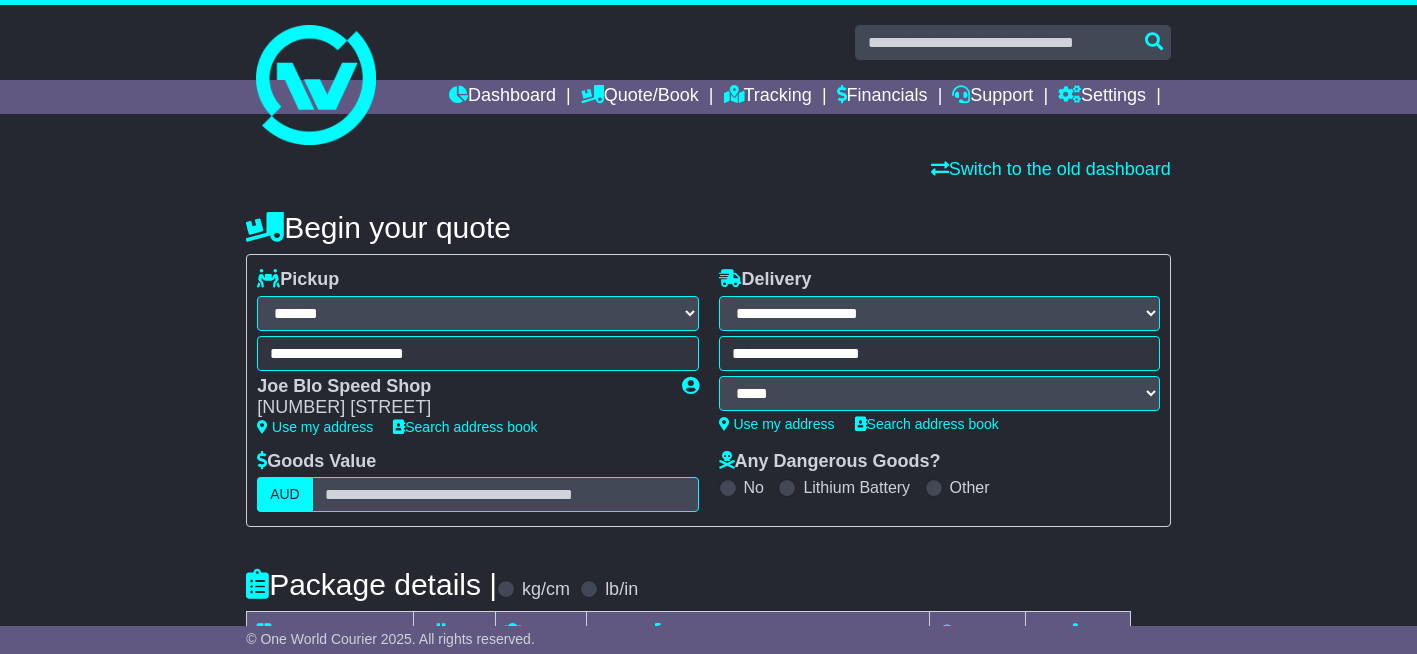 type on "**********" 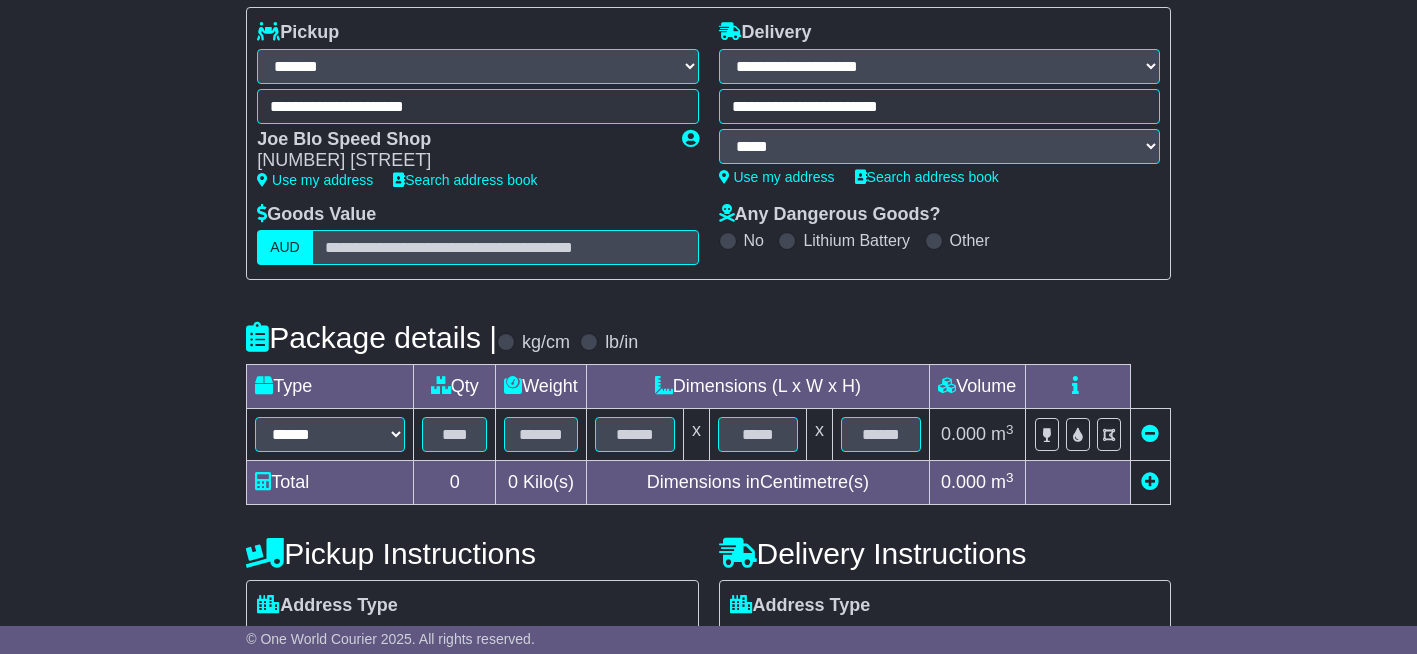 scroll, scrollTop: 300, scrollLeft: 0, axis: vertical 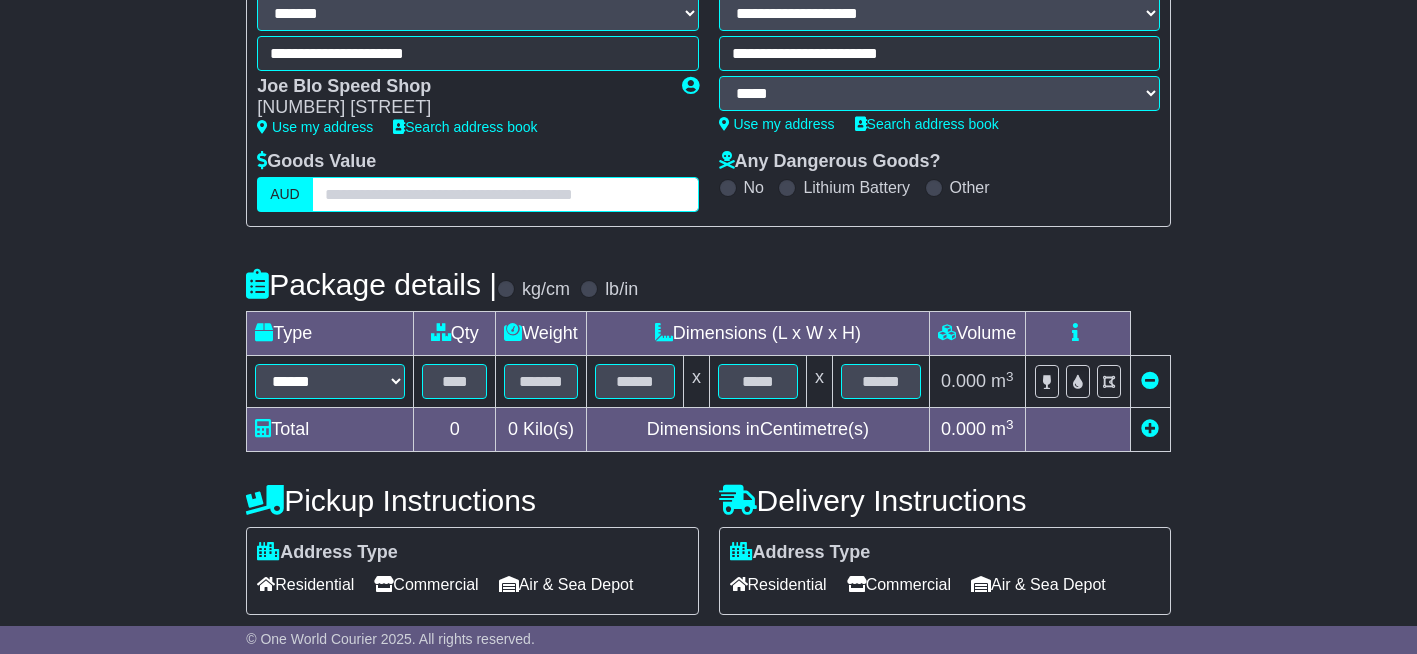 click at bounding box center (505, 194) 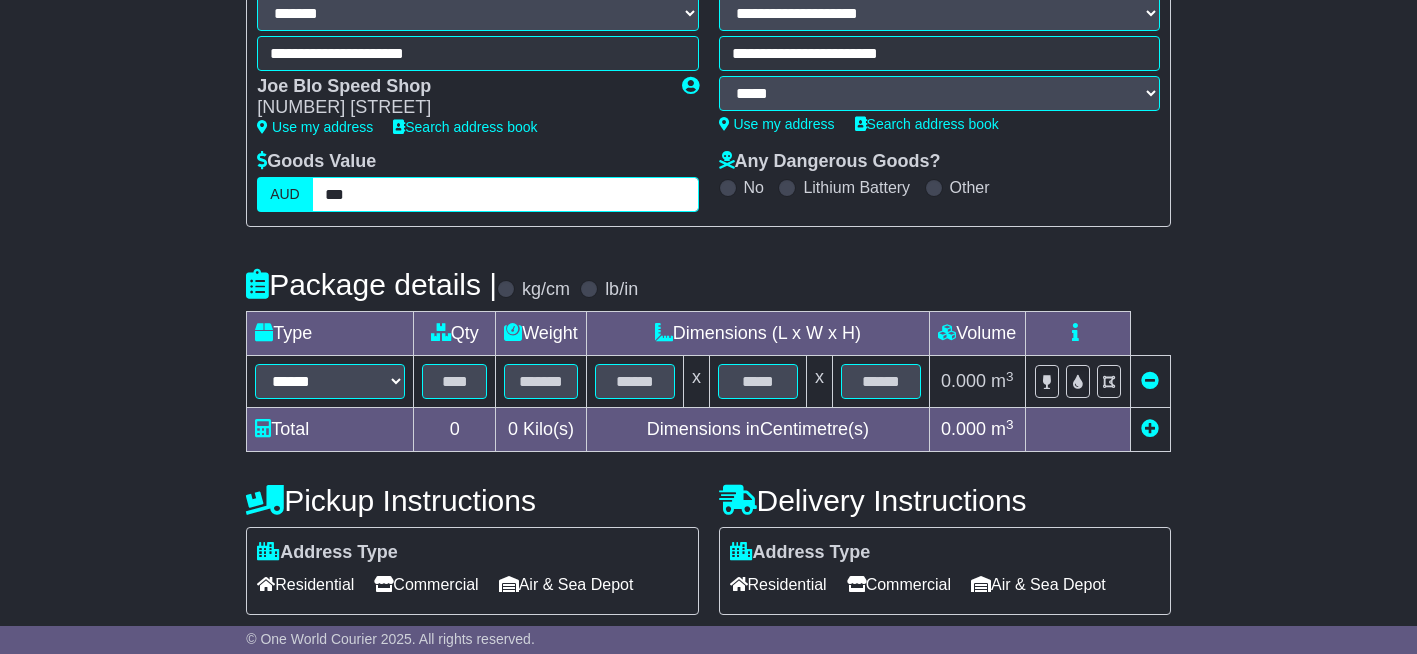 type on "***" 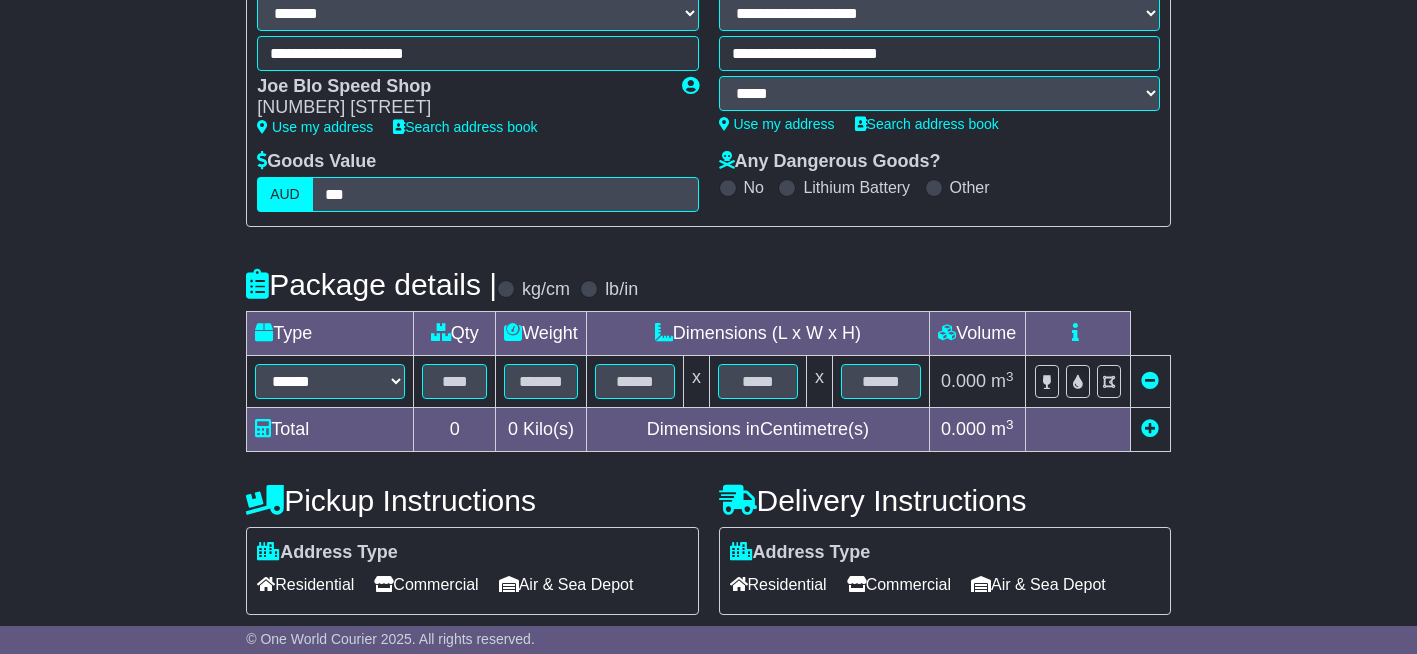 click on "**********" at bounding box center [708, 346] 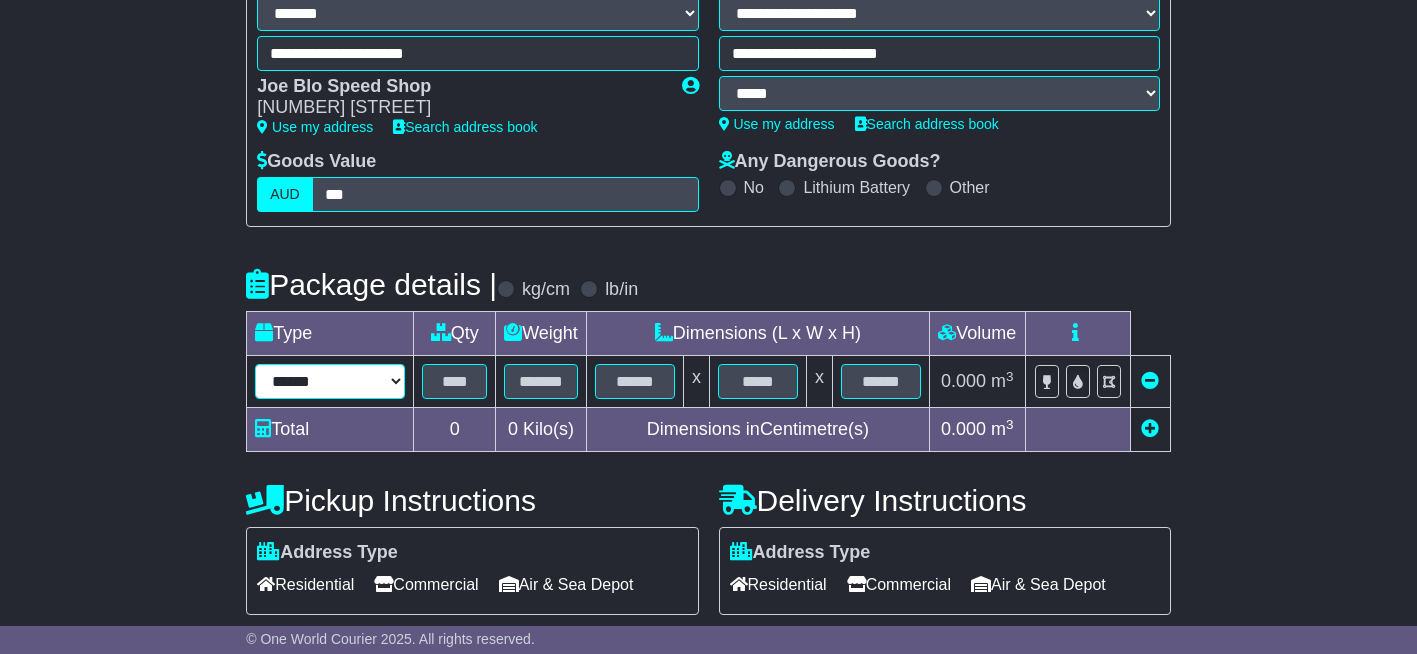 click on "****** ****** *** ******** ***** **** **** ****** *** *******" at bounding box center [330, 381] 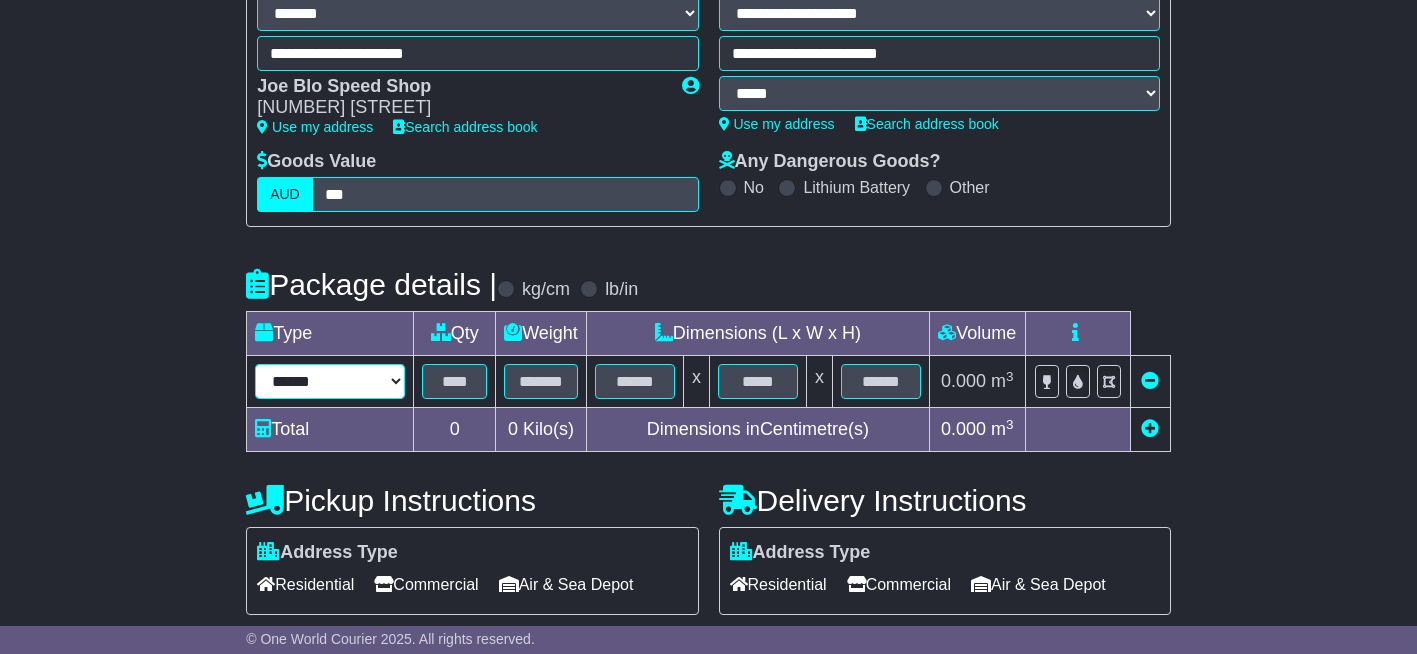 select on "****" 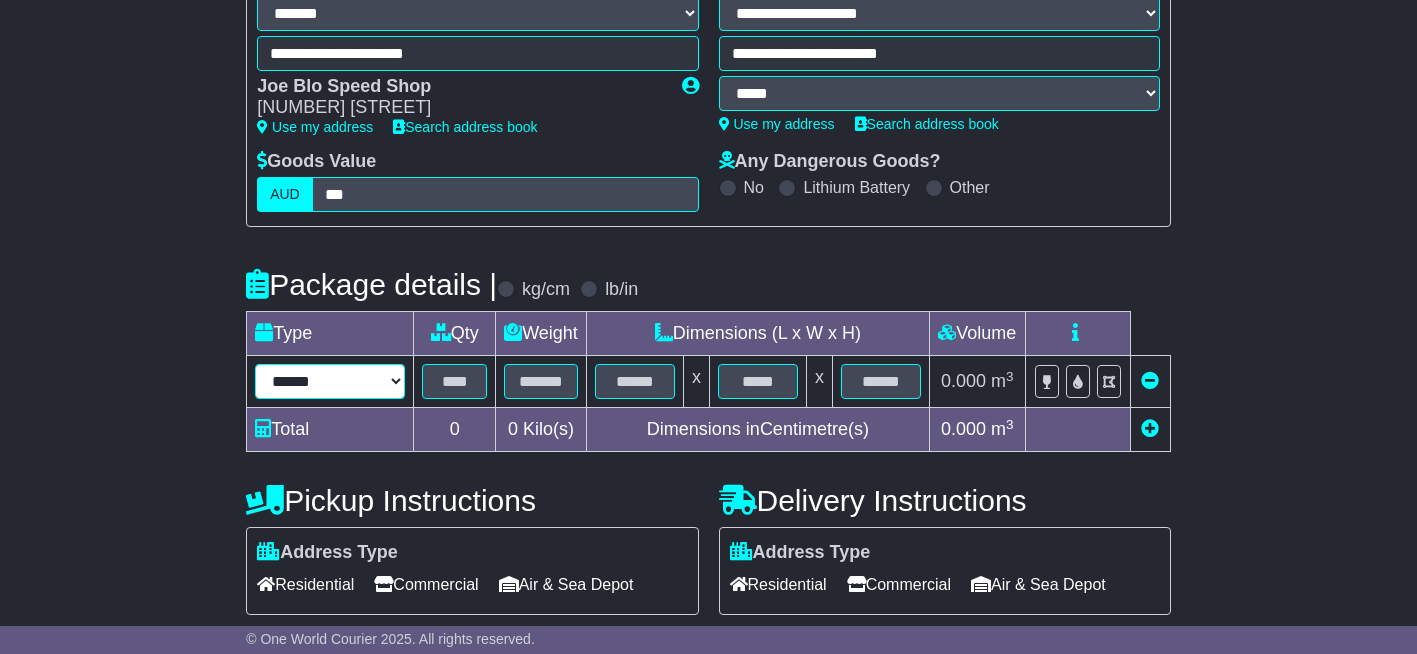 click on "****** ****** *** ******** ***** **** **** ****** *** *******" at bounding box center (330, 381) 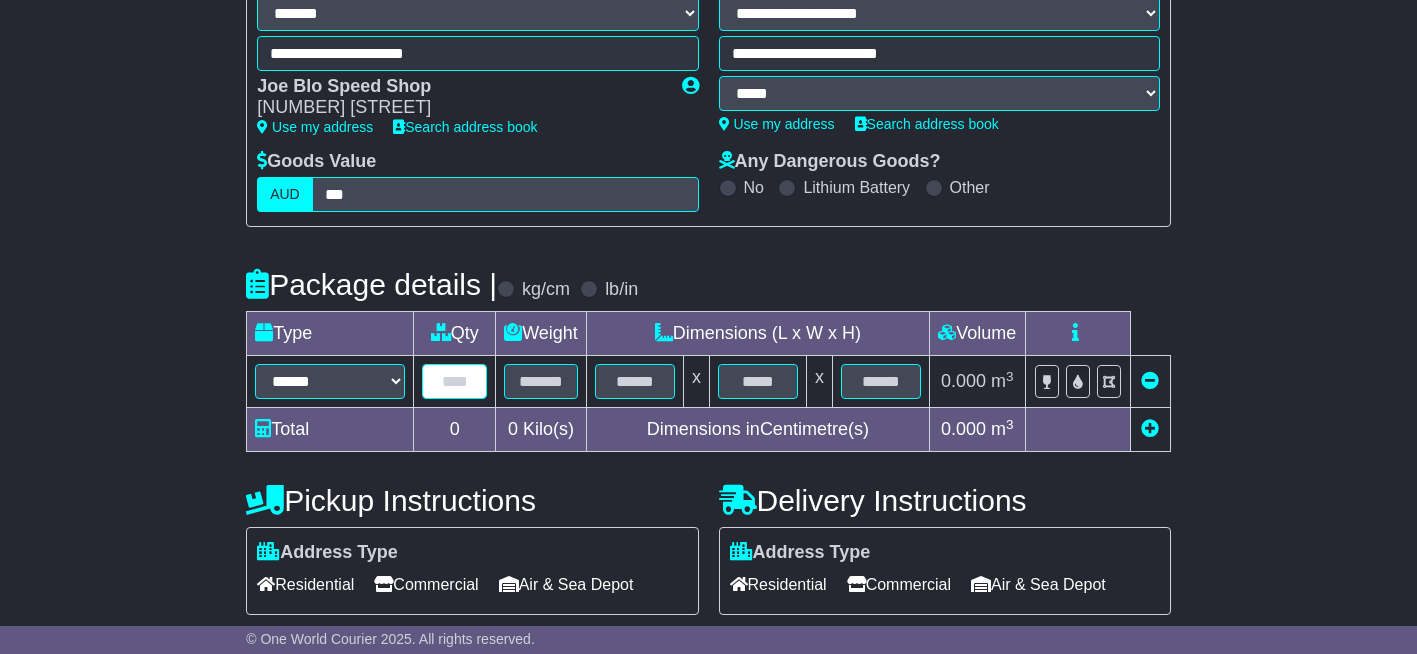 click at bounding box center (454, 381) 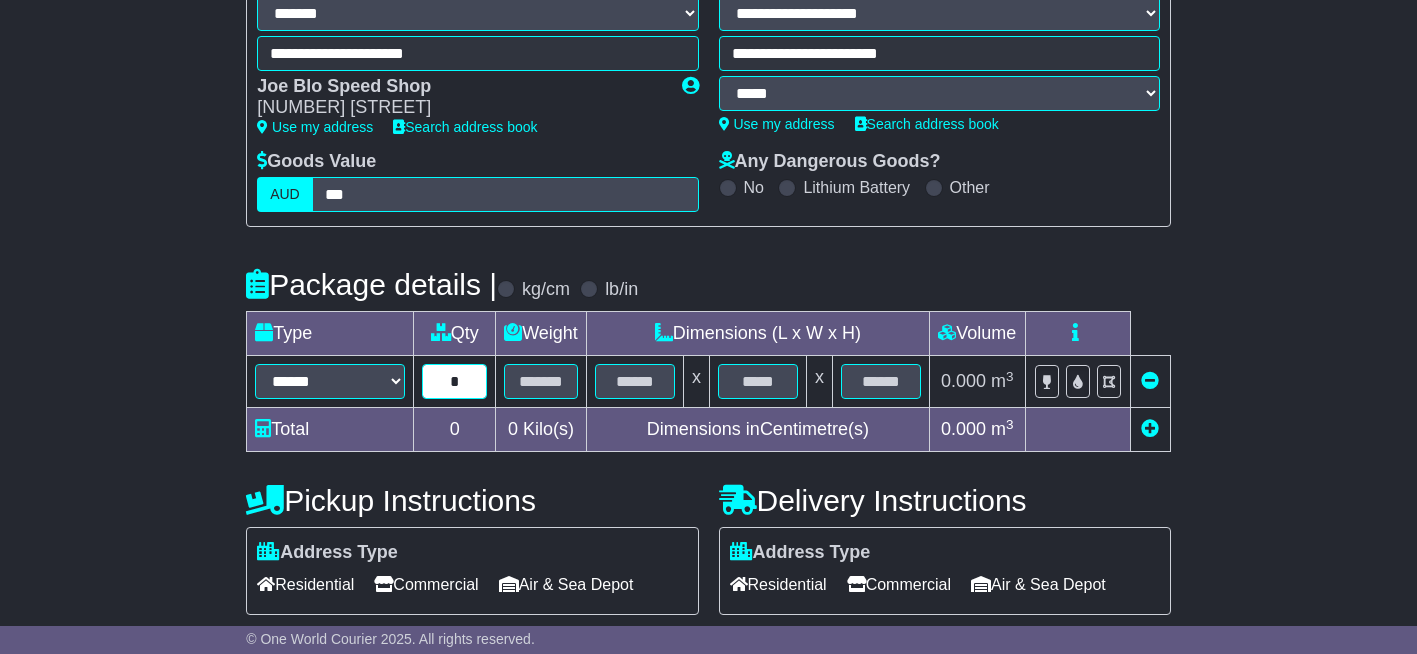 type on "*" 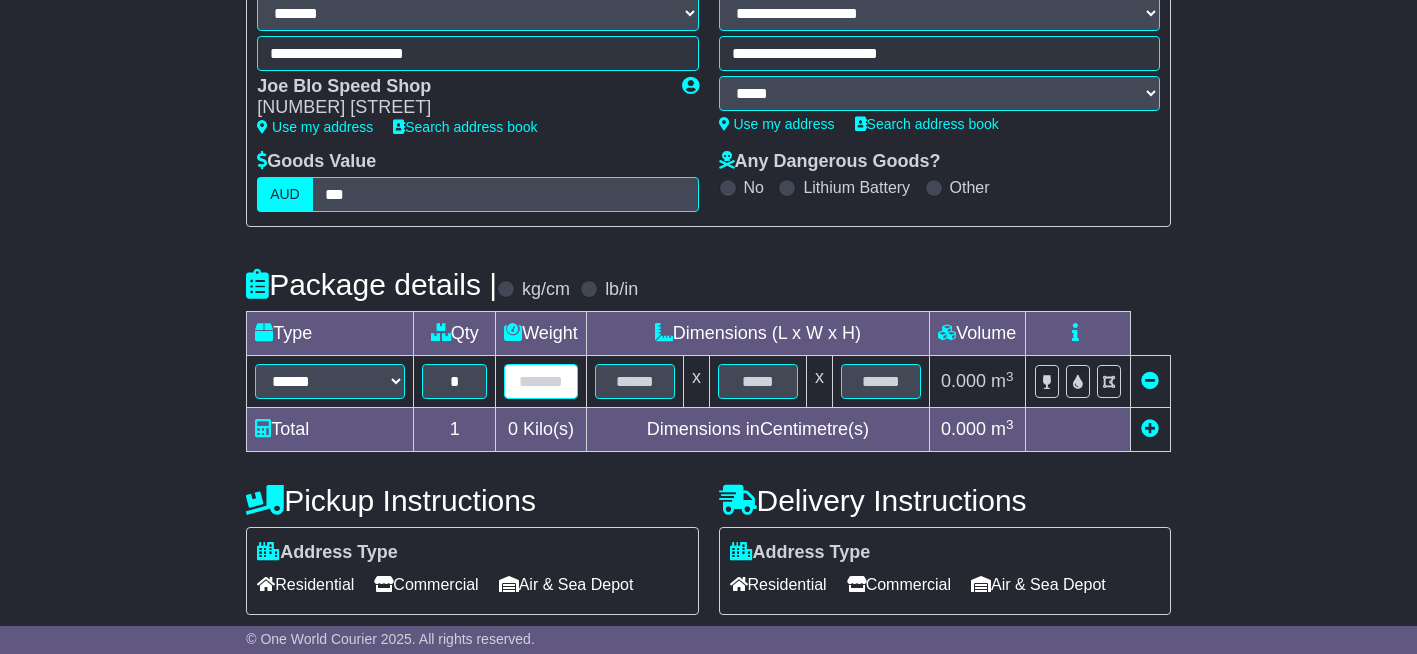 click at bounding box center [541, 381] 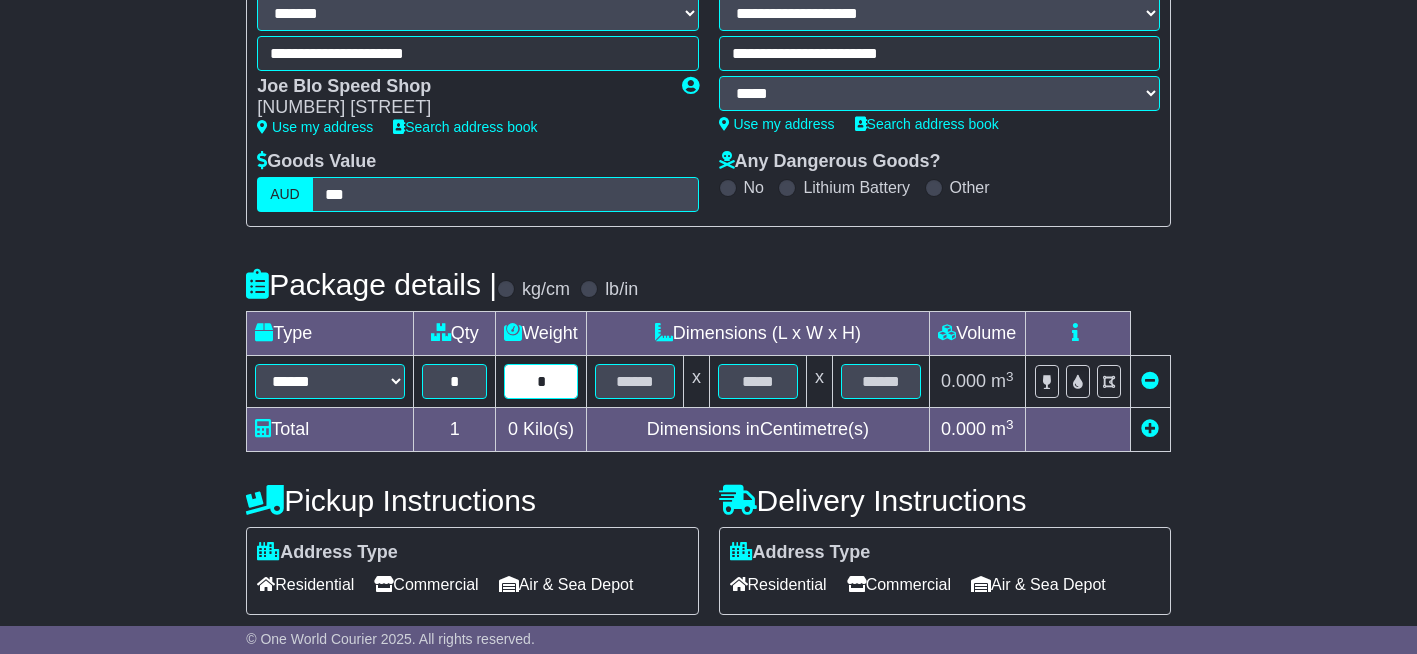 type on "*" 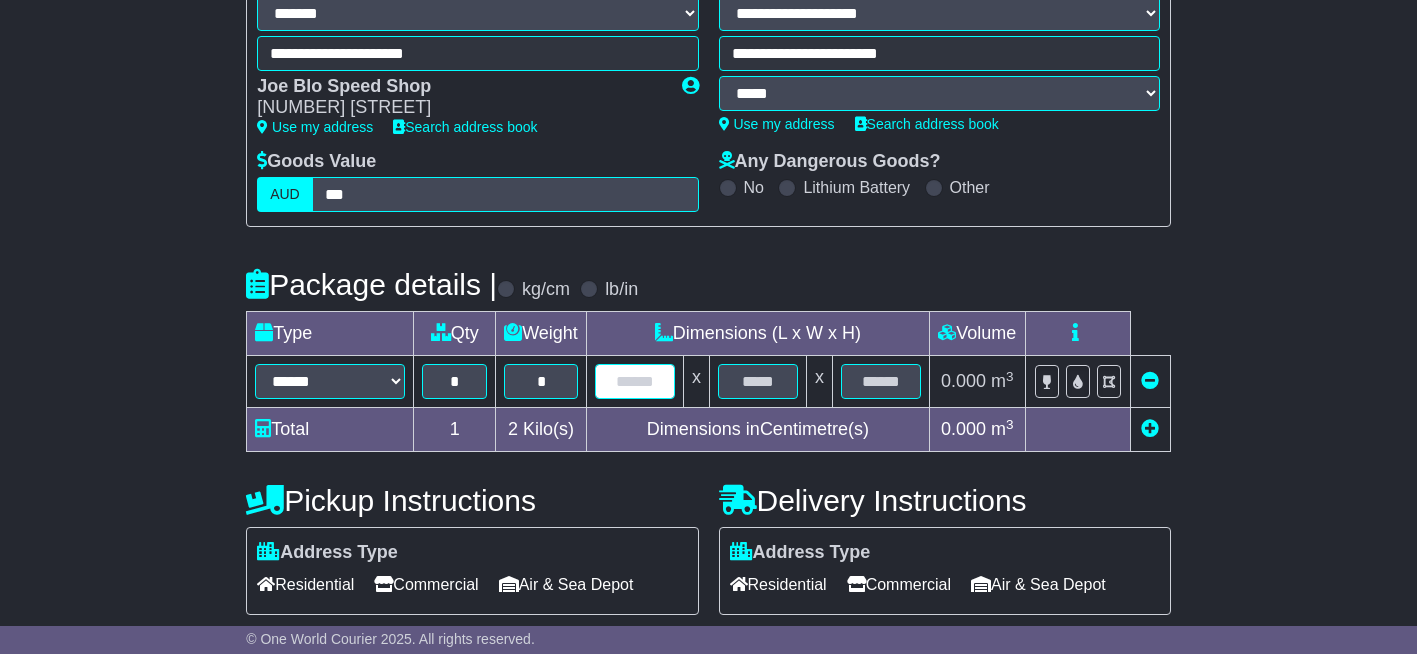 click at bounding box center (635, 381) 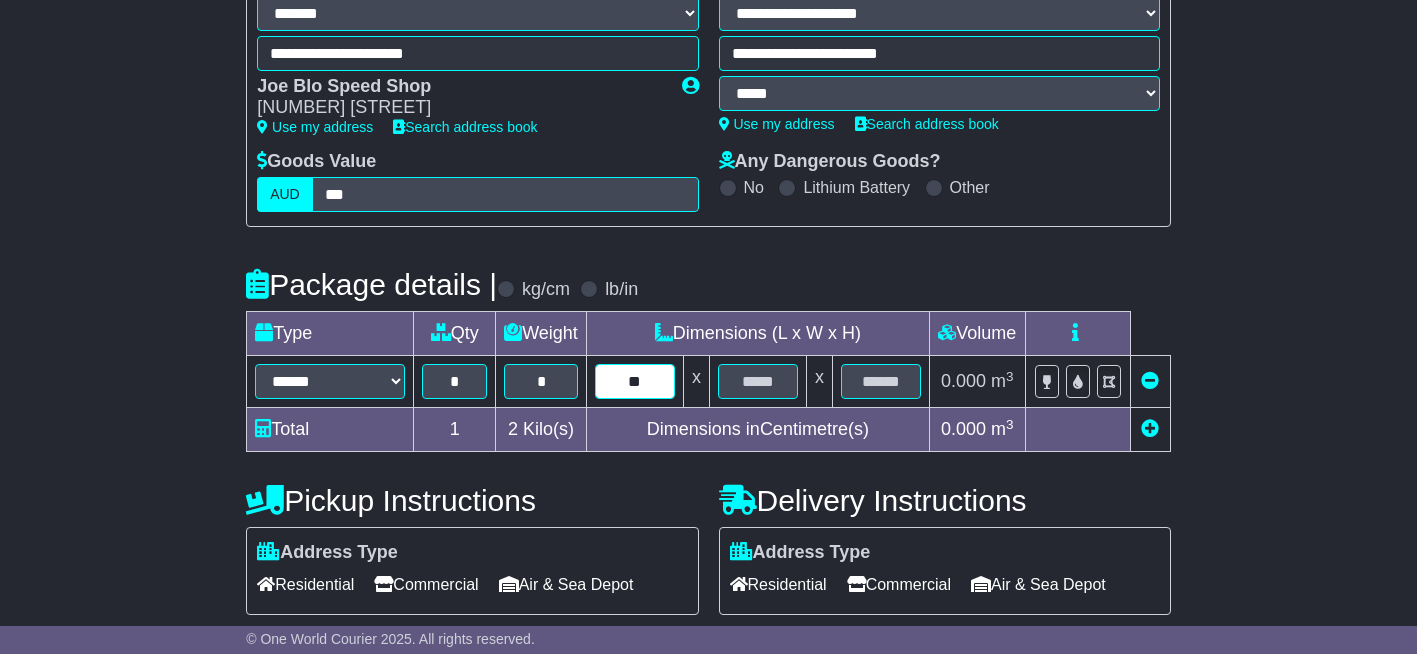 type on "**" 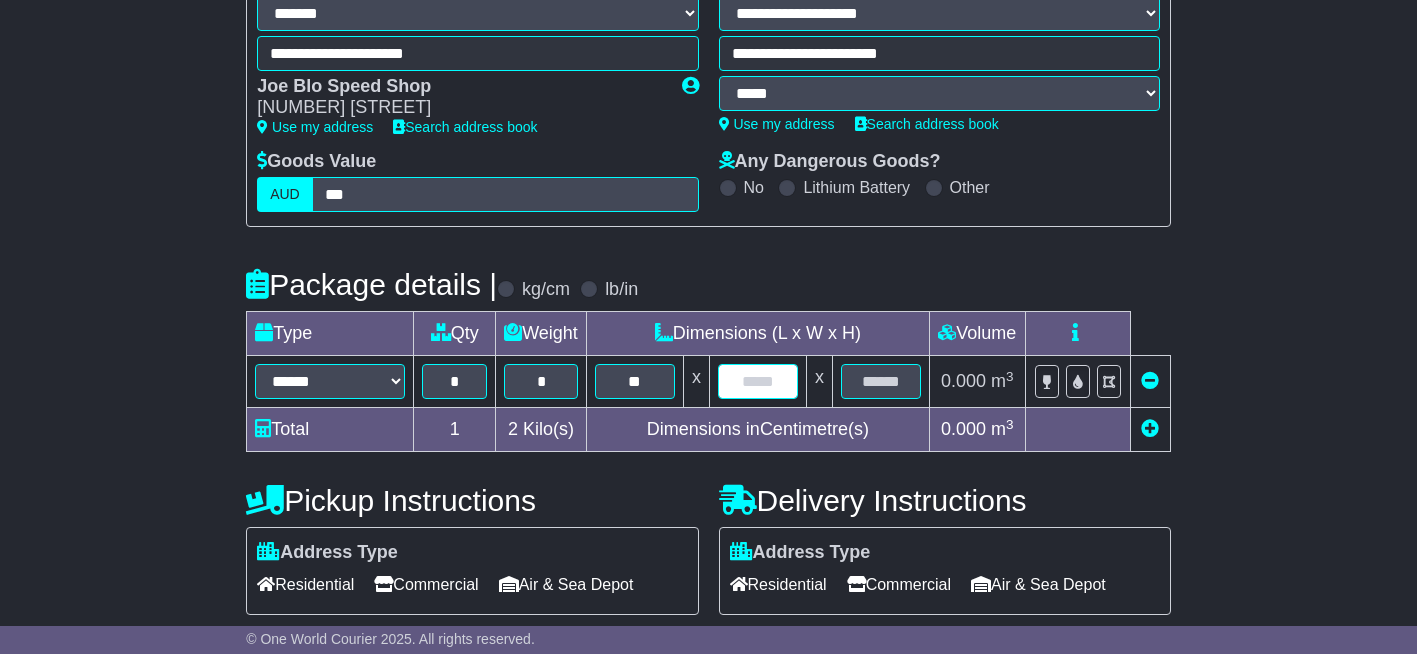 click at bounding box center [758, 381] 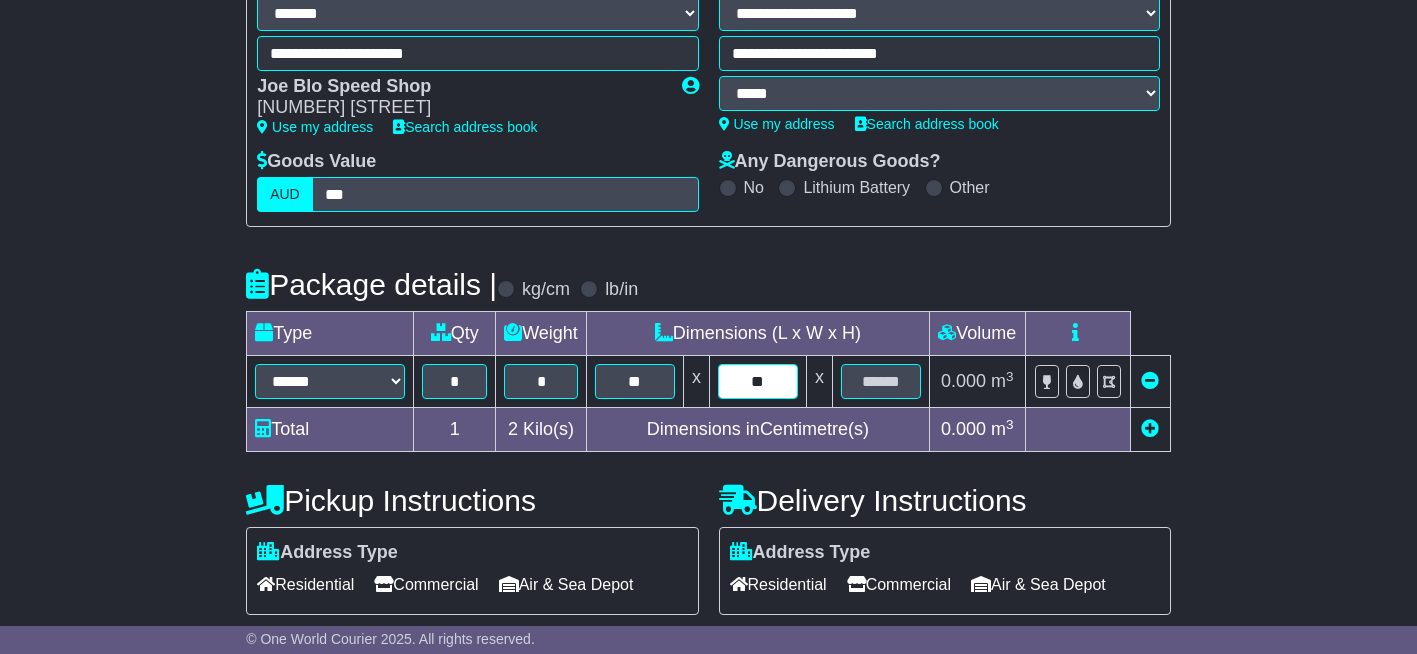 type on "**" 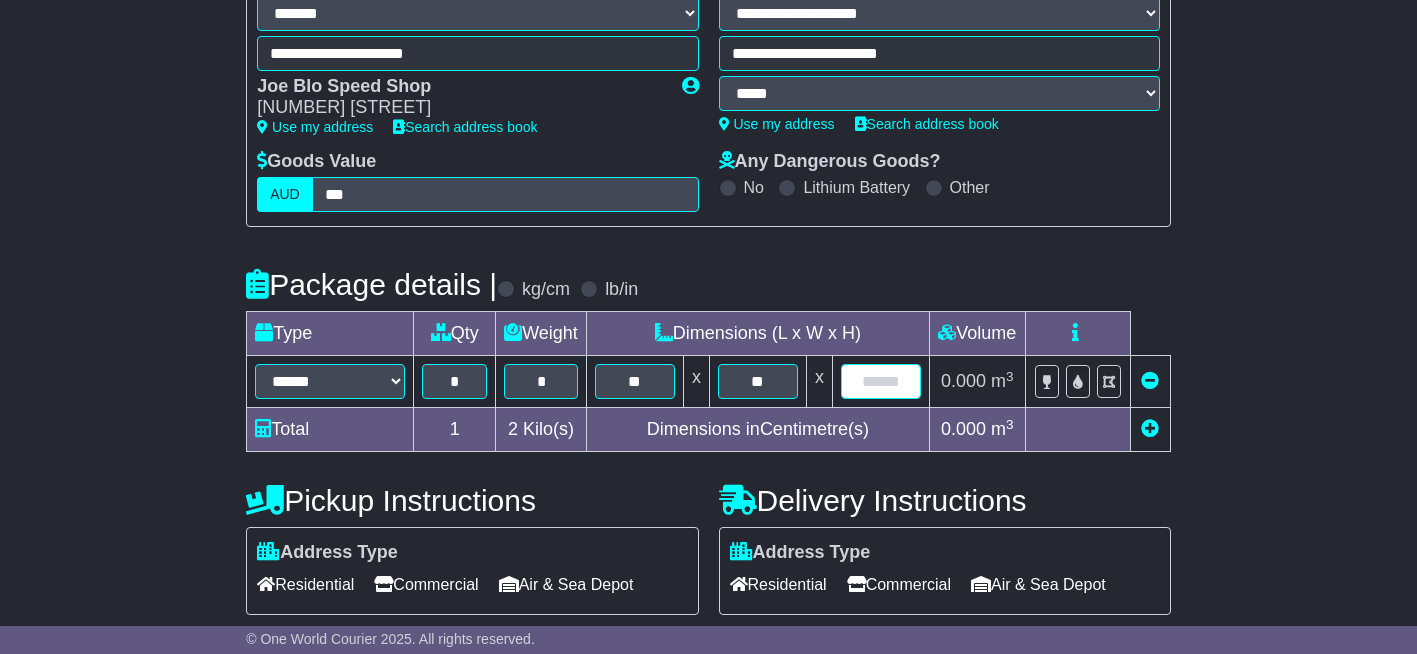 click at bounding box center (881, 381) 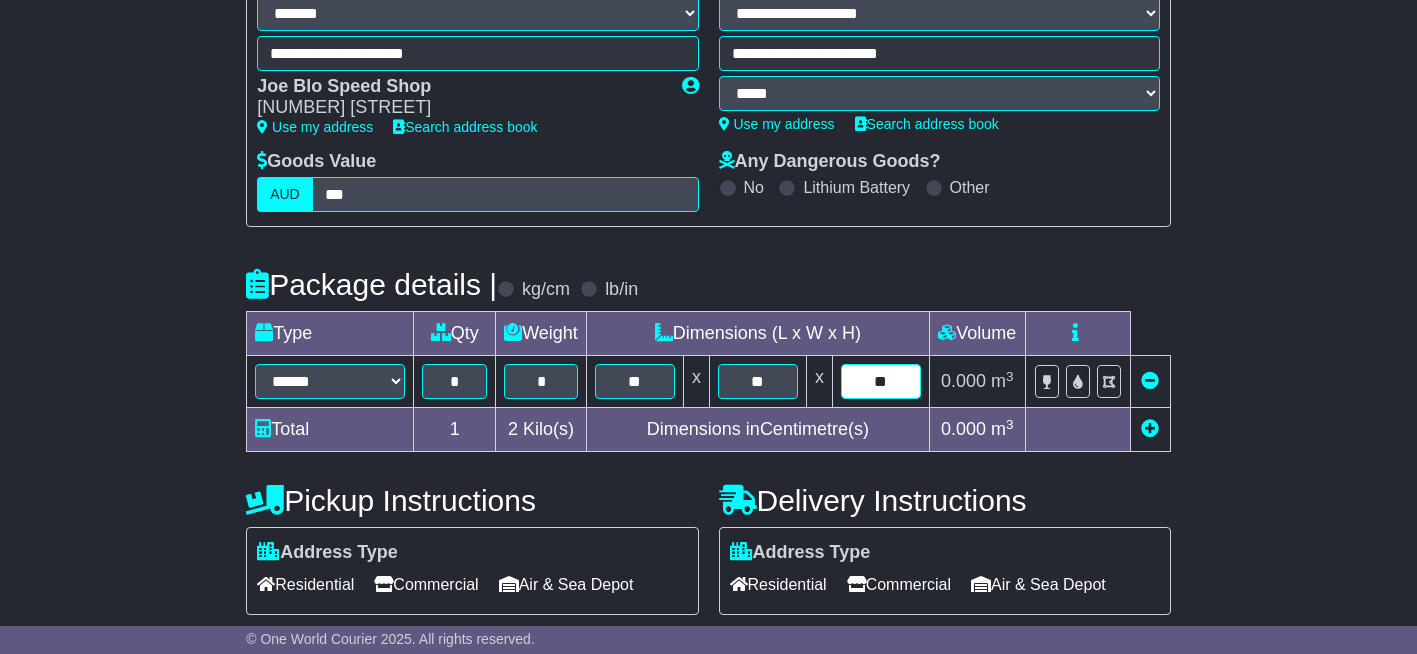type on "**" 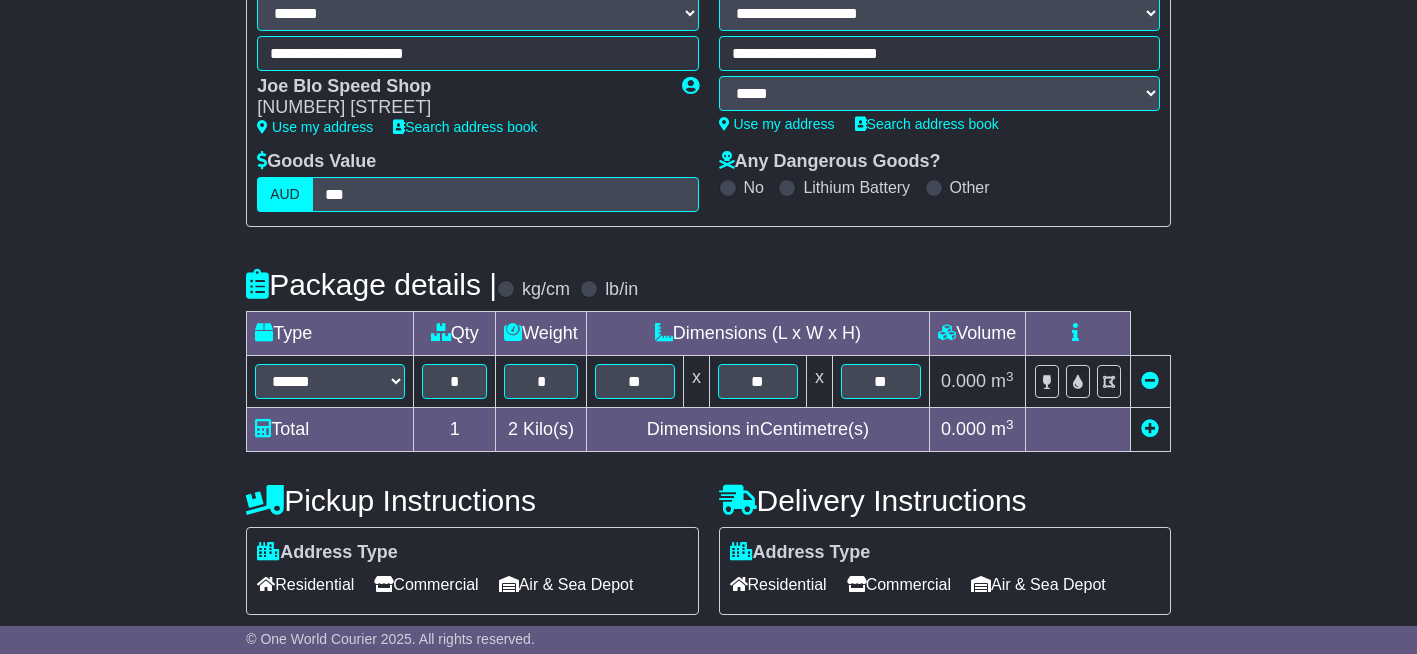 click on "**********" at bounding box center [708, 454] 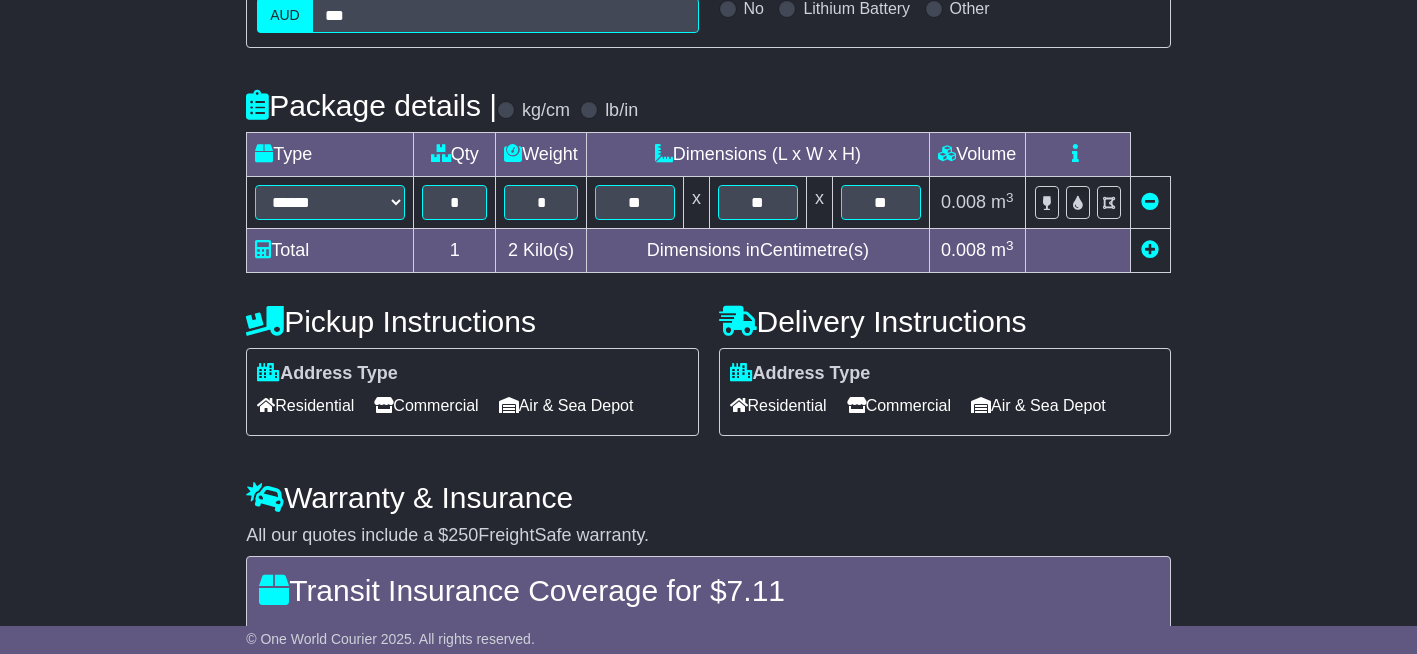scroll, scrollTop: 600, scrollLeft: 0, axis: vertical 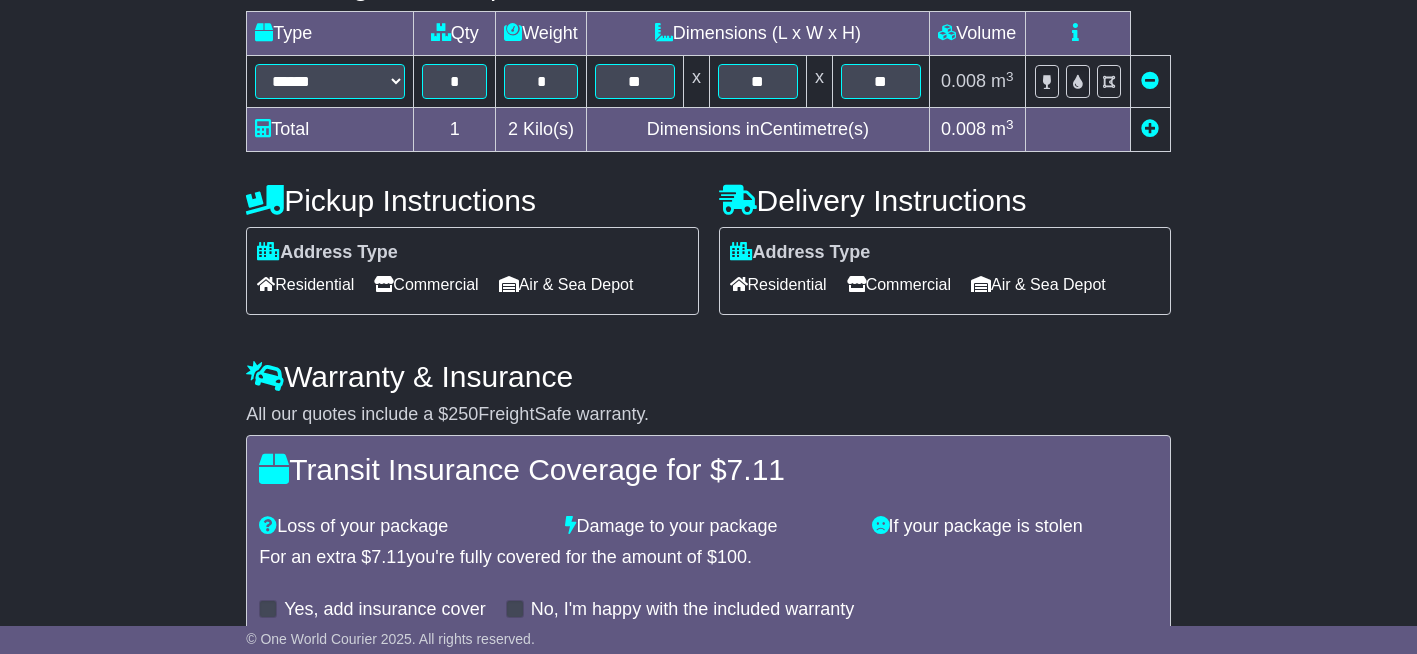 click on "Residential" at bounding box center (778, 284) 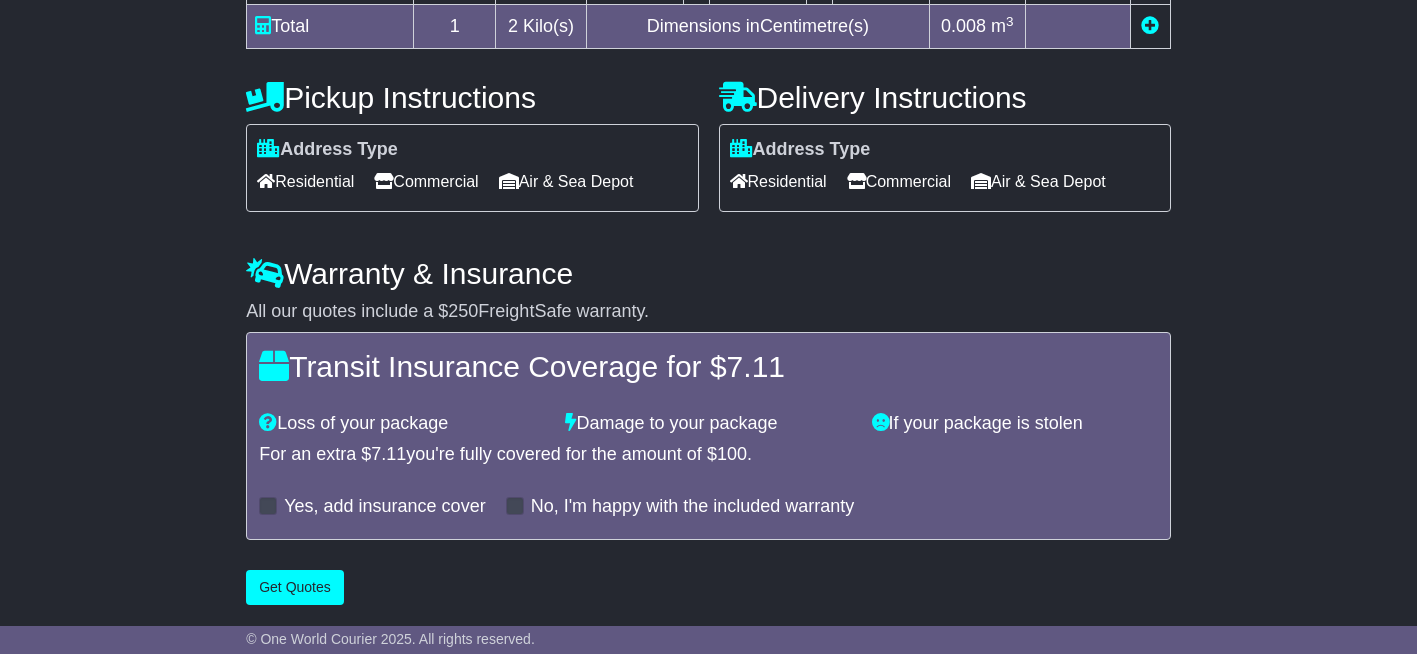 scroll, scrollTop: 707, scrollLeft: 0, axis: vertical 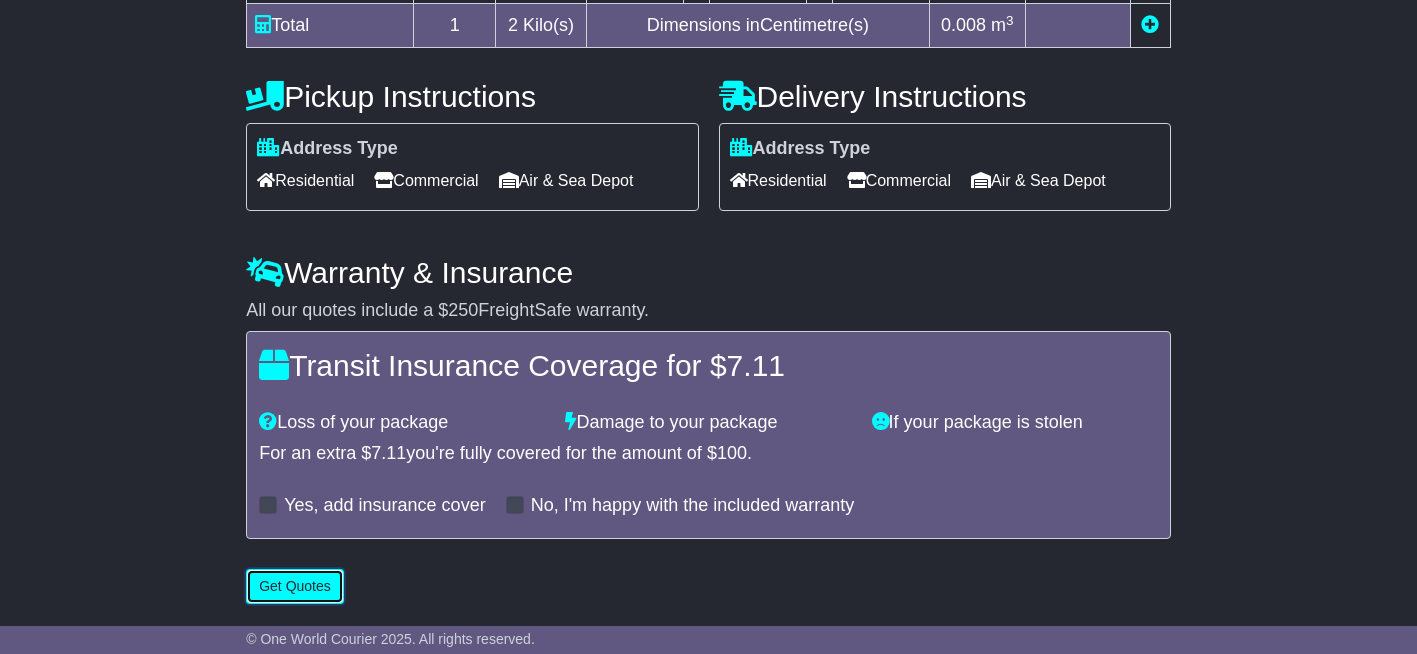 click on "Get Quotes" at bounding box center [295, 586] 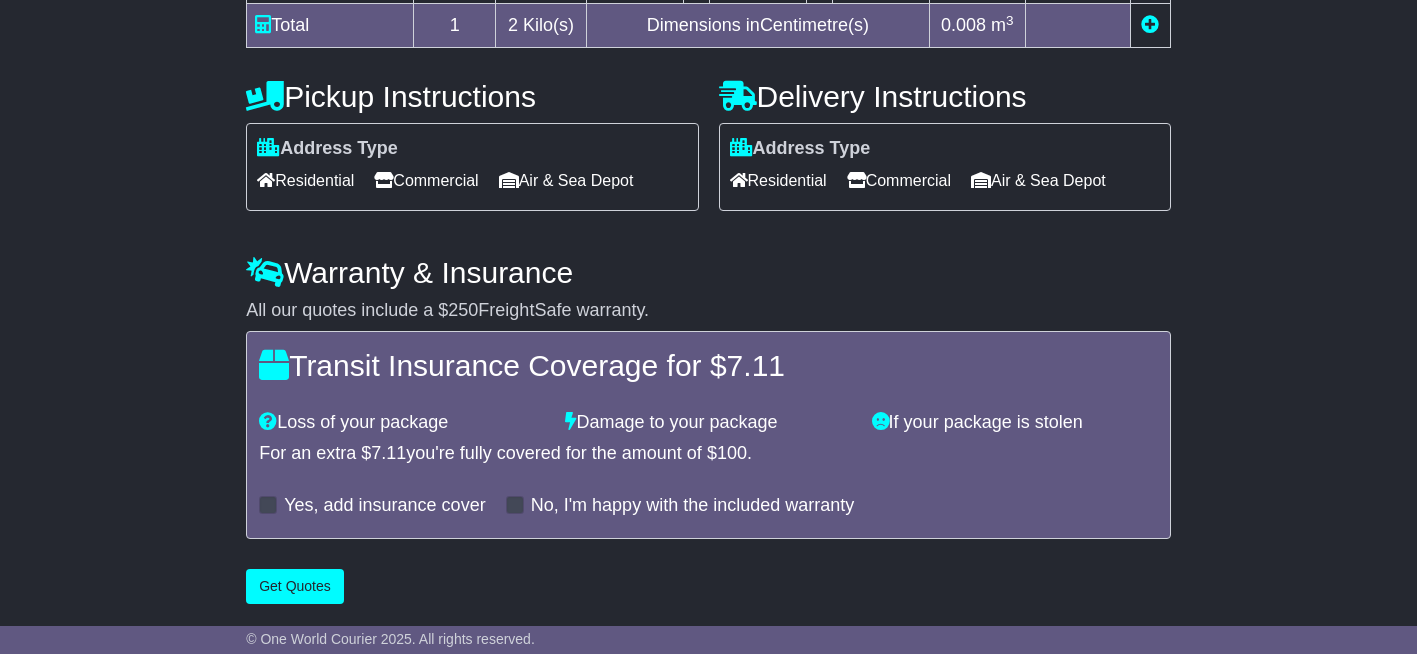 scroll, scrollTop: 0, scrollLeft: 0, axis: both 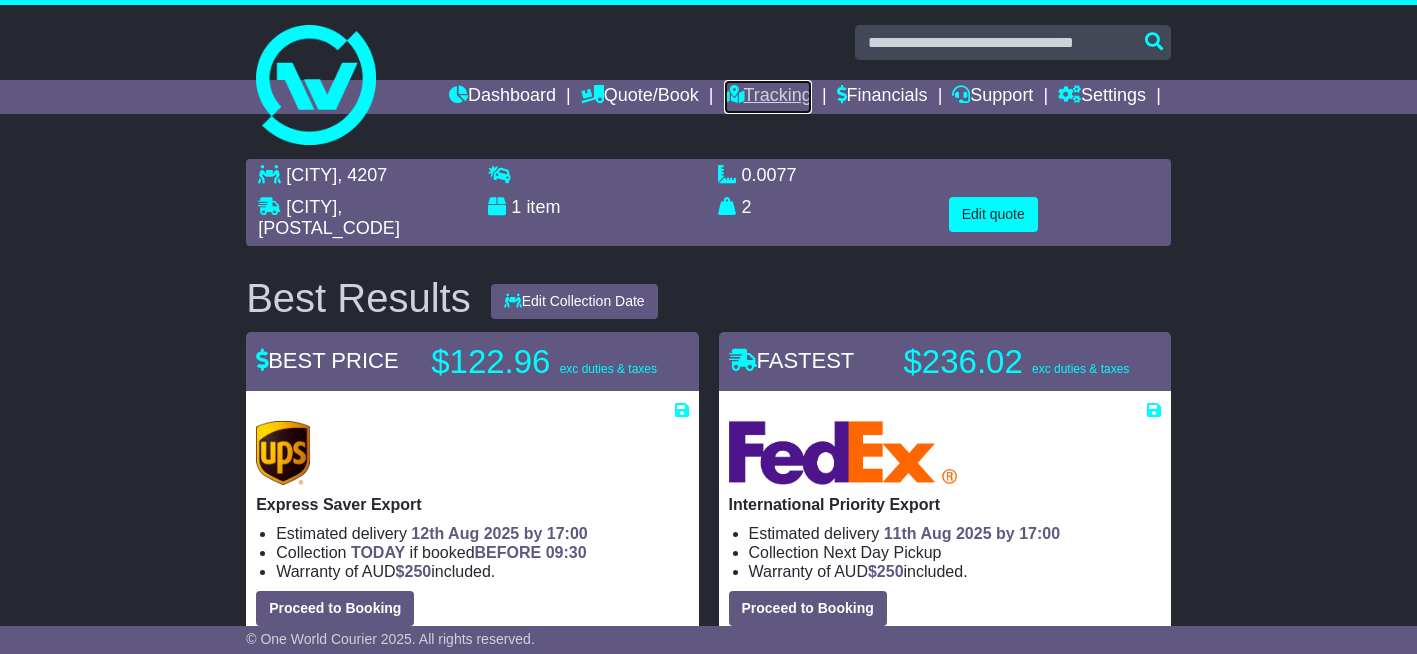 click on "Tracking" at bounding box center (768, 97) 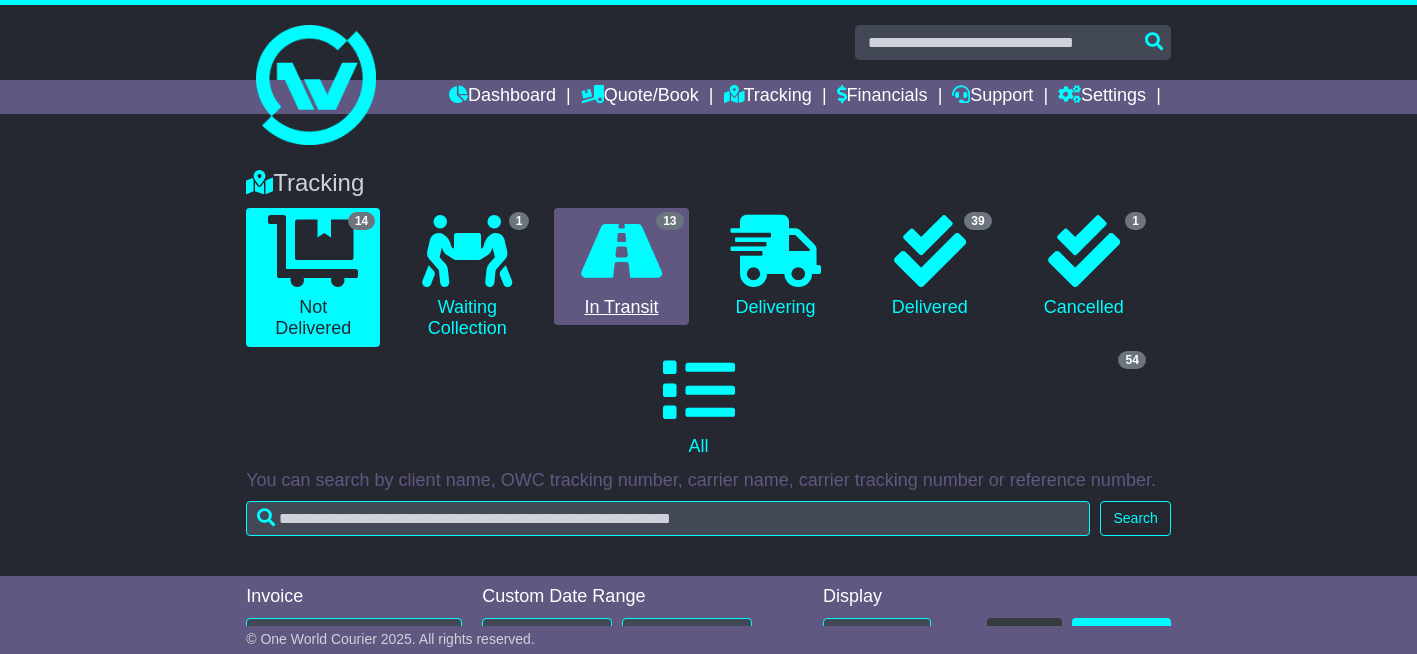 scroll, scrollTop: 47, scrollLeft: 0, axis: vertical 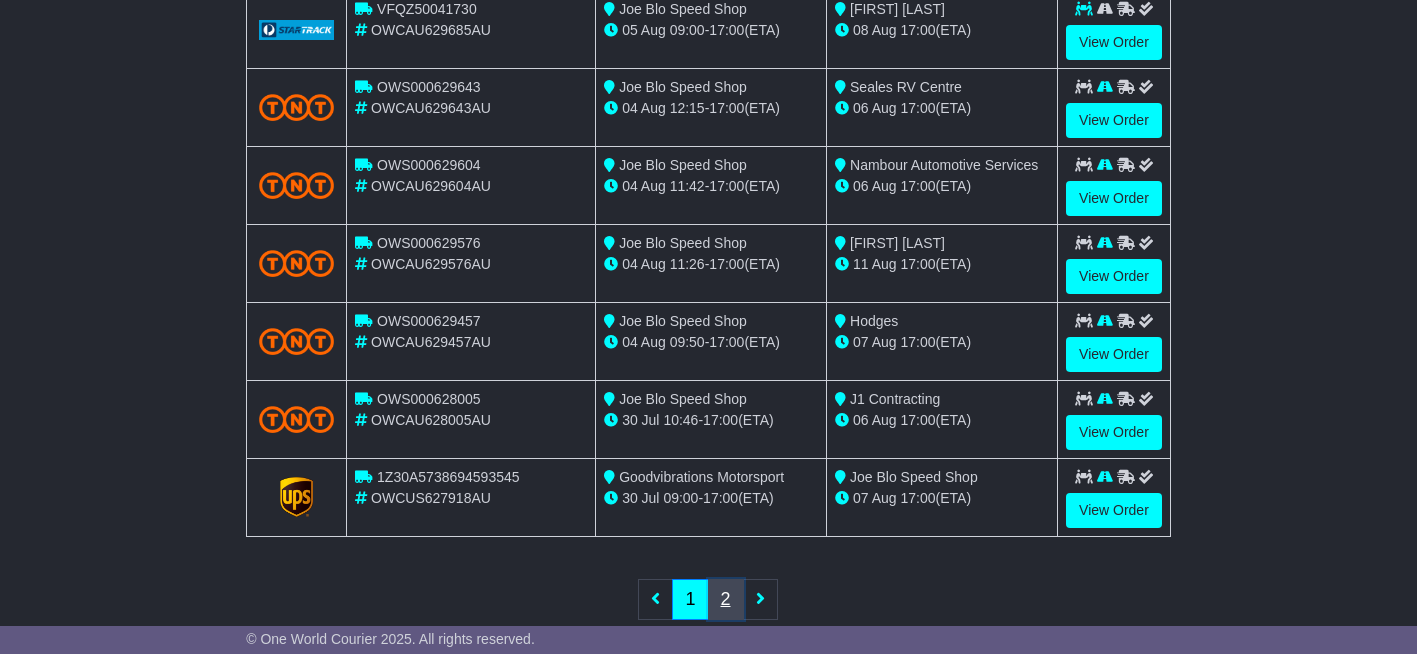 click on "2" at bounding box center (726, 599) 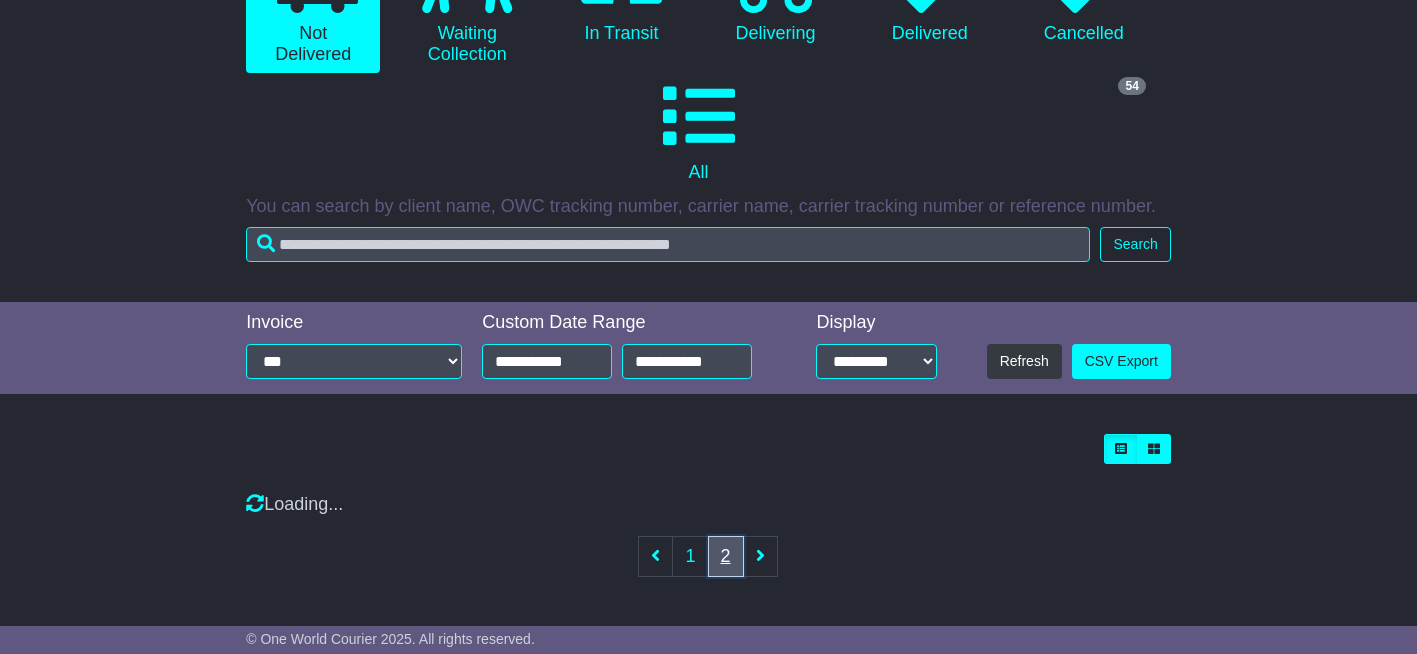 scroll, scrollTop: 787, scrollLeft: 0, axis: vertical 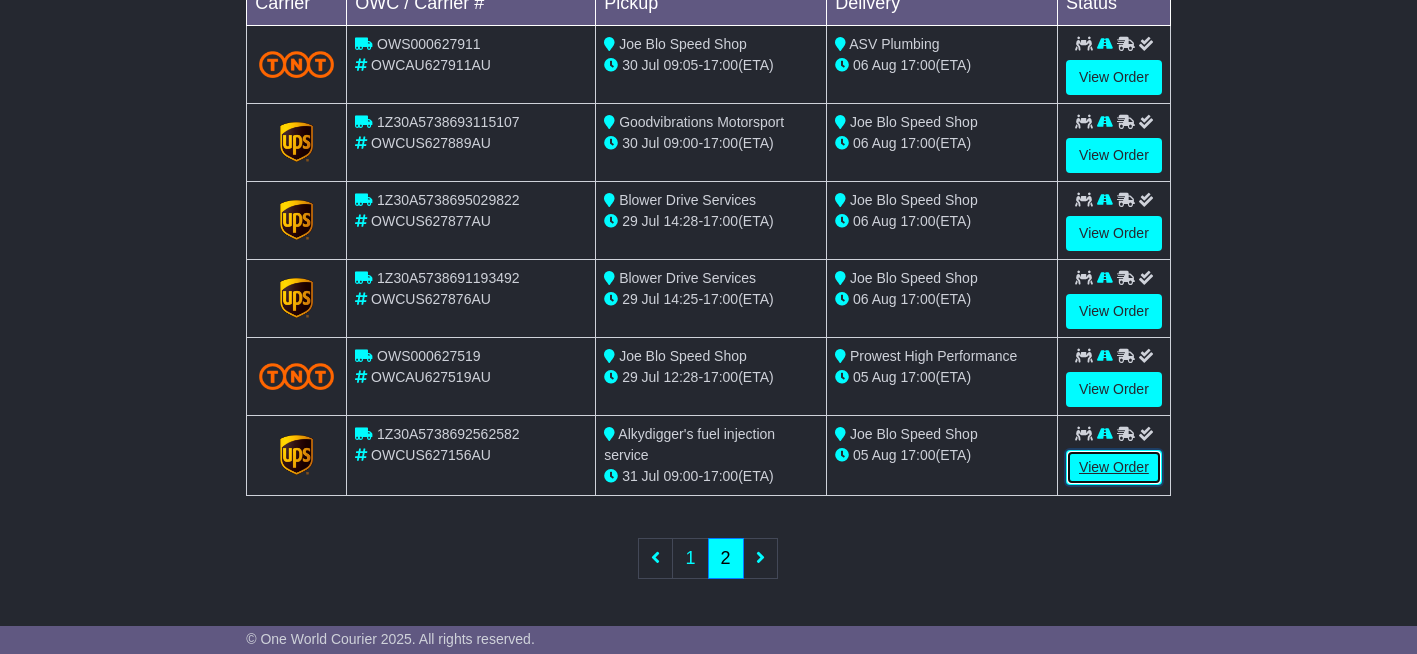 click on "View Order" at bounding box center (1114, 467) 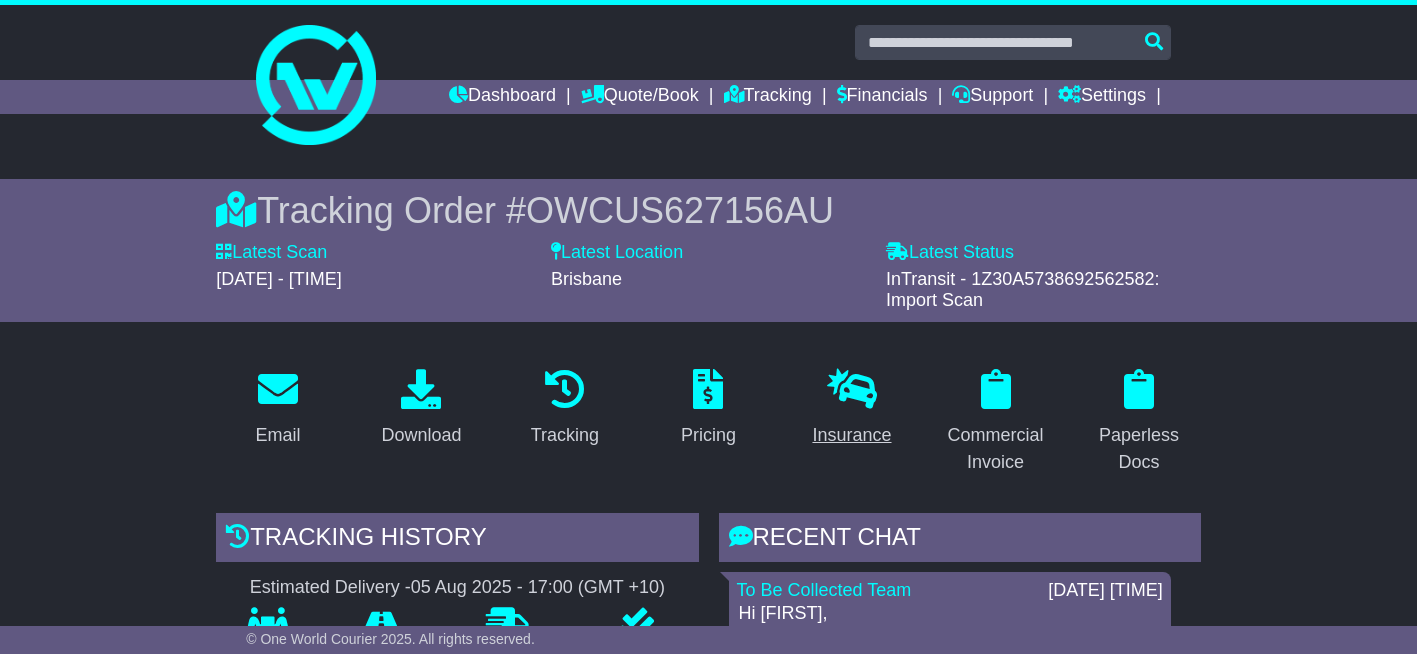 scroll, scrollTop: 0, scrollLeft: 0, axis: both 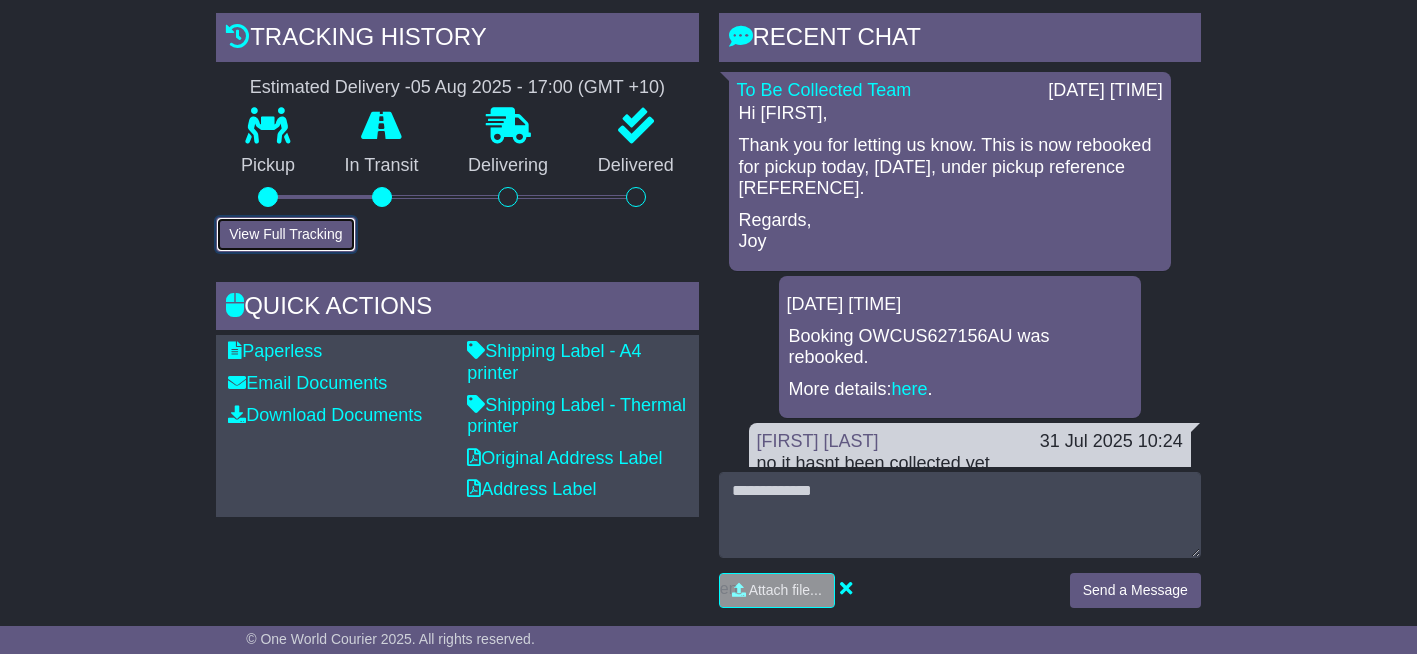 click on "View Full Tracking" at bounding box center [285, 234] 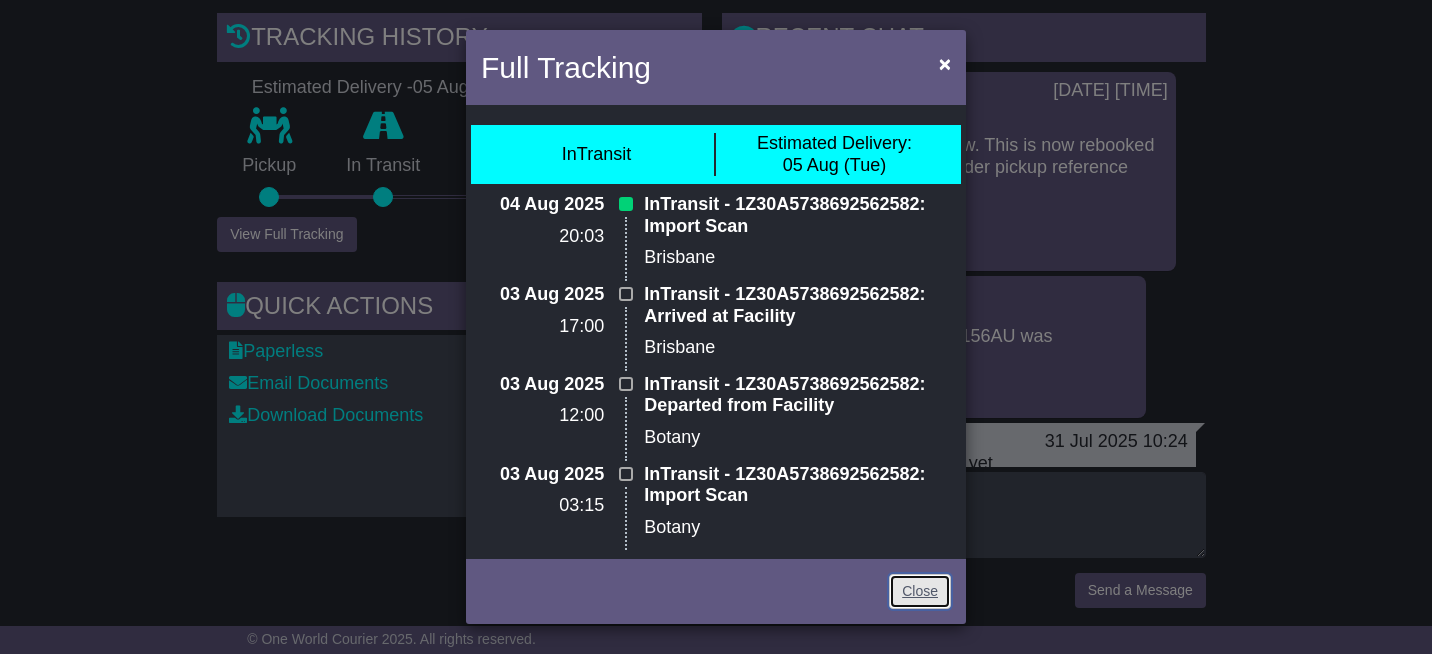 click on "Close" at bounding box center (920, 591) 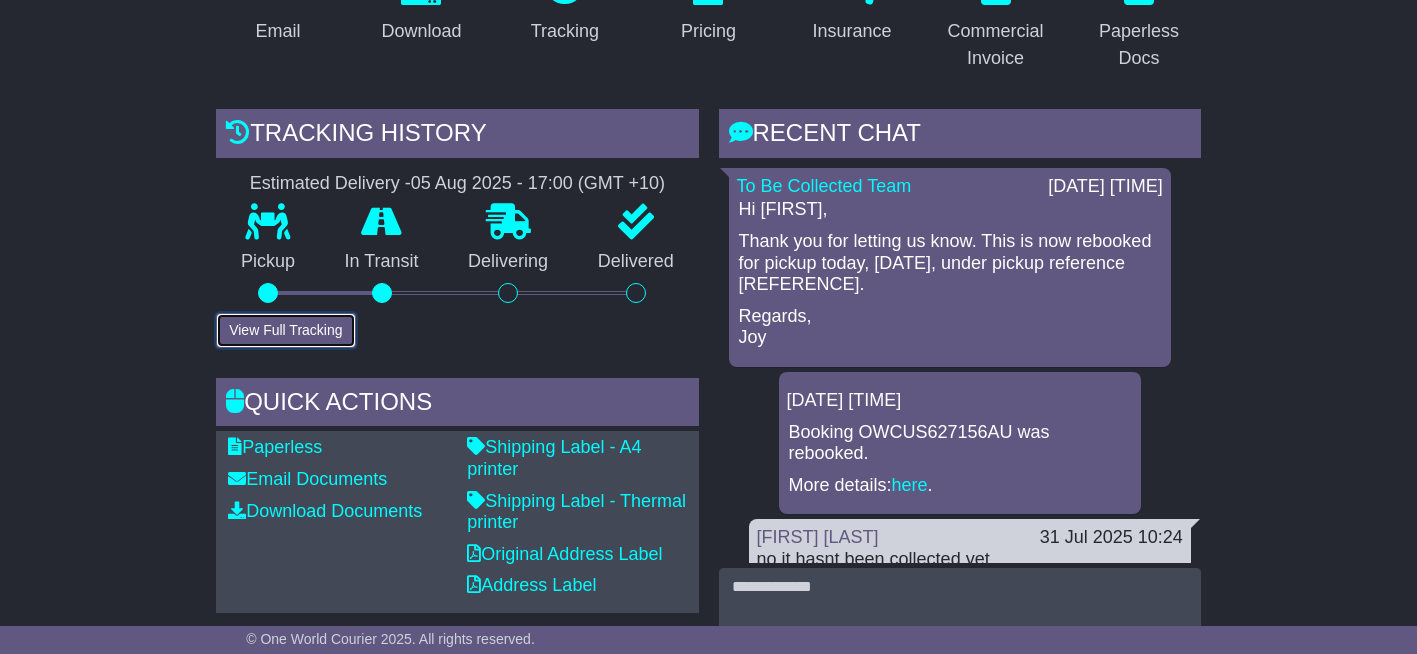 scroll, scrollTop: 400, scrollLeft: 0, axis: vertical 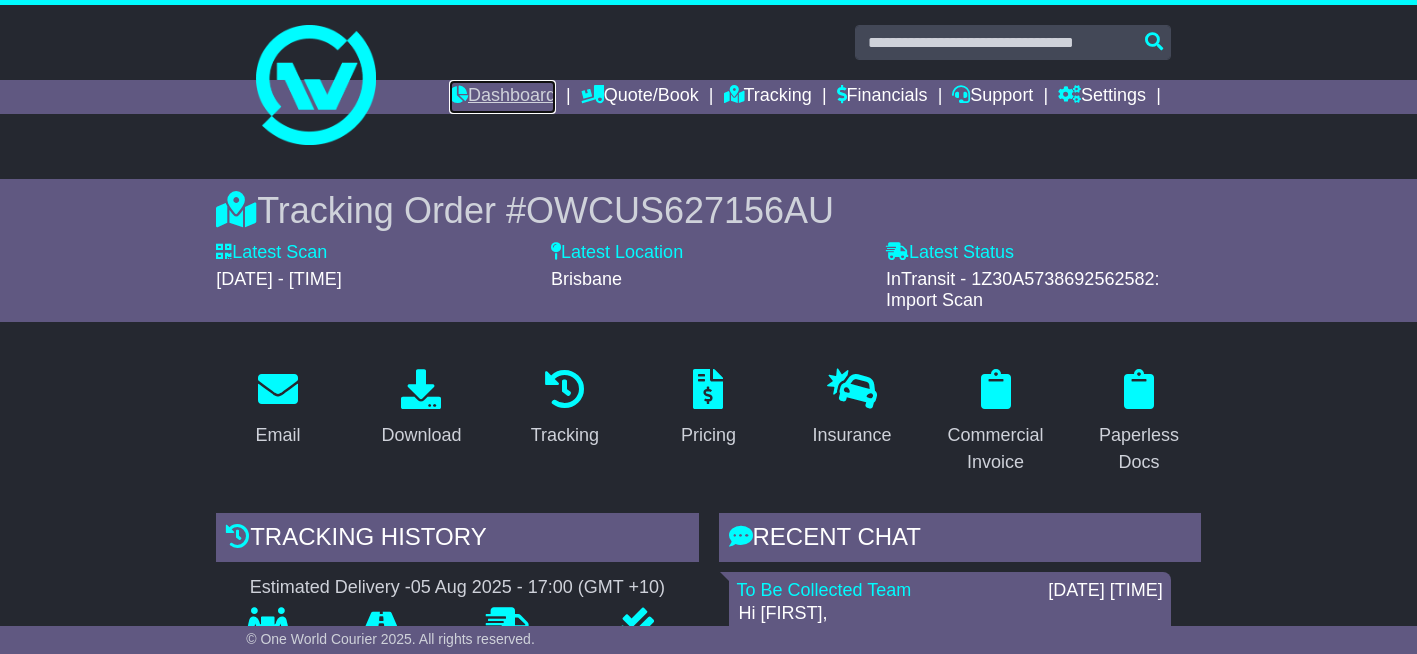 click on "Dashboard" at bounding box center [502, 97] 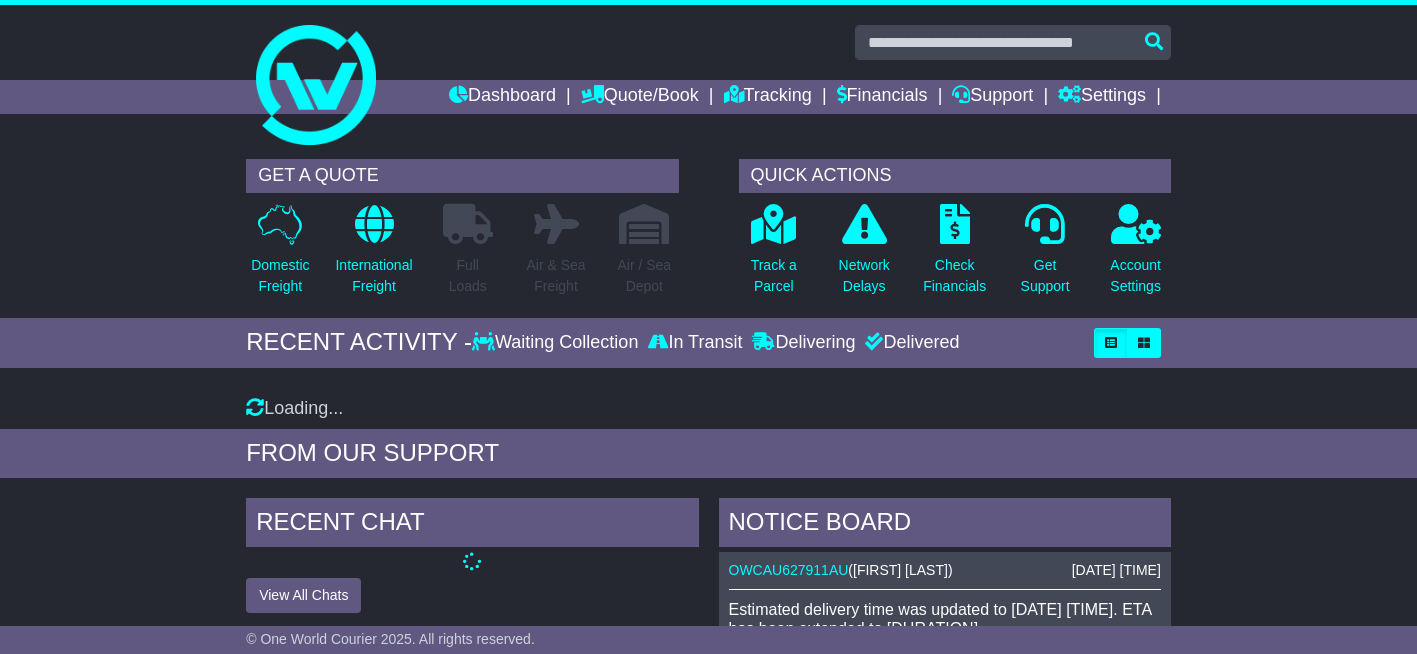 scroll, scrollTop: 0, scrollLeft: 0, axis: both 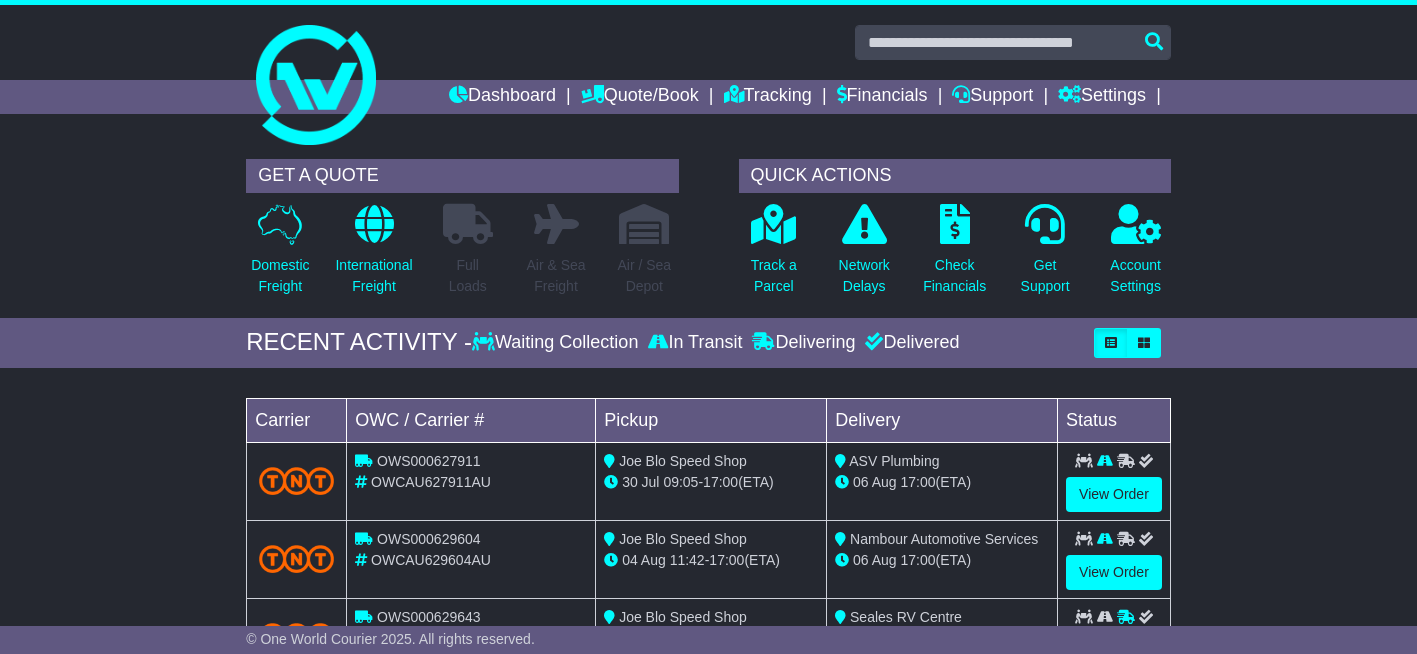click at bounding box center [708, 77] 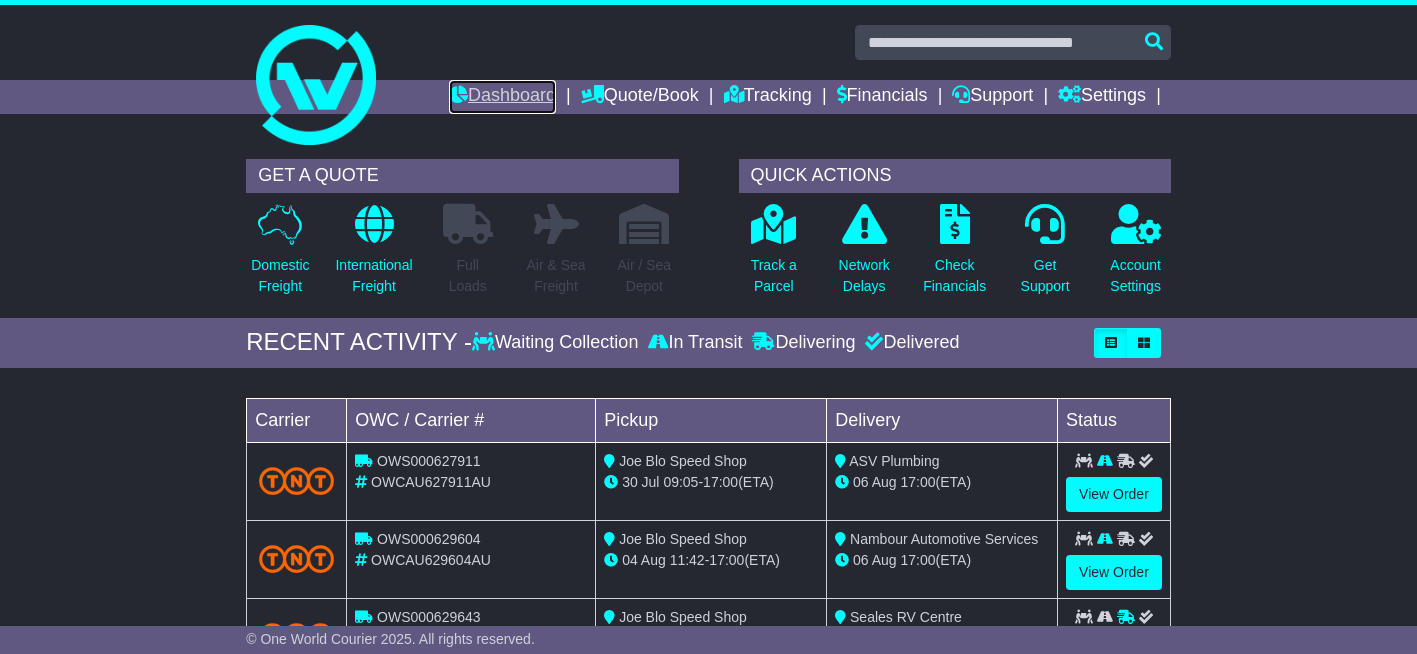 click on "Dashboard" at bounding box center [502, 97] 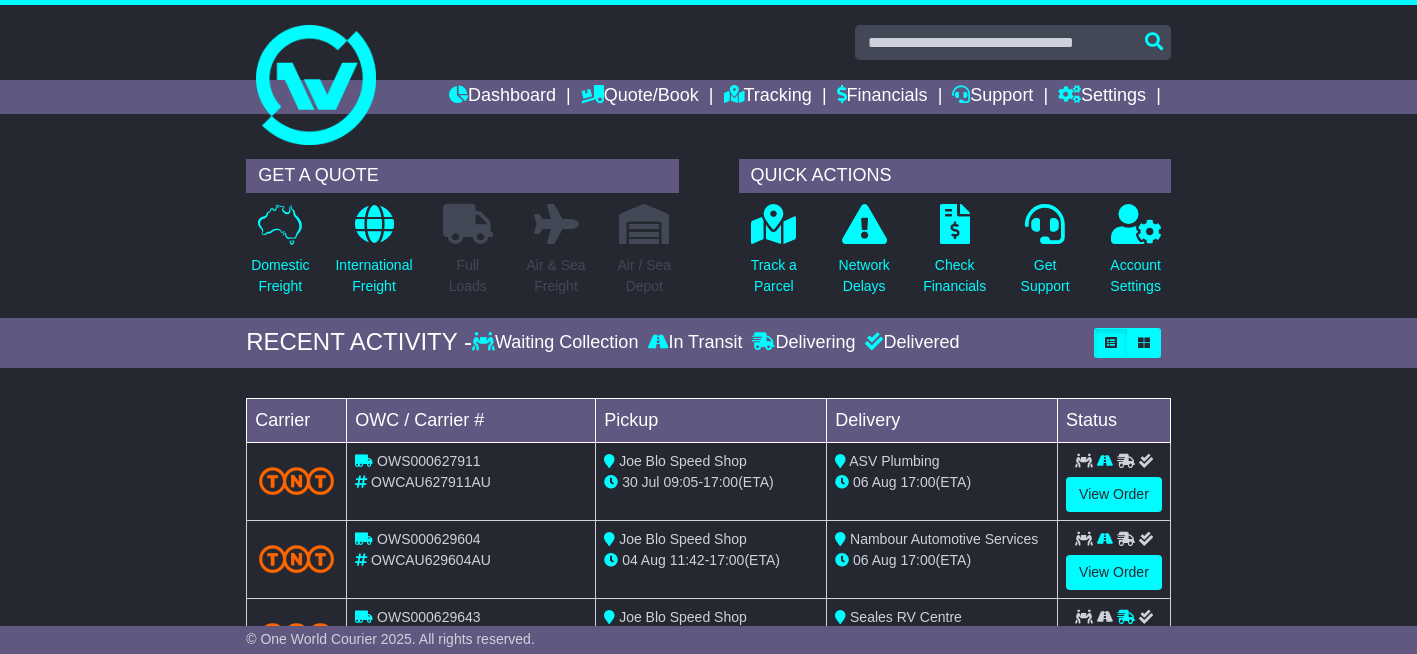 scroll, scrollTop: 0, scrollLeft: 0, axis: both 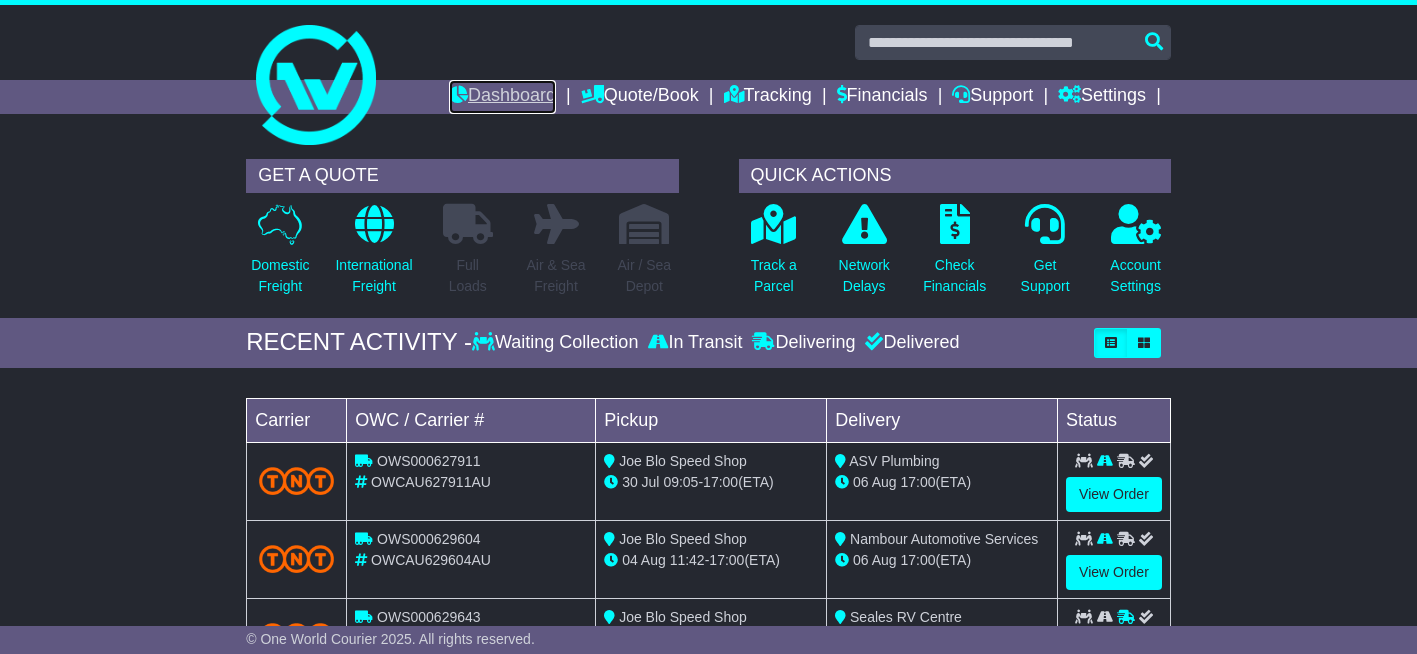 click on "Dashboard" at bounding box center (502, 97) 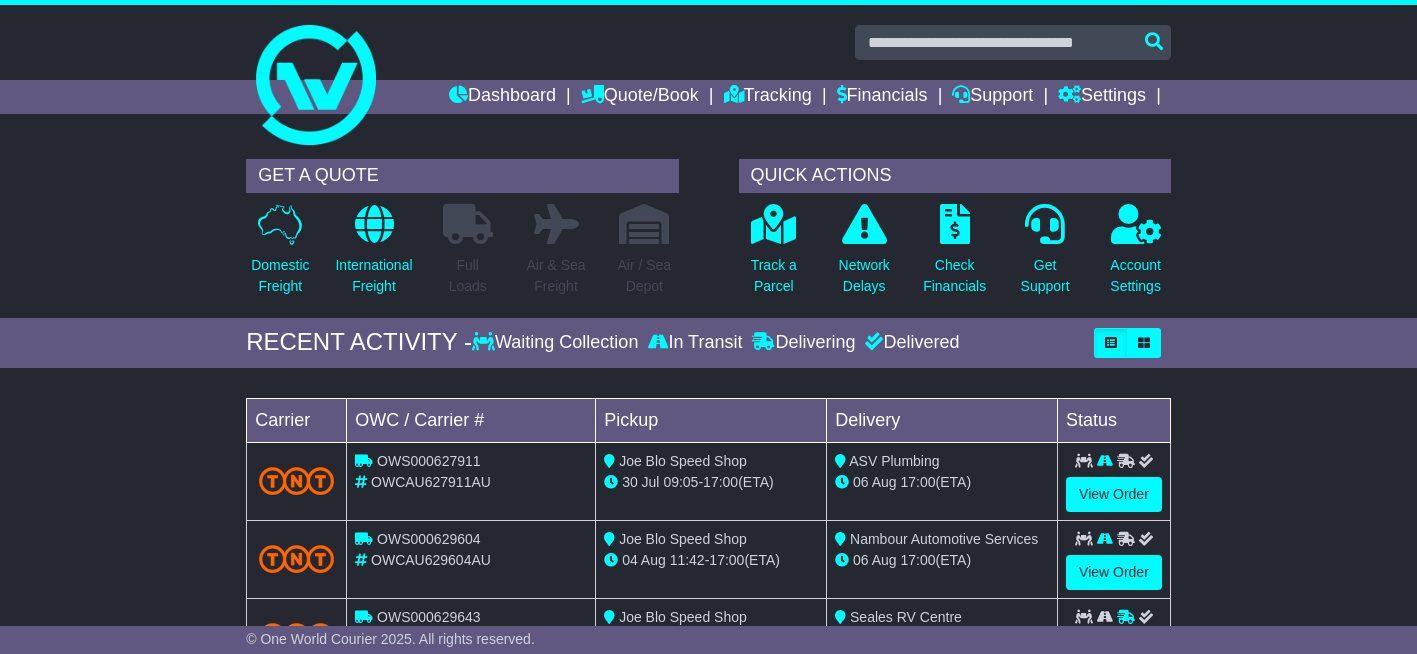 scroll, scrollTop: 0, scrollLeft: 0, axis: both 